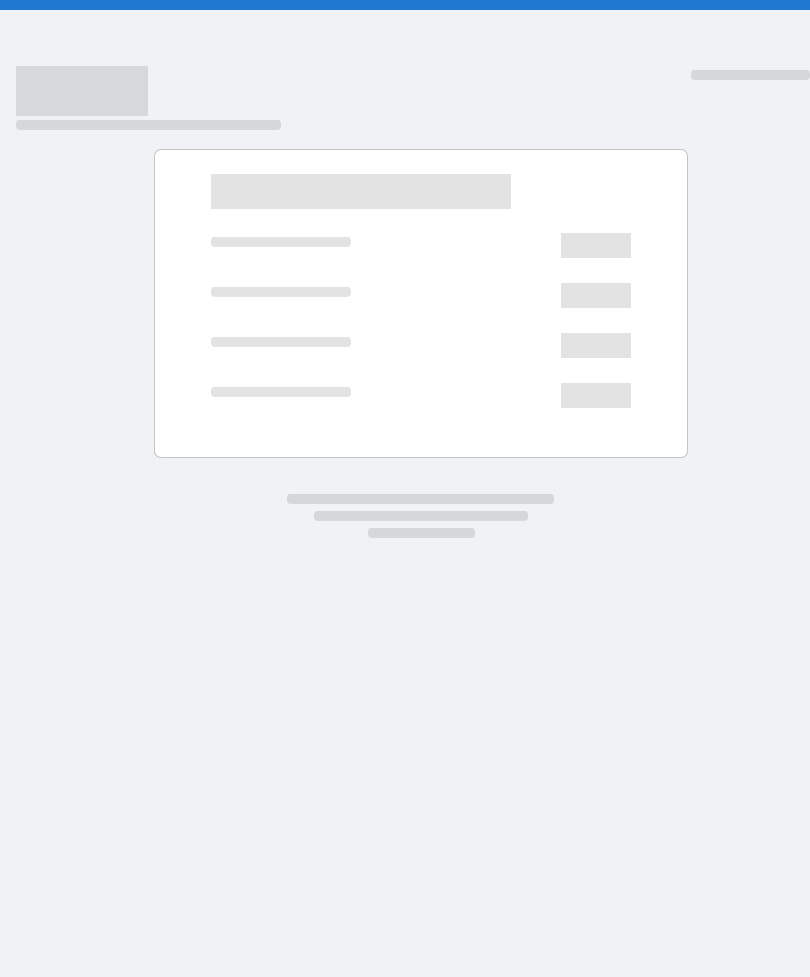 scroll, scrollTop: 0, scrollLeft: 0, axis: both 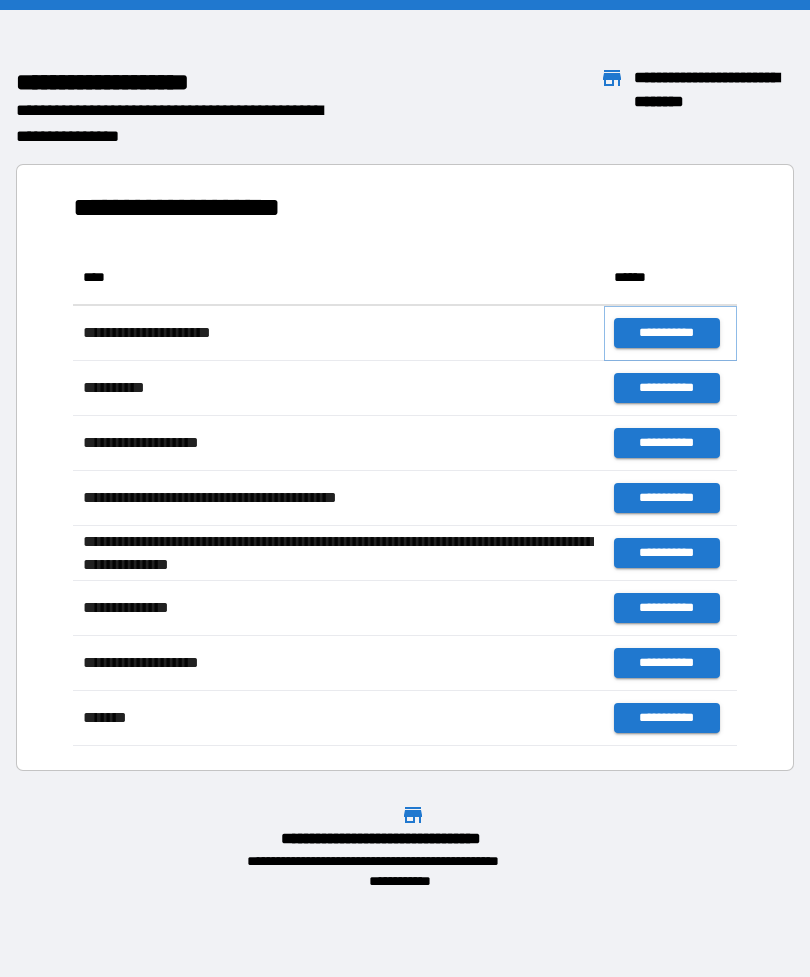 click on "**********" at bounding box center [666, 333] 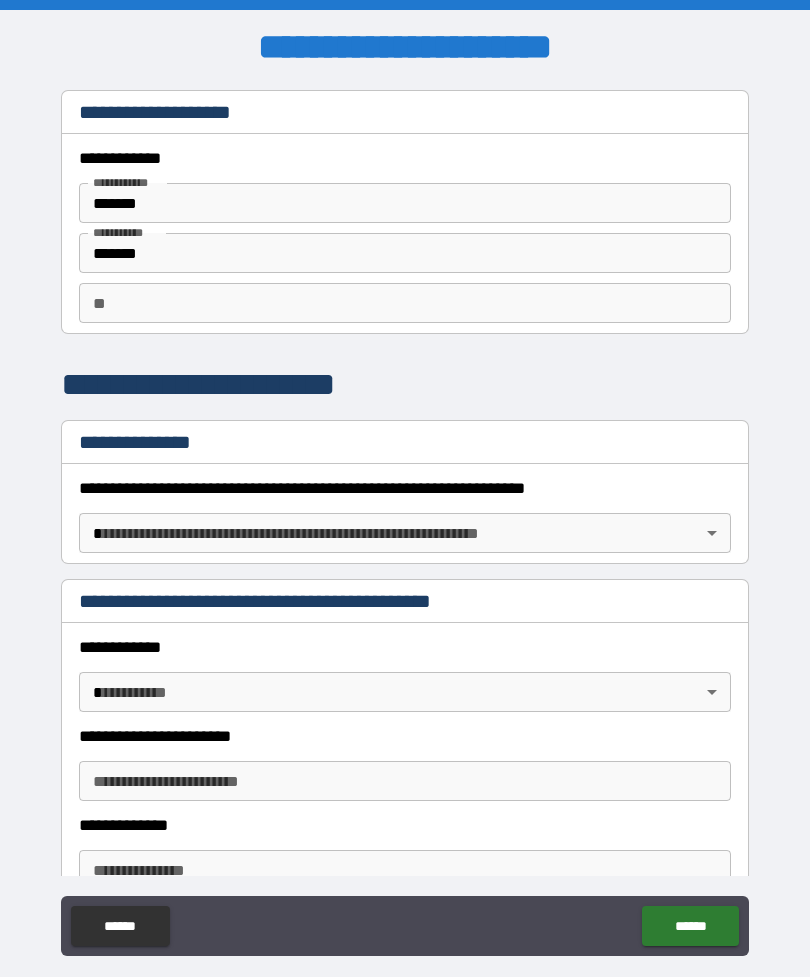 click on "[FIRST] [LAST] [STREET] [CITY] [STATE] [ZIP] [COUNTRY] [PHONE] [EMAIL] [DOB] [GENDER] [OCCUPATION] [EMPLOYER] [MARITAL_STATUS] [CHILDREN] [NATIONALITY] [PASSPORT_NUMBER] [DRIVER_LICENSE] [CREDIT_CARD] [SSN]" at bounding box center [405, 520] 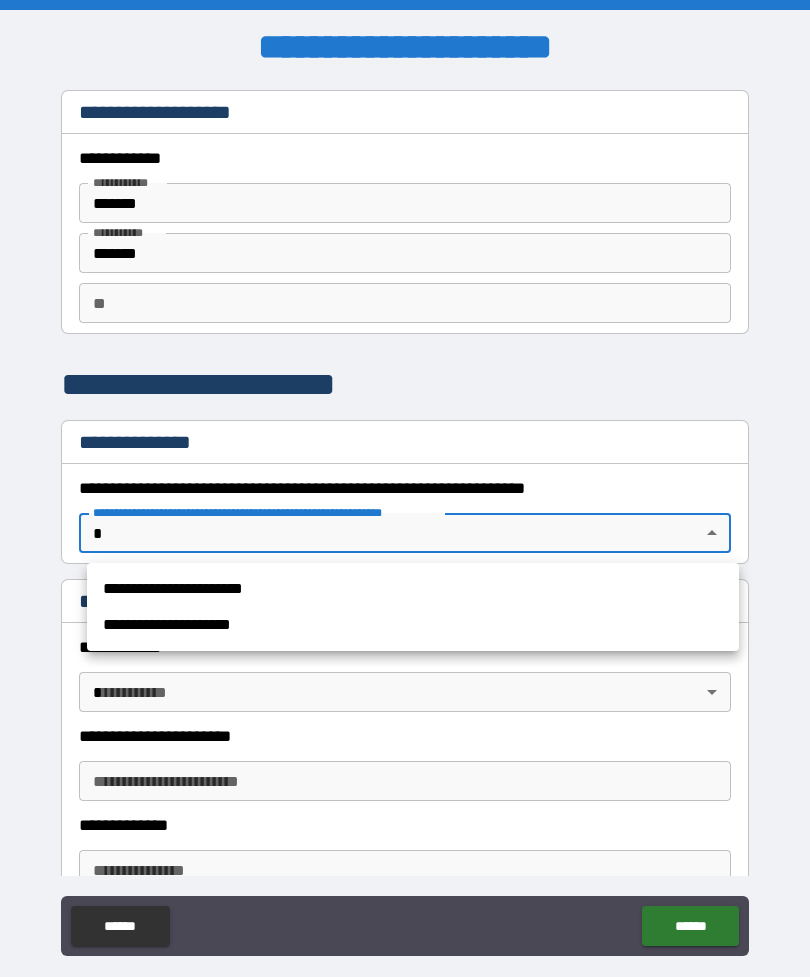 click on "**********" at bounding box center (413, 589) 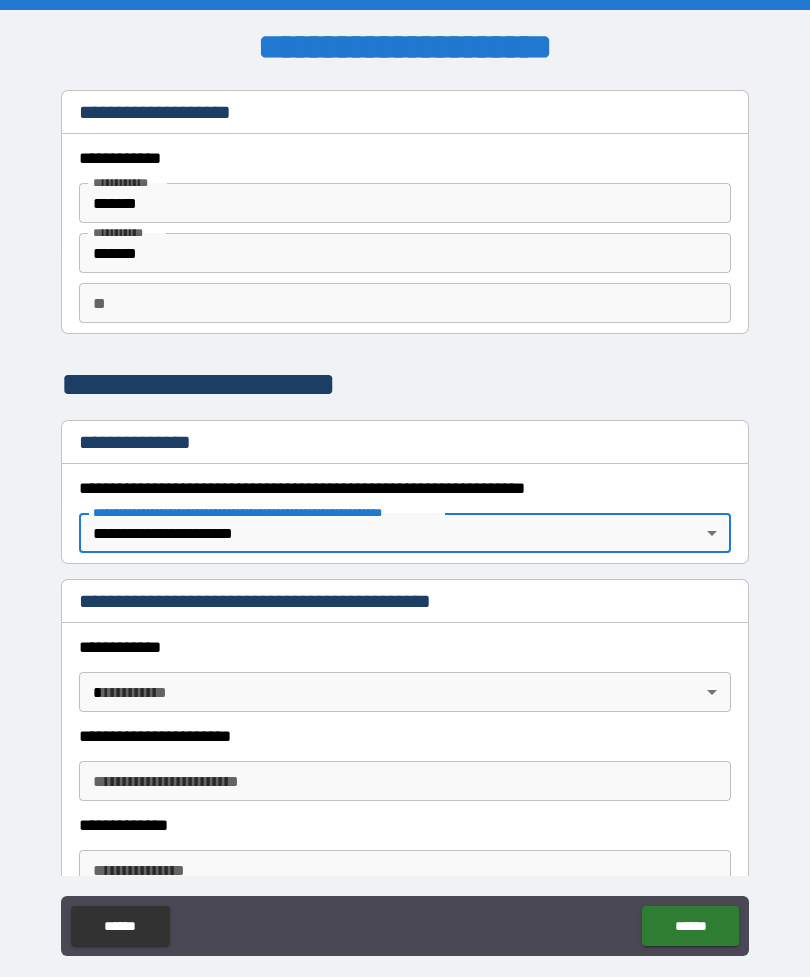 type on "*" 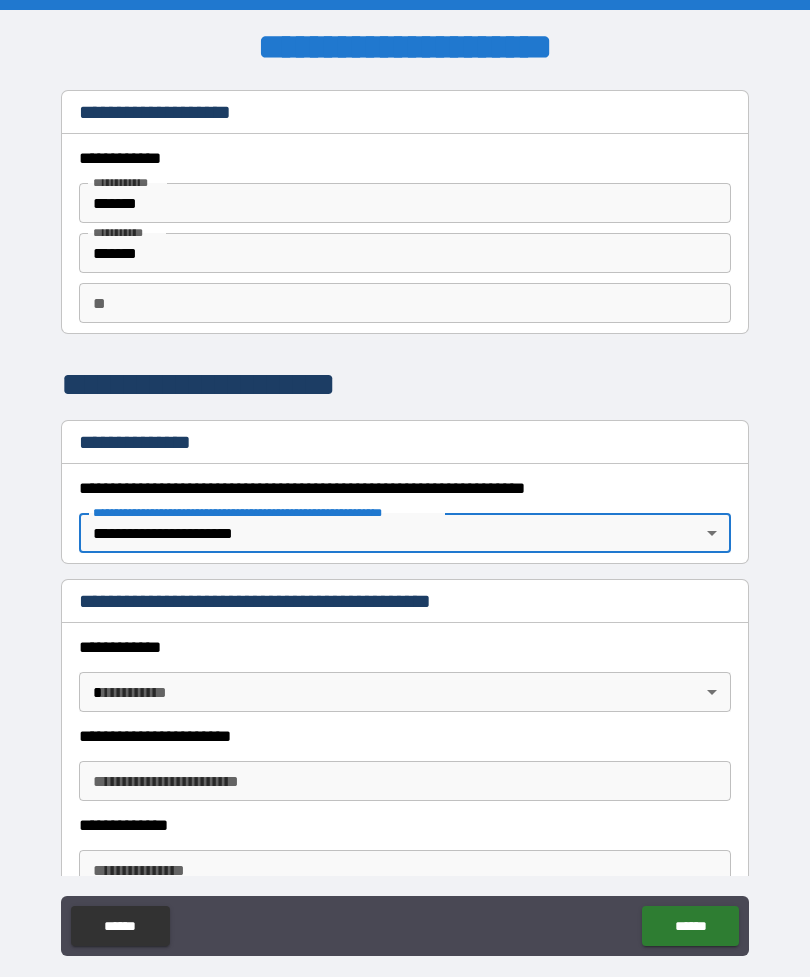 click on "[FIRST] [LAST] [STREET] [CITY] [STATE] [ZIP] [COUNTRY] [PHONE] [EMAIL] [DOB] [GENDER] [OCCUPATION] [EMPLOYER] [MARITAL_STATUS] [CHILDREN] [NATIONALITY] [PASSPORT_NUMBER] [DRIVER_LICENSE] [CREDIT_CARD] [SSN]" at bounding box center (405, 520) 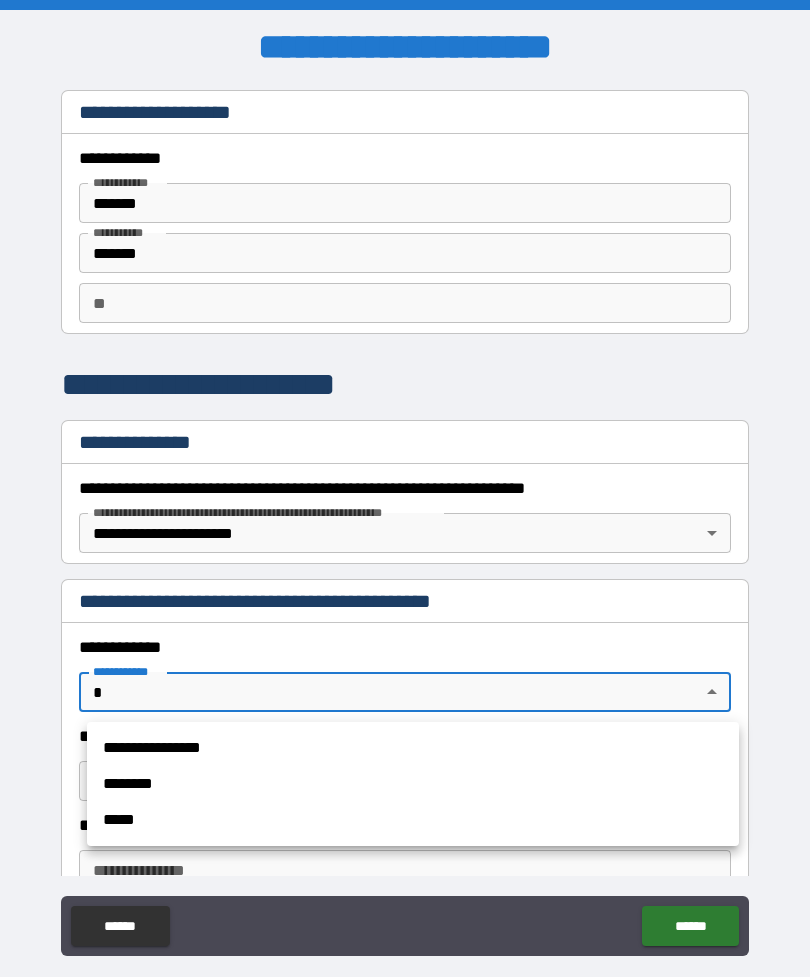click on "**********" at bounding box center [413, 748] 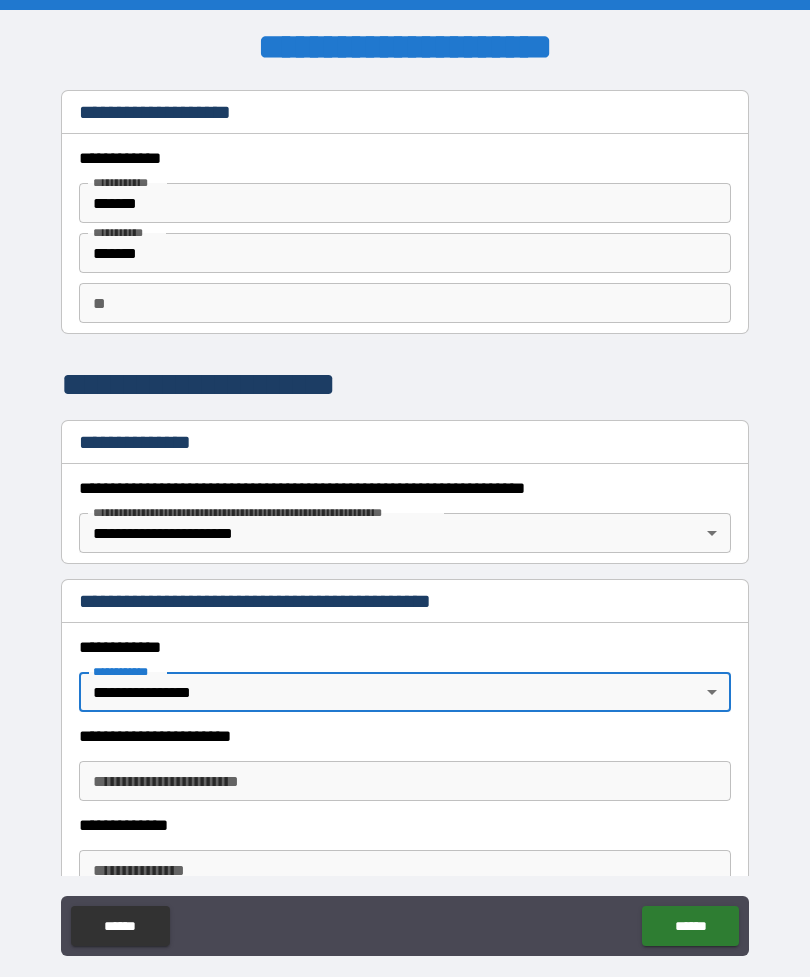 click on "**********" at bounding box center [405, 781] 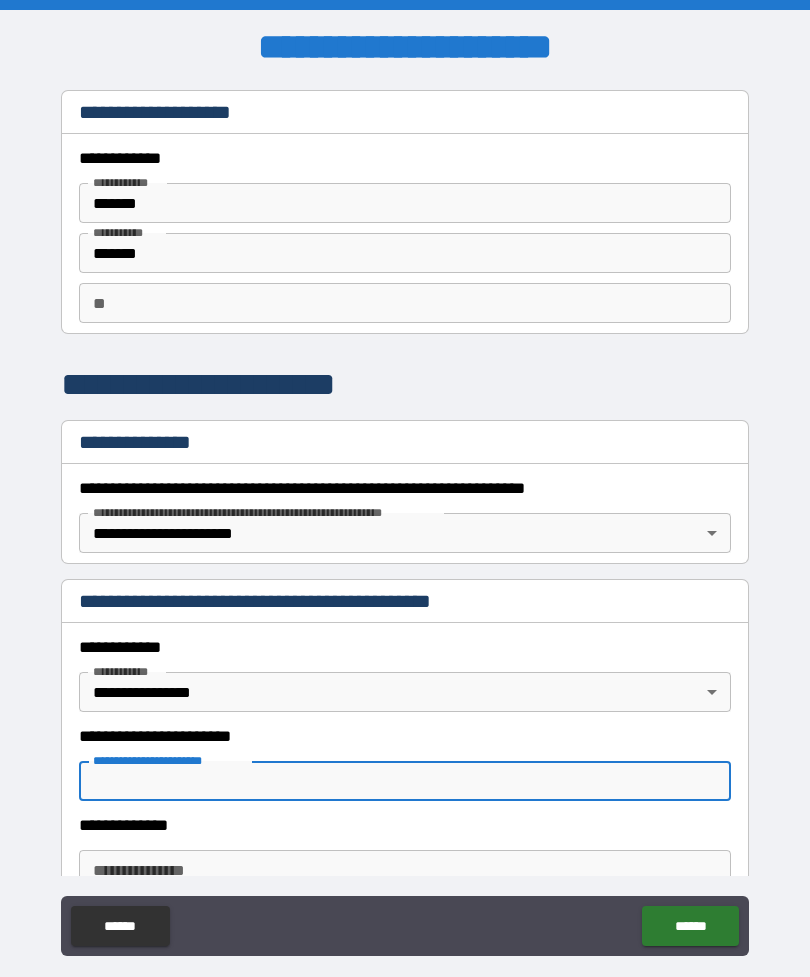 scroll, scrollTop: 64, scrollLeft: 0, axis: vertical 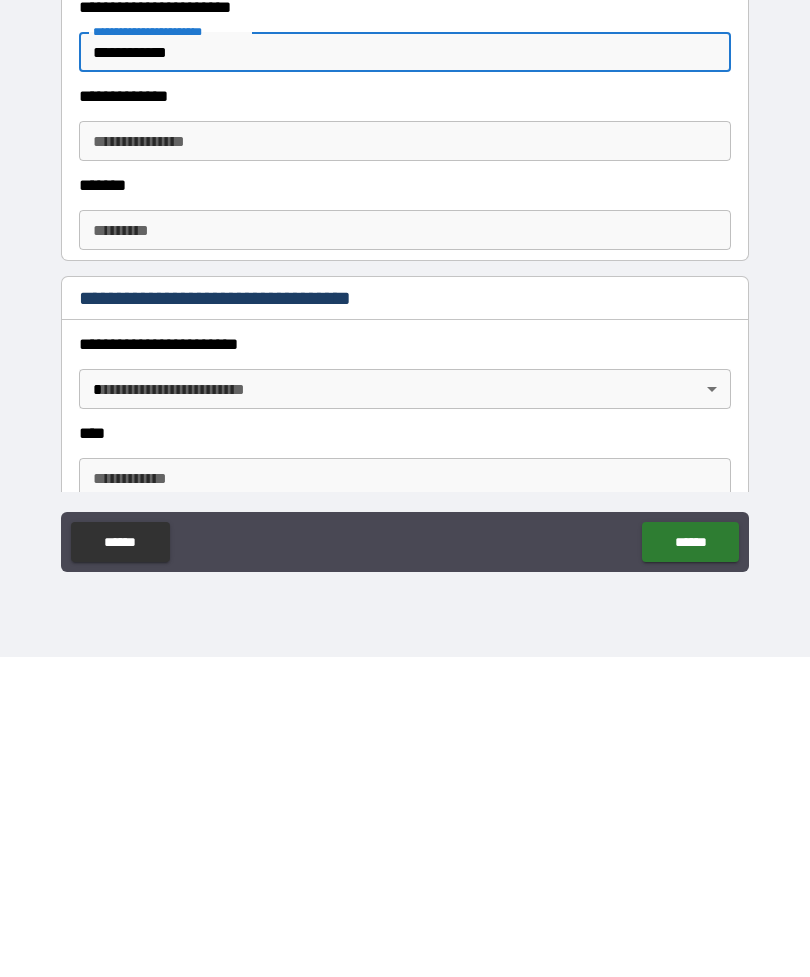 type on "**********" 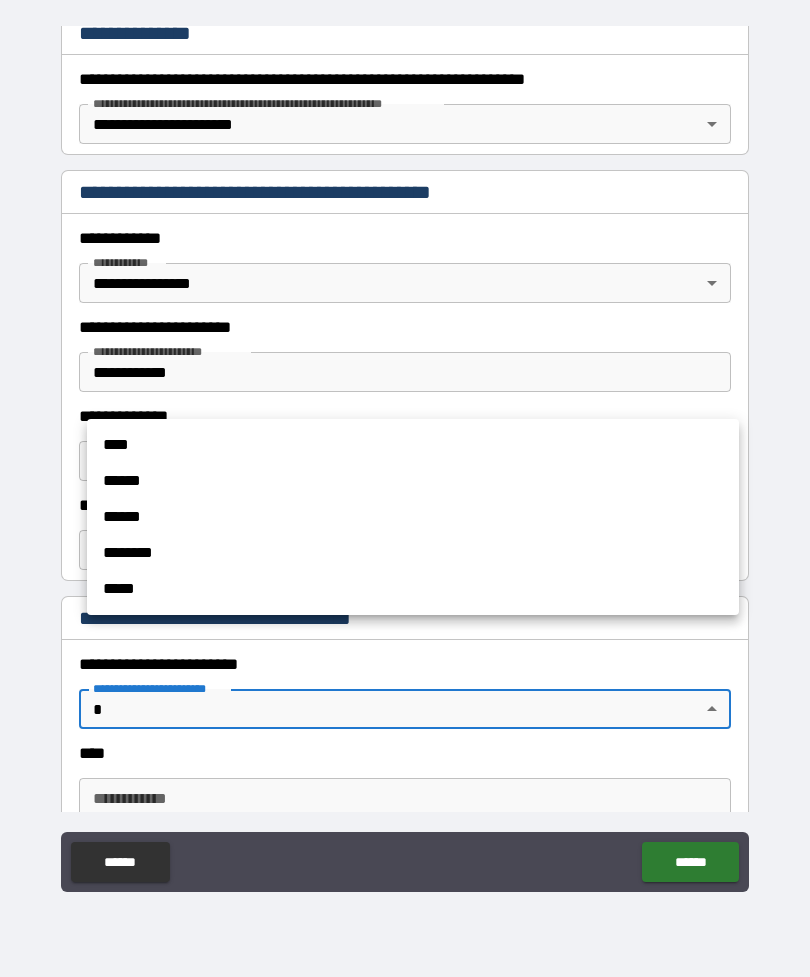 click on "****" at bounding box center [413, 445] 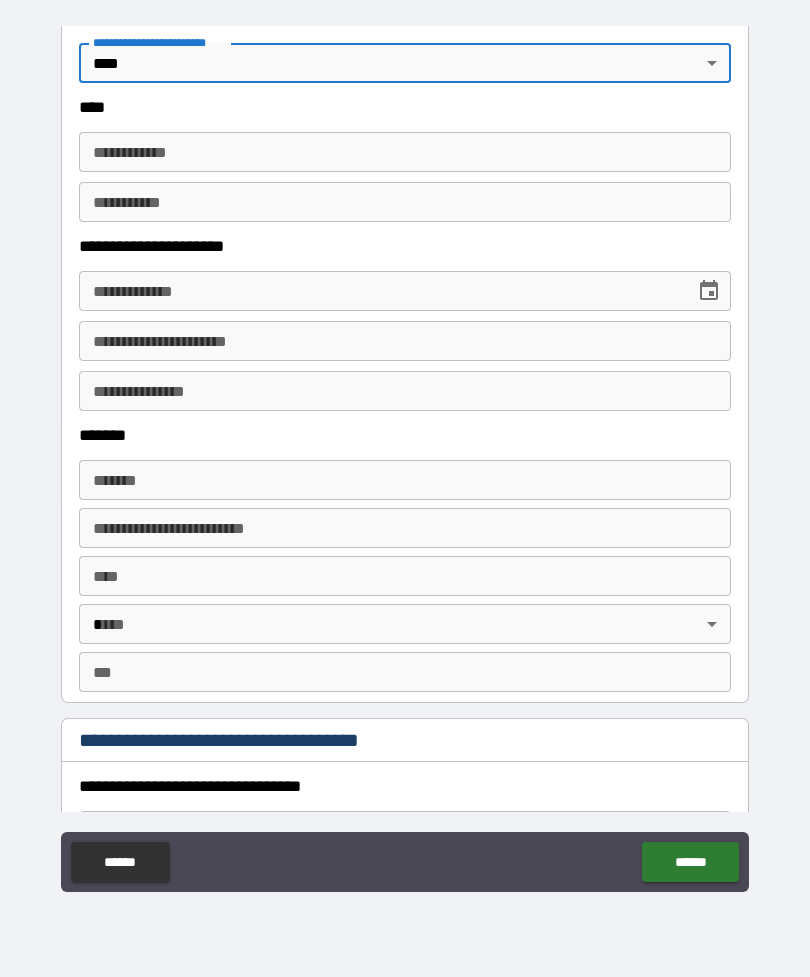 scroll, scrollTop: 990, scrollLeft: 0, axis: vertical 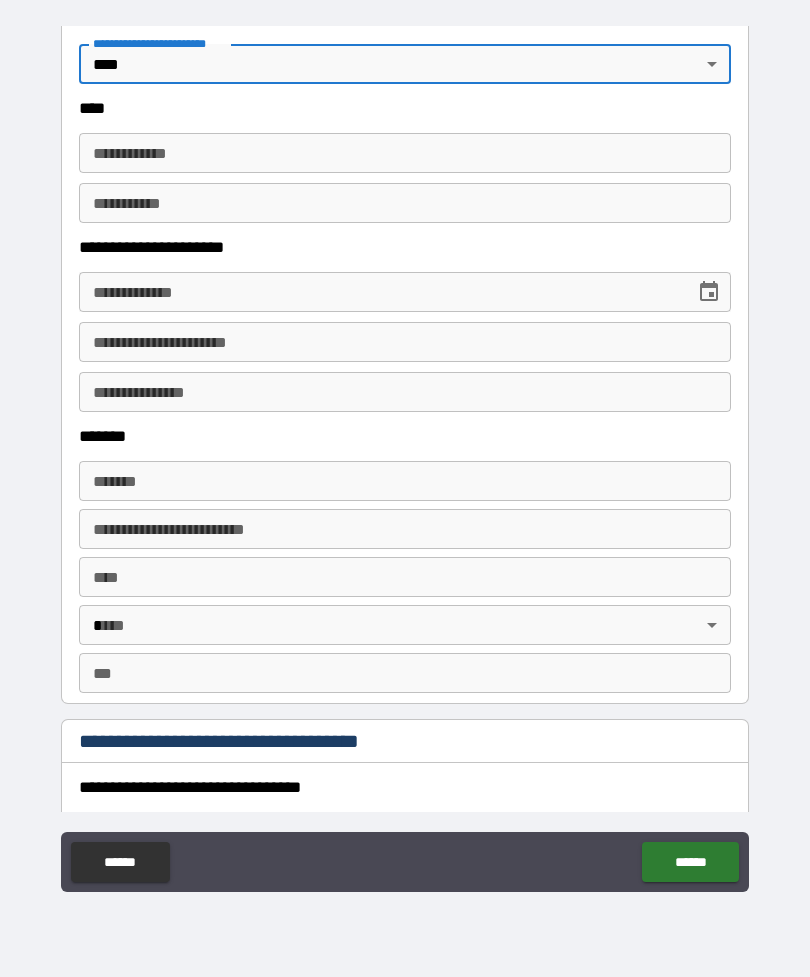 click on "**********" at bounding box center [405, 153] 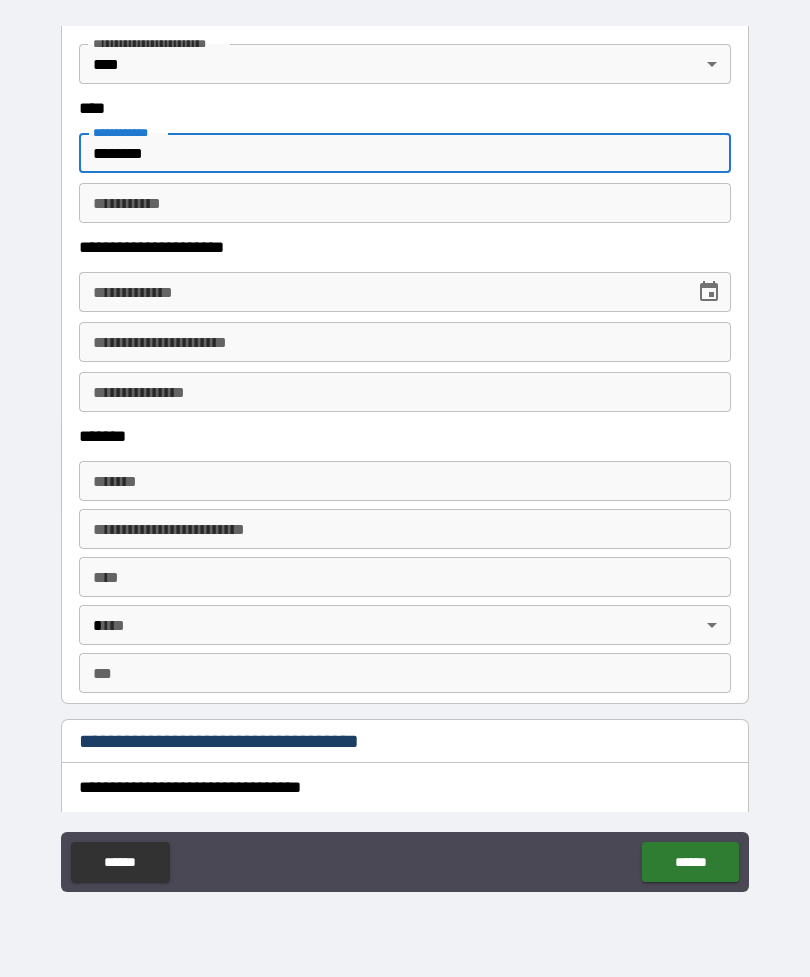 type on "*******" 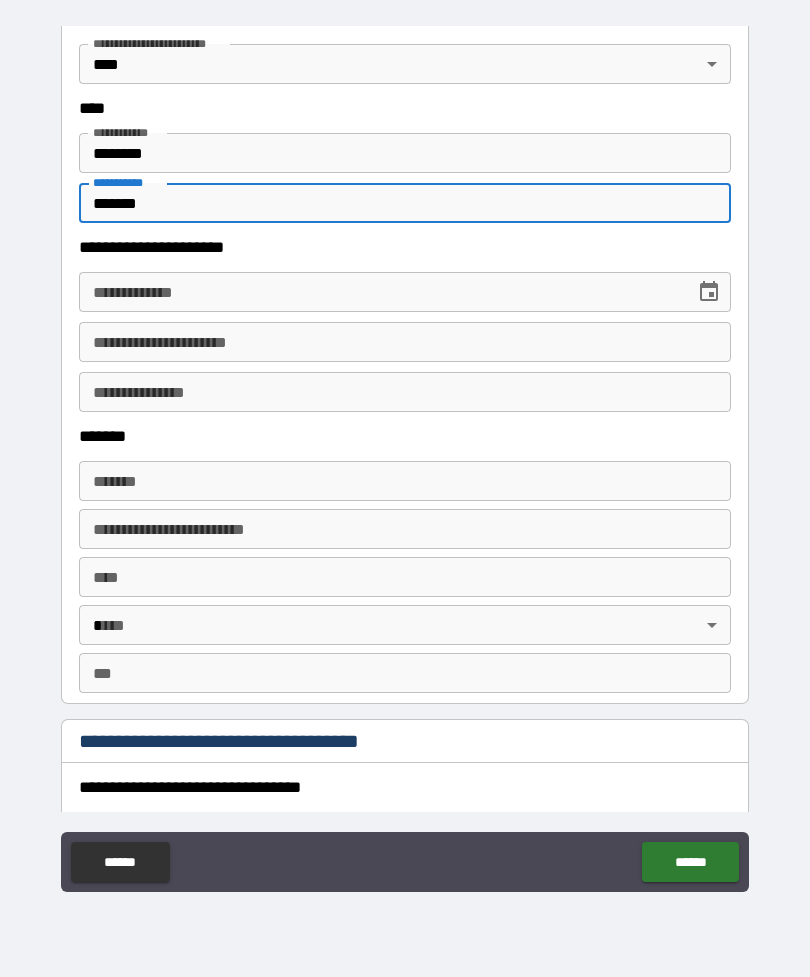 type on "*******" 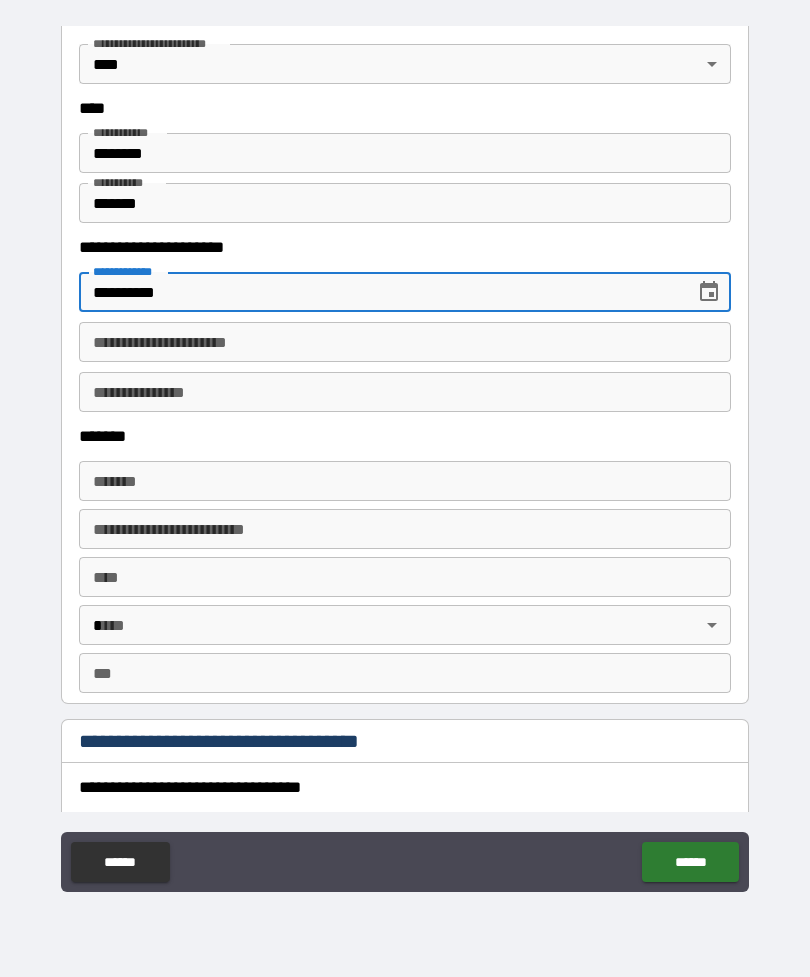 type on "**********" 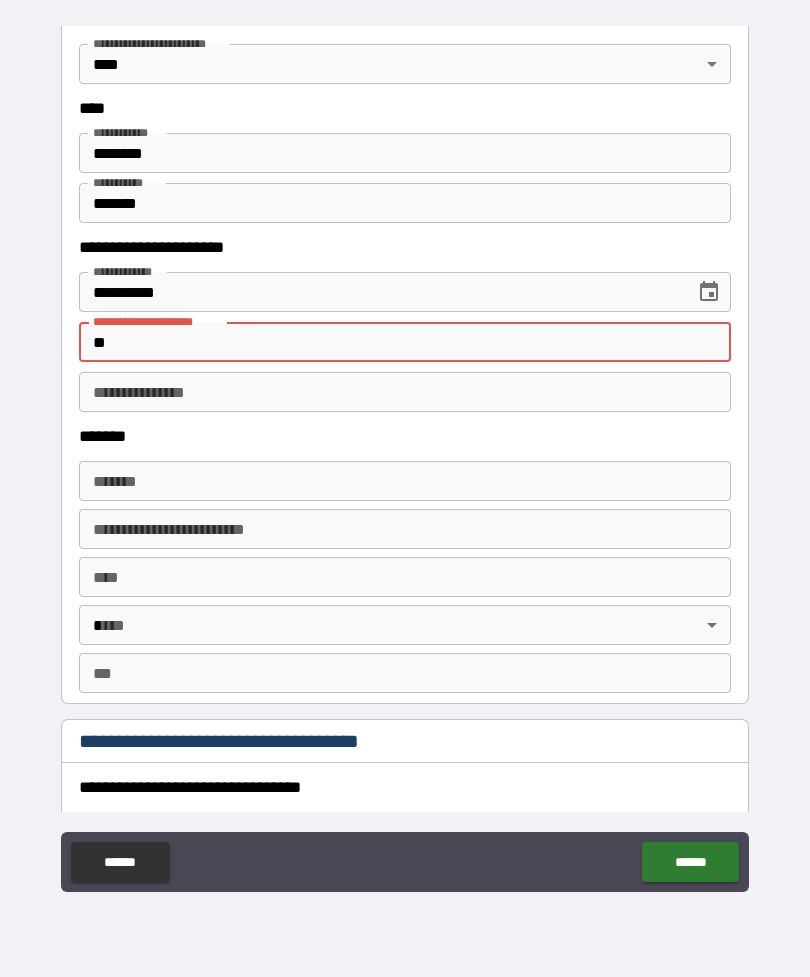 click on "[FIRST] [LAST] [STREET] [CITY] [STATE] [ZIP] [COUNTRY] [PHONE] [EMAIL] [DOB] [GENDER] [OCCUPATION] [EMPLOYER] [MARITAL_STATUS] [CHILDREN] [NATIONALITY] [PASSPORT_NUMBER] [DRIVER_LICENSE] [CREDIT_CARD] [SSN]" at bounding box center [405, 459] 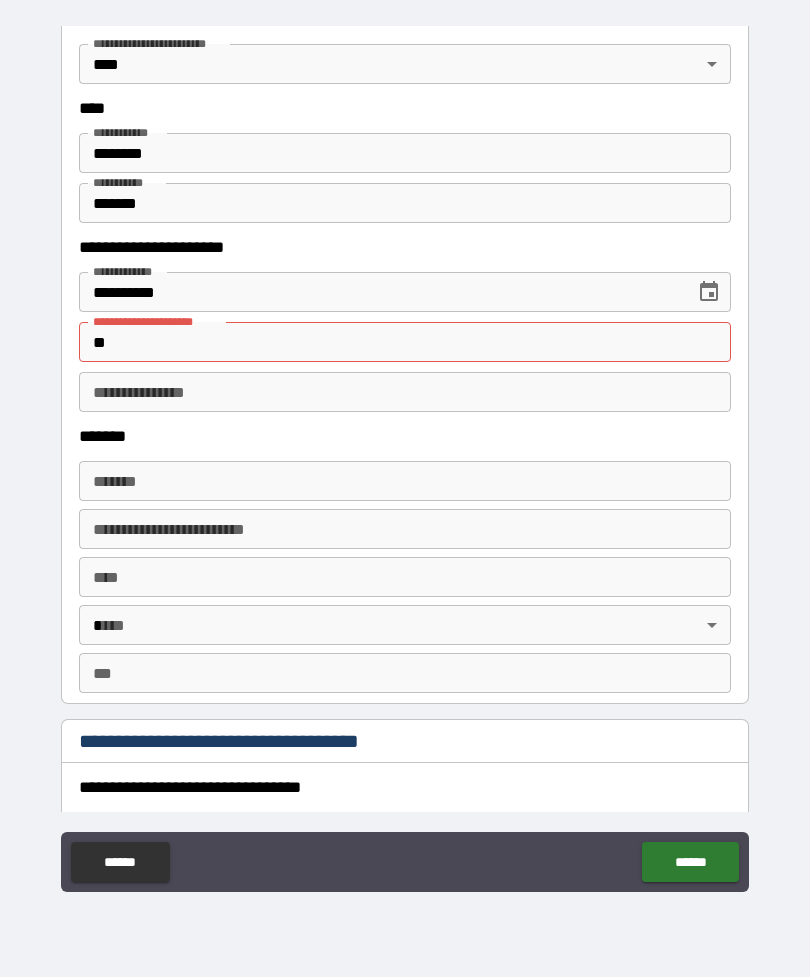 click on "**" at bounding box center (405, 342) 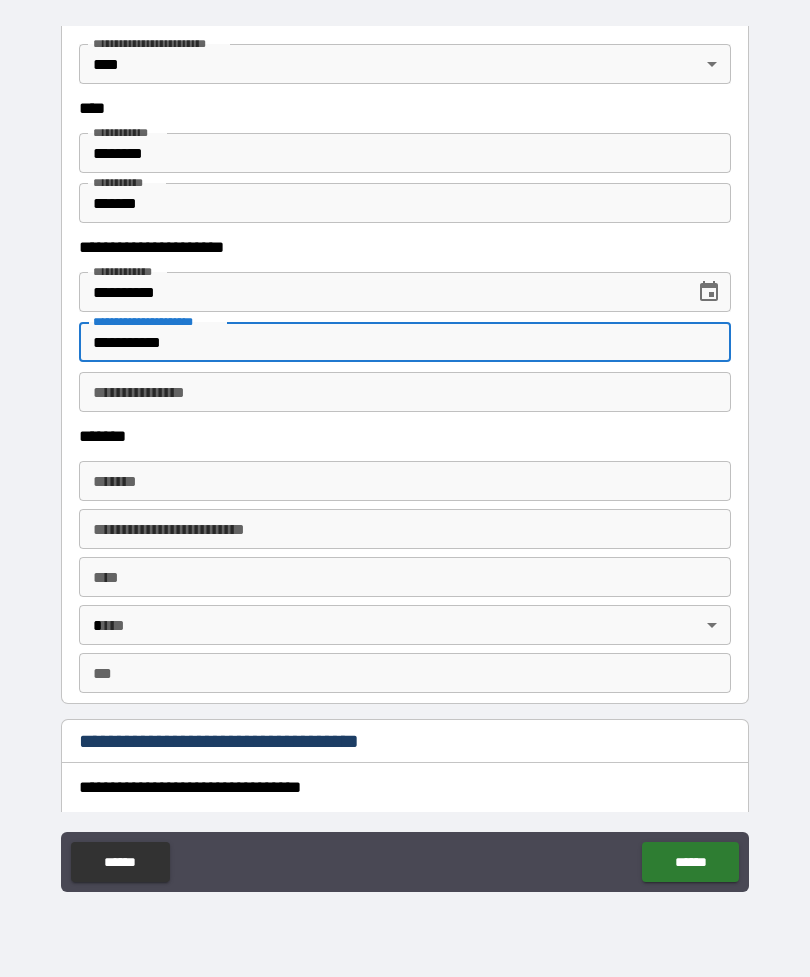 type on "**********" 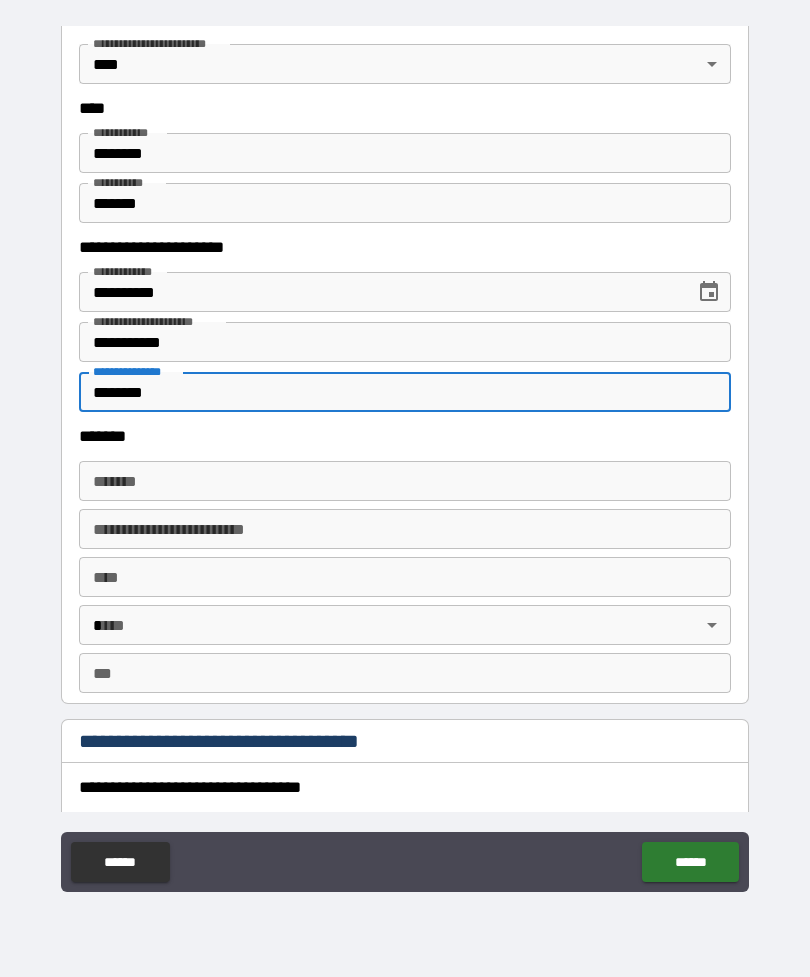 type on "********" 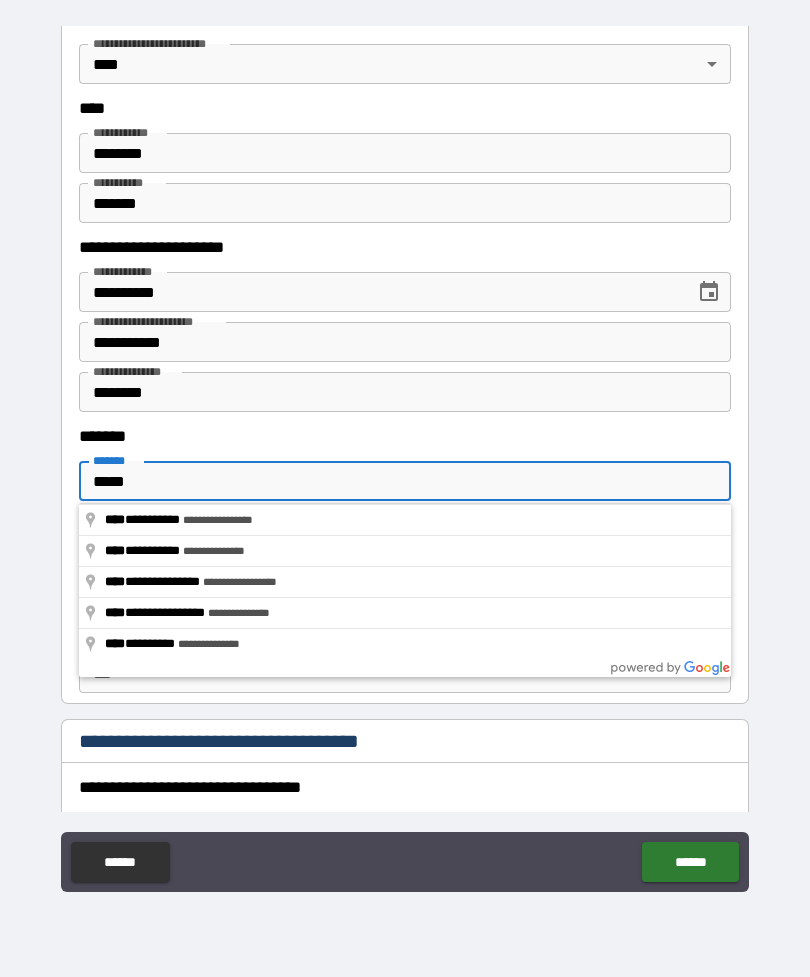 type on "**********" 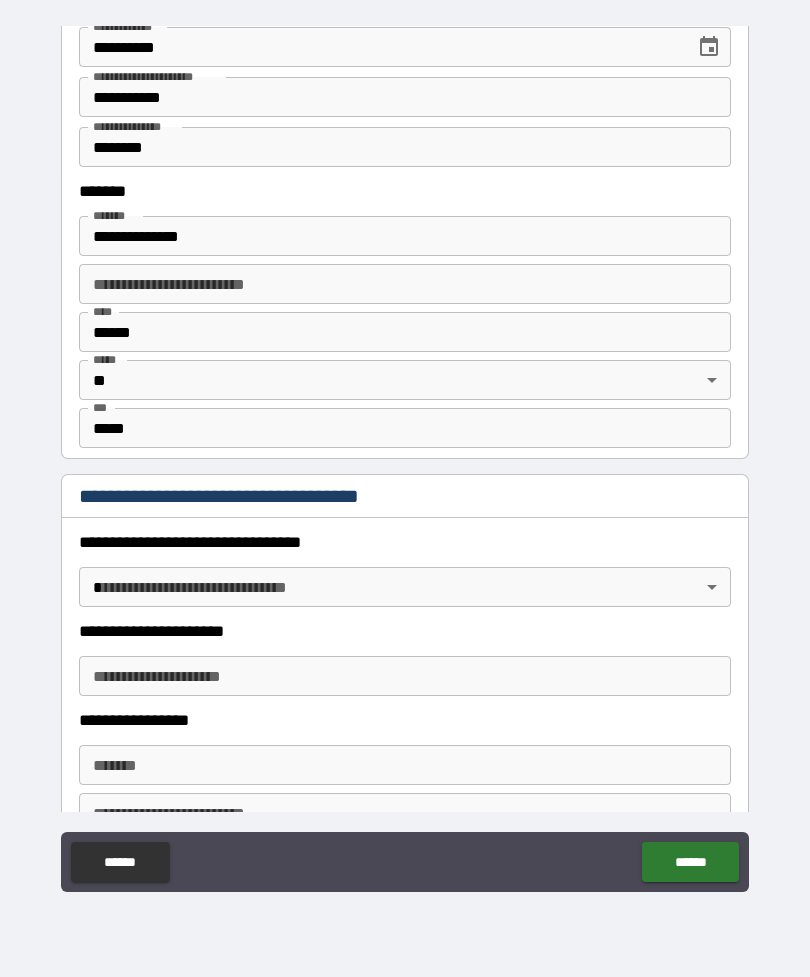 scroll, scrollTop: 1250, scrollLeft: 0, axis: vertical 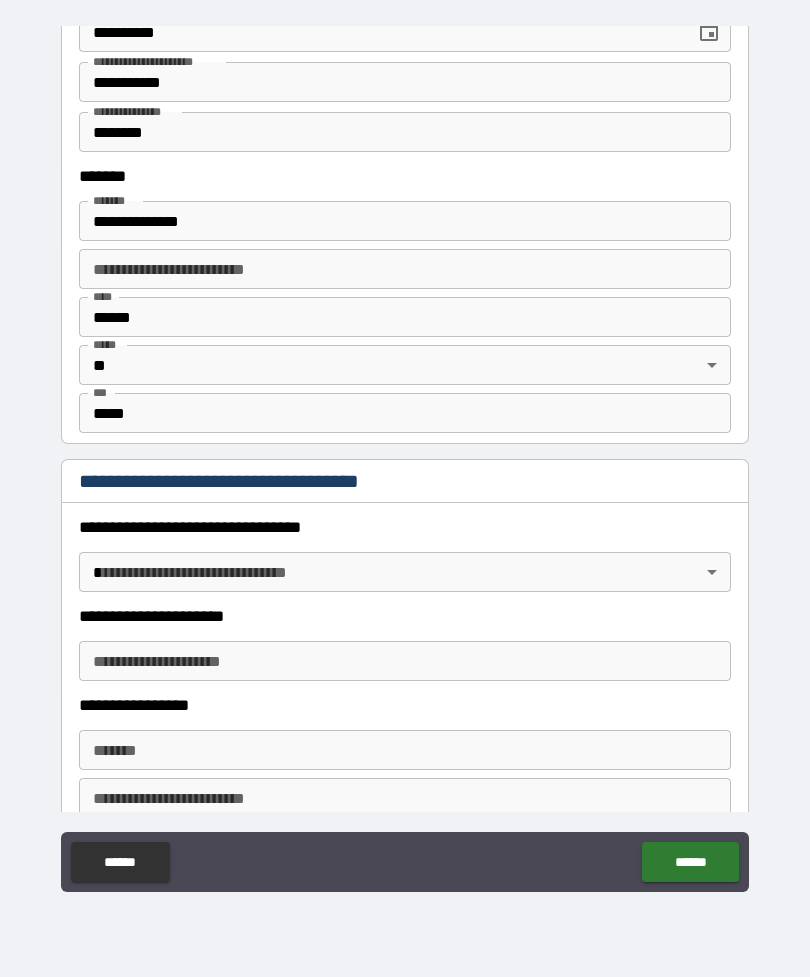 click on "[FIRST] [LAST] [STREET] [CITY] [STATE] [ZIP] [COUNTRY] [PHONE] [EMAIL] [DOB] [GENDER] [OCCUPATION] [EMPLOYER] [MARITAL_STATUS] [CHILDREN] [NATIONALITY] [PASSPORT_NUMBER] [DRIVER_LICENSE] [CREDIT_CARD] [SSN]" at bounding box center (405, 456) 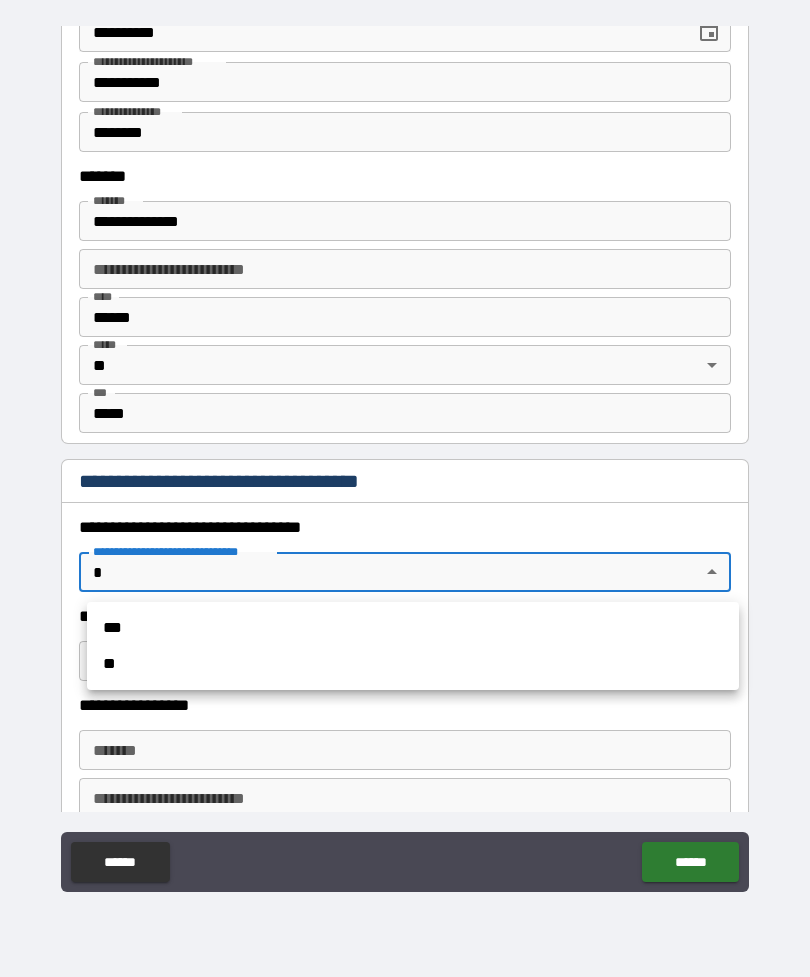 click on "***" at bounding box center (413, 628) 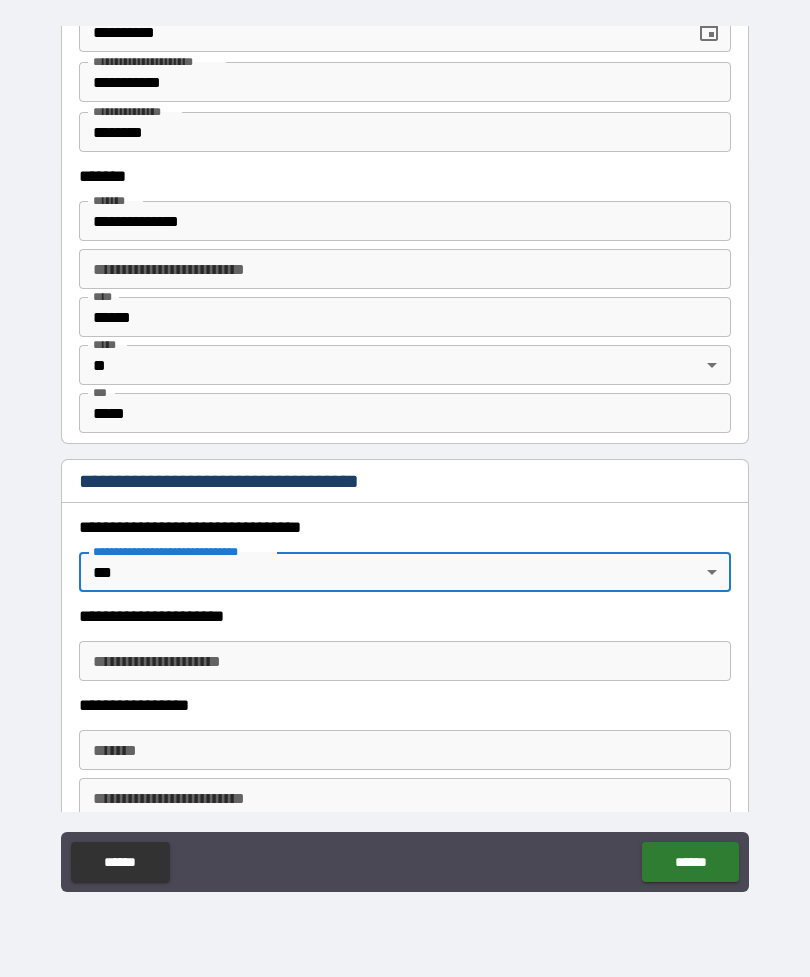 click on "**********" at bounding box center (405, 661) 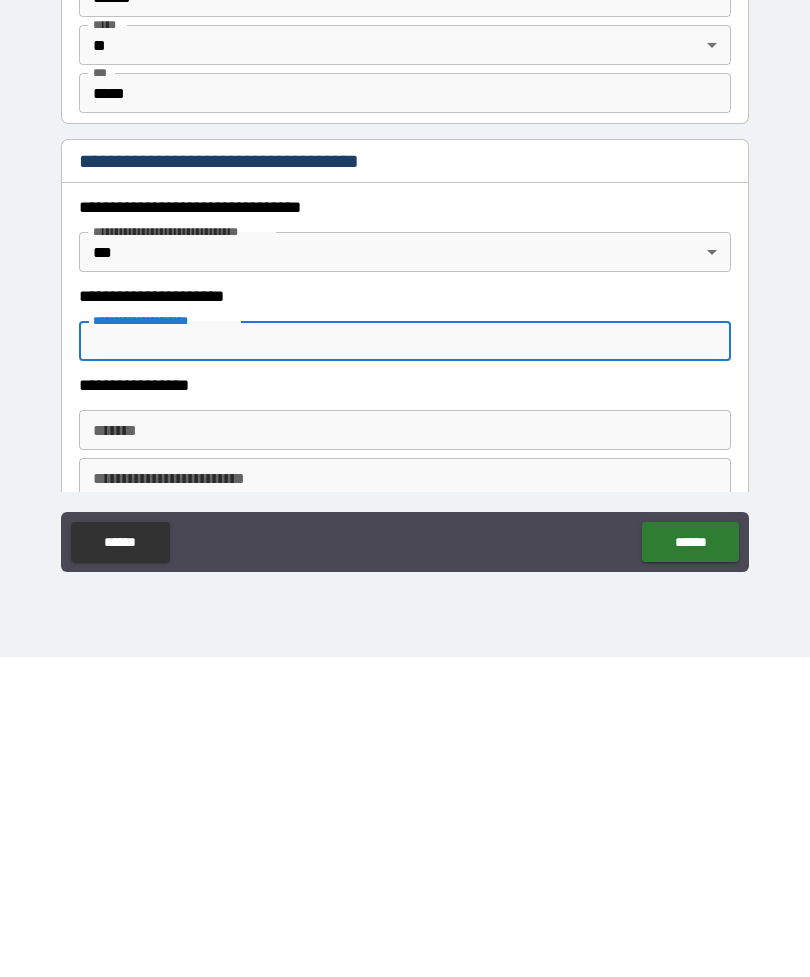 type on "*" 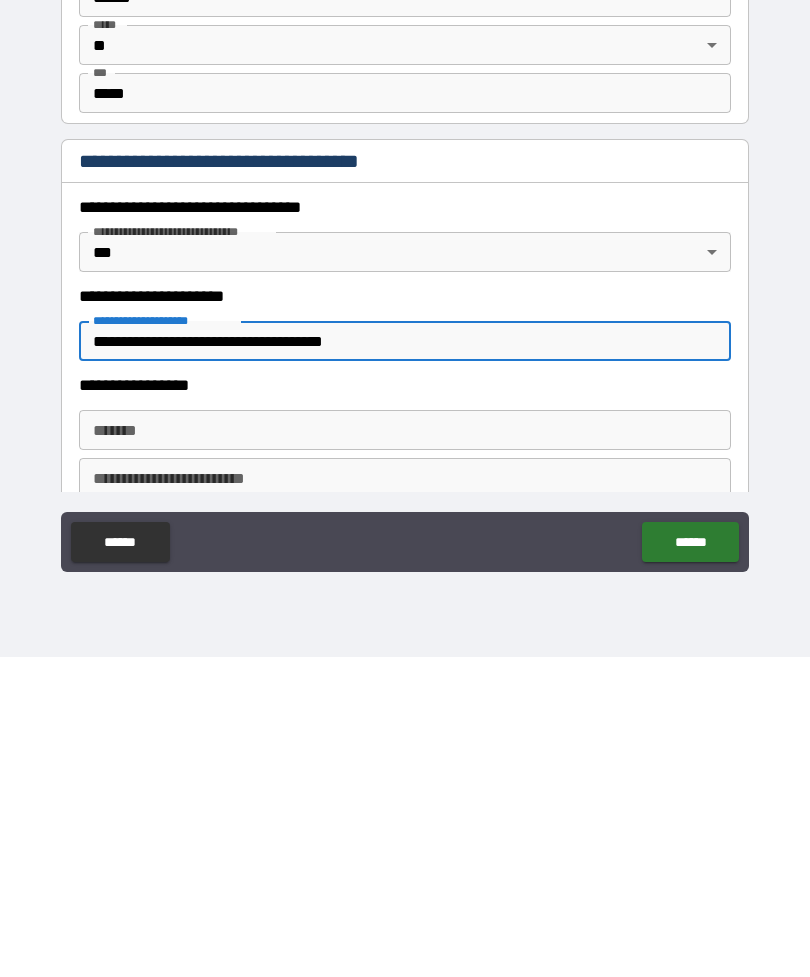 type on "**********" 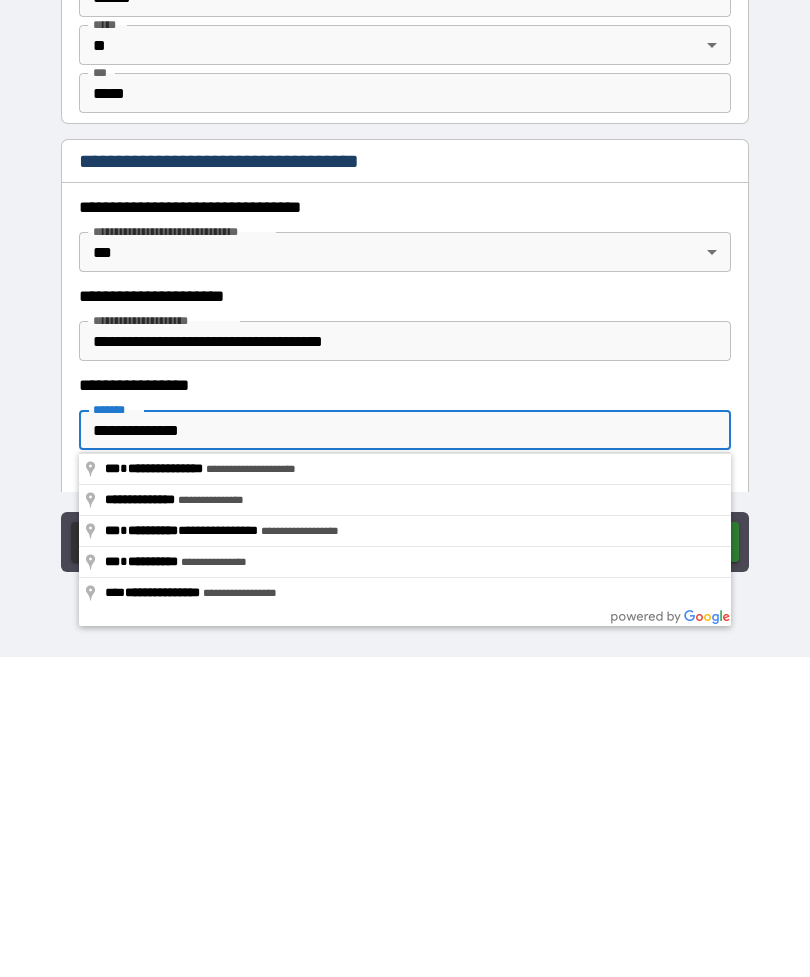 type on "**********" 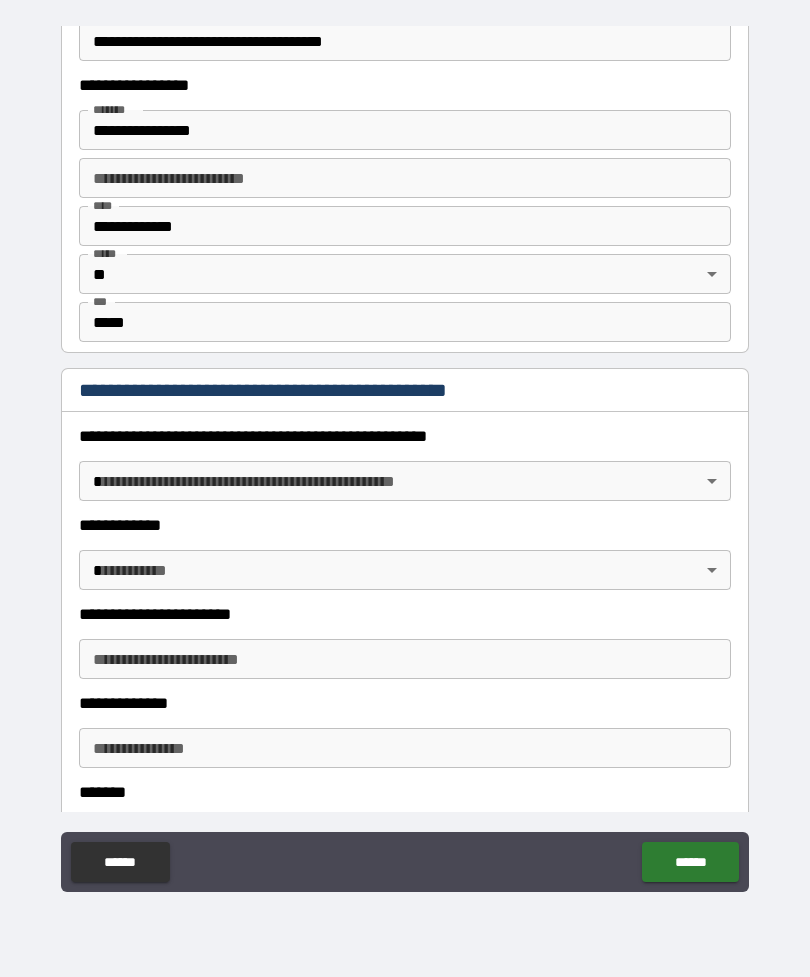 scroll, scrollTop: 1871, scrollLeft: 0, axis: vertical 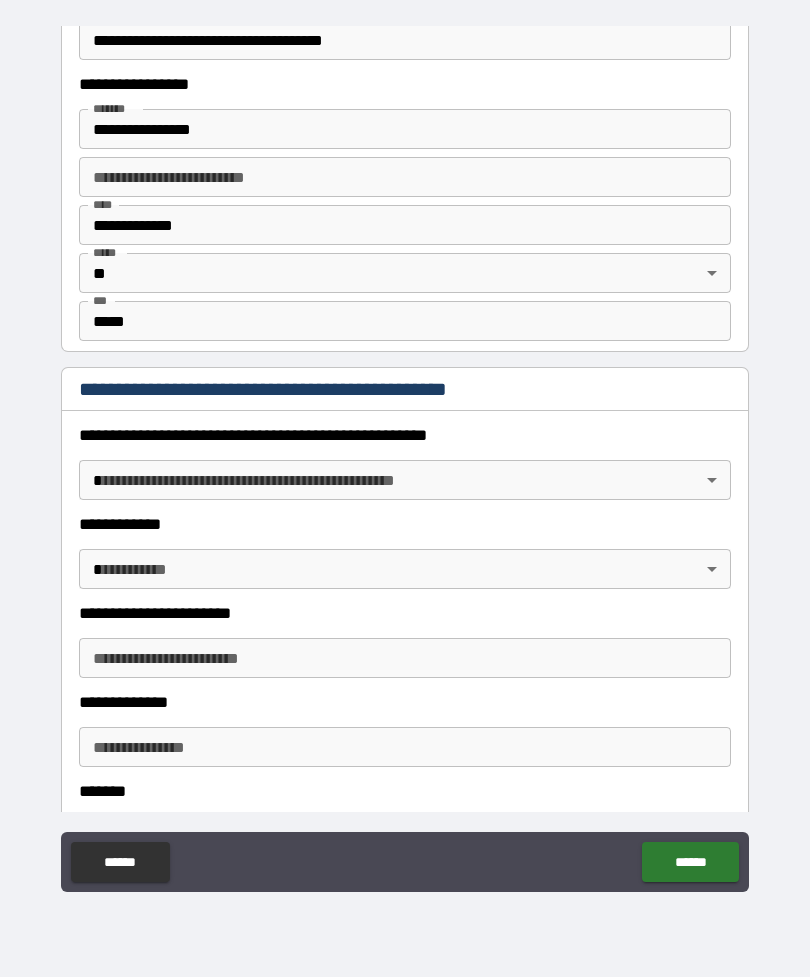 click on "[FIRST] [LAST] [STREET] [CITY] [STATE] [ZIP] [COUNTRY] [PHONE] [EMAIL] [DOB] [GENDER] [OCCUPATION] [EMPLOYER] [MARITAL_STATUS] [CHILDREN] [NATIONALITY] [PASSPORT_NUMBER] [DRIVER_LICENSE] [CREDIT_CARD] [SSN]" at bounding box center (405, 456) 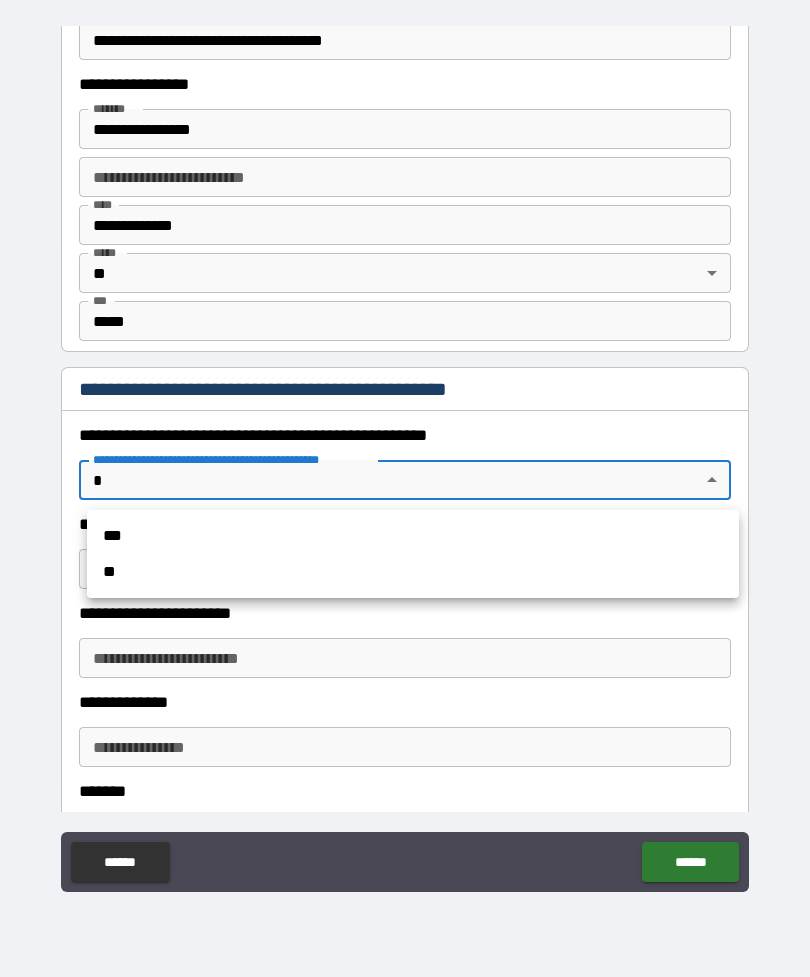 click on "**" at bounding box center (413, 572) 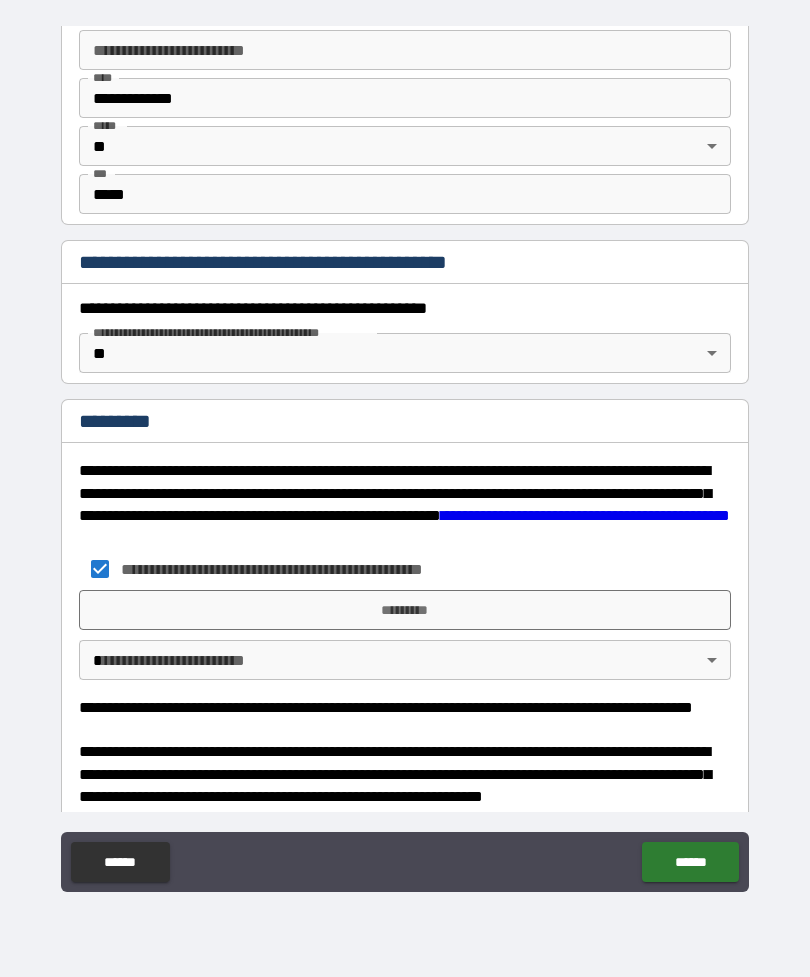 scroll, scrollTop: 2001, scrollLeft: 0, axis: vertical 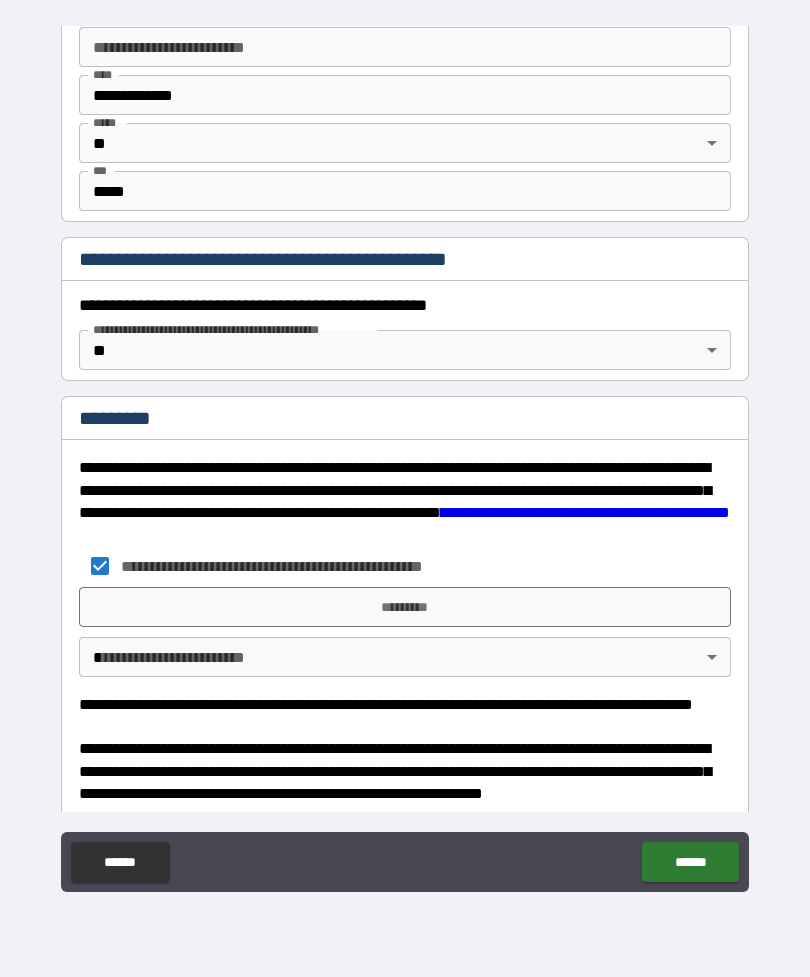click on "*********" at bounding box center (405, 607) 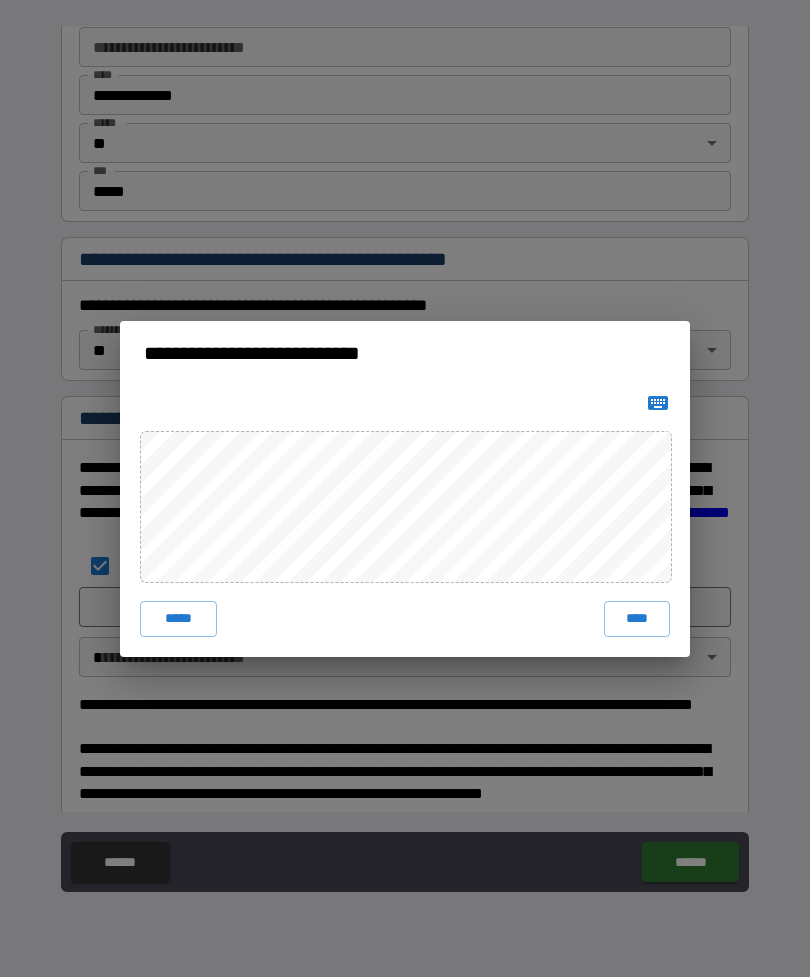 click on "****" at bounding box center [637, 619] 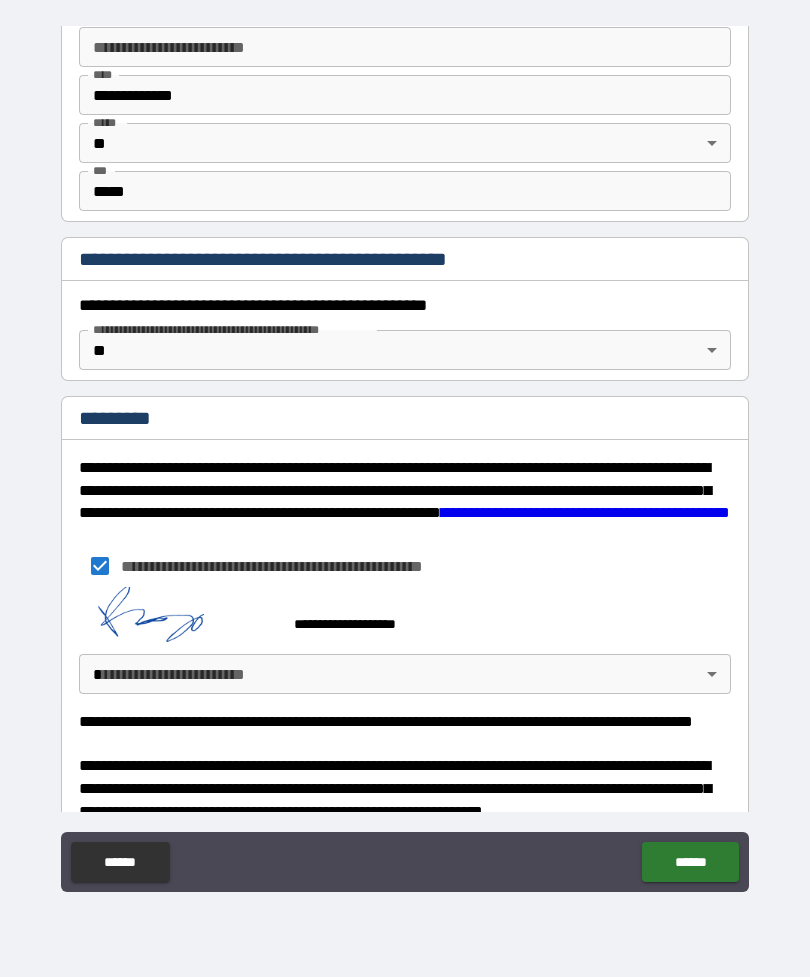 click on "[FIRST] [LAST] [STREET] [CITY] [STATE] [ZIP] [COUNTRY] [PHONE] [EMAIL] [DOB] [GENDER] [OCCUPATION] [EMPLOYER] [MARITAL_STATUS] [CHILDREN] [NATIONALITY] [PASSPORT_NUMBER] [DRIVER_LICENSE] [CREDIT_CARD] [SSN]" at bounding box center [405, 456] 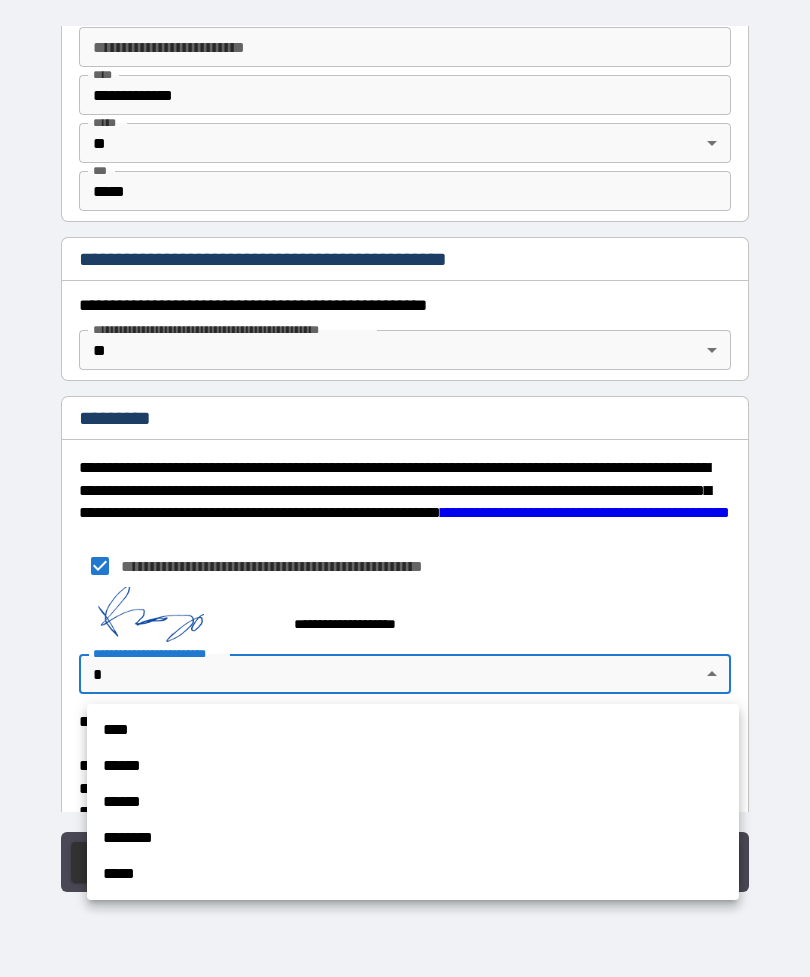 click on "****" at bounding box center [413, 730] 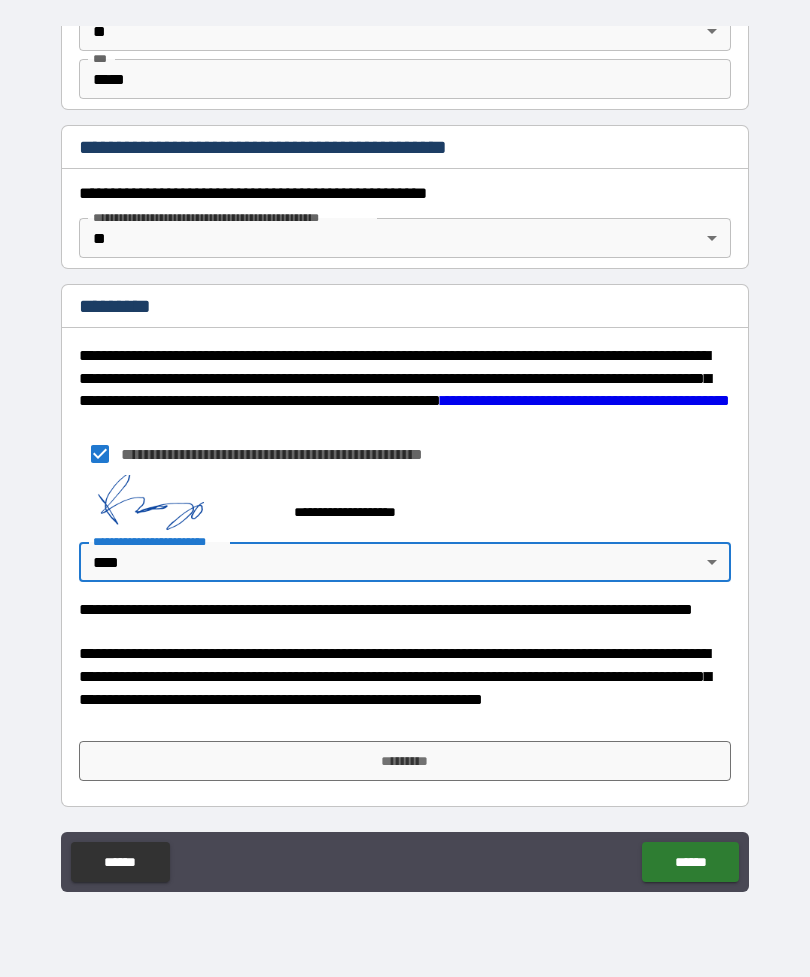 scroll, scrollTop: 2113, scrollLeft: 0, axis: vertical 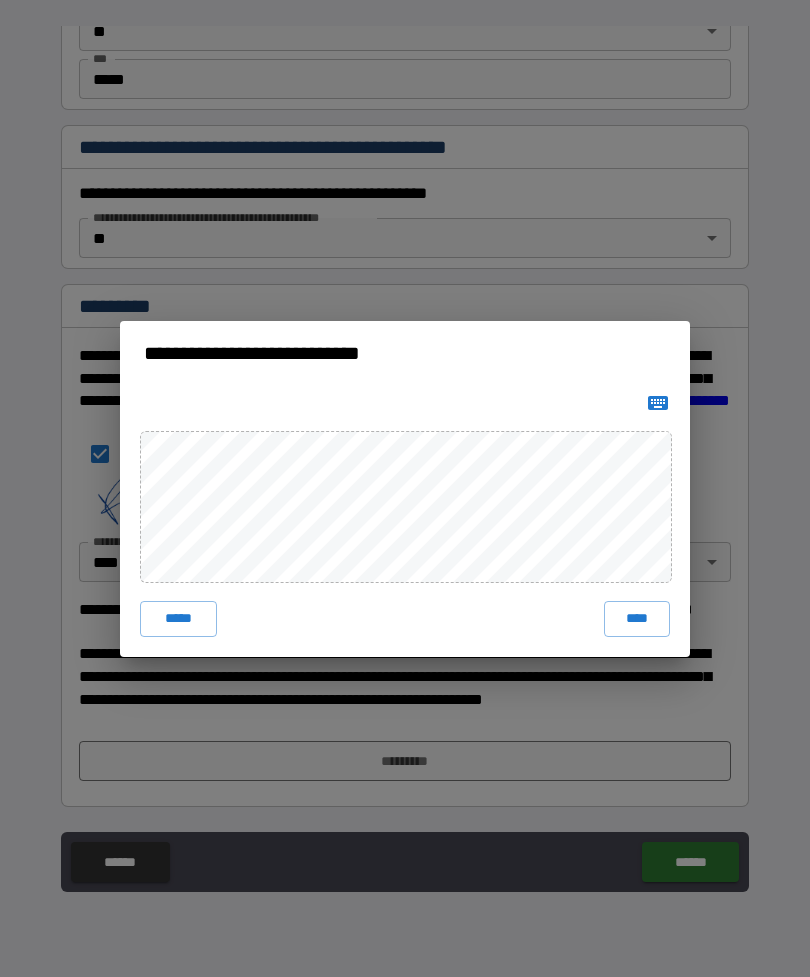 click on "****" at bounding box center [637, 619] 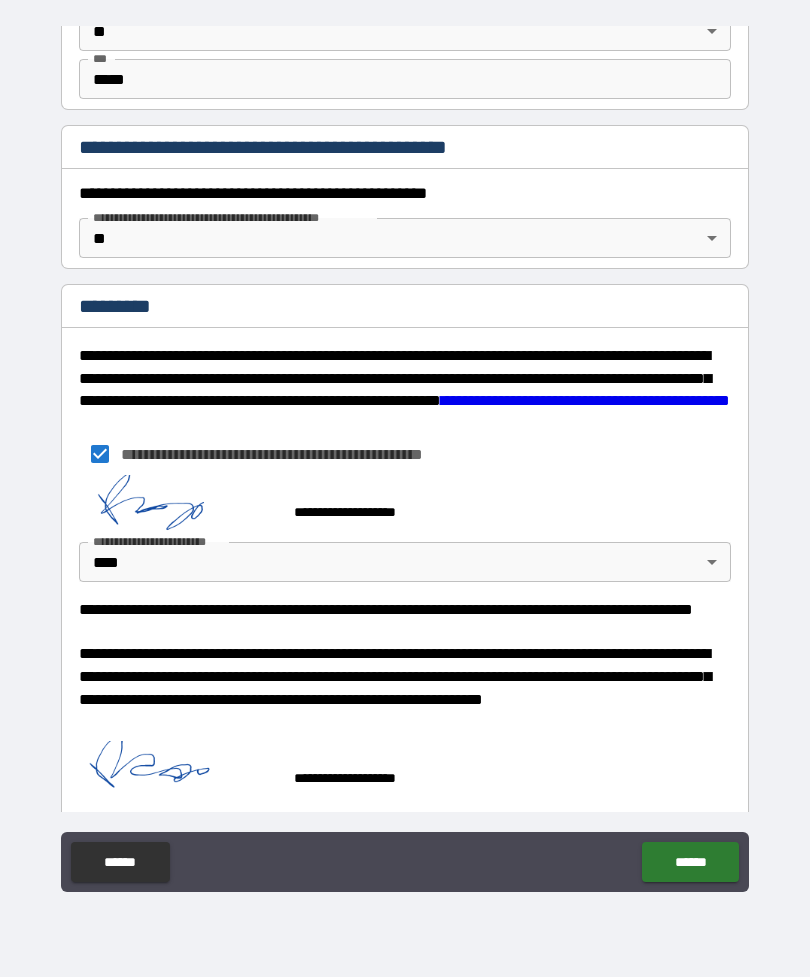 scroll, scrollTop: 2103, scrollLeft: 0, axis: vertical 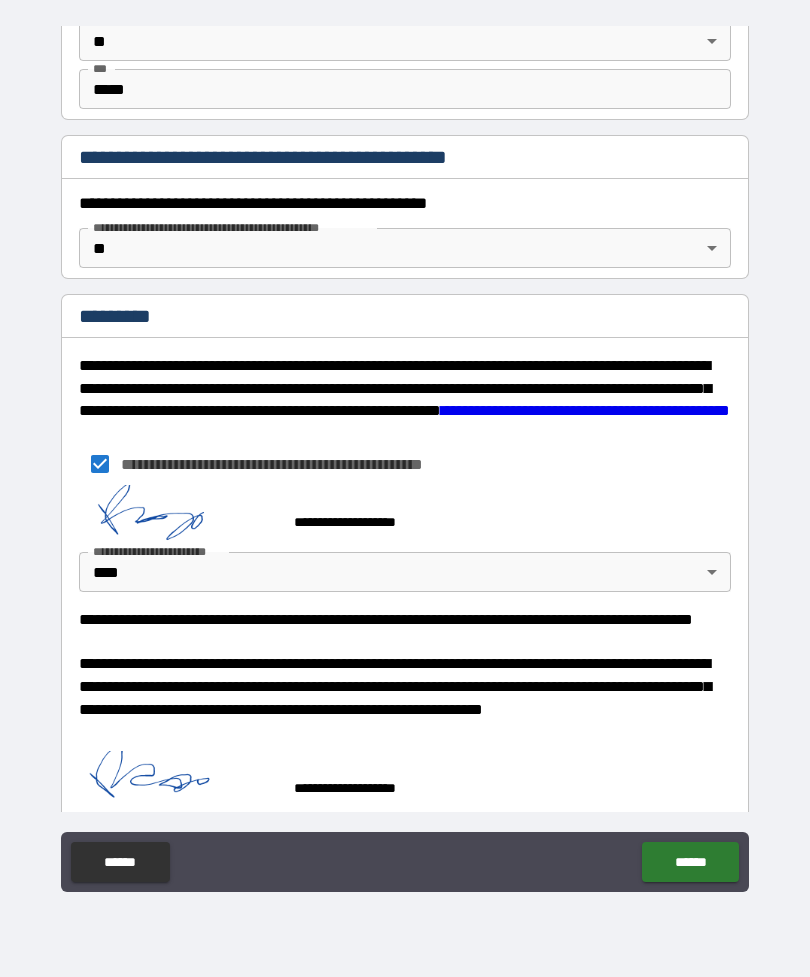 click on "******" at bounding box center (690, 862) 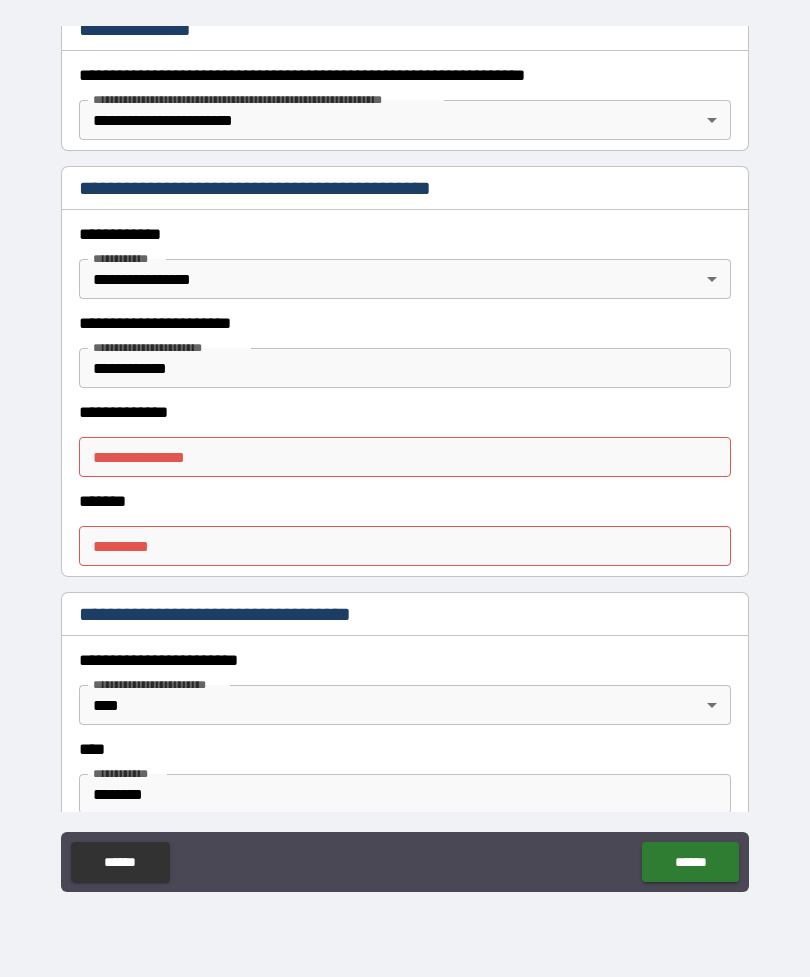 scroll, scrollTop: 347, scrollLeft: 0, axis: vertical 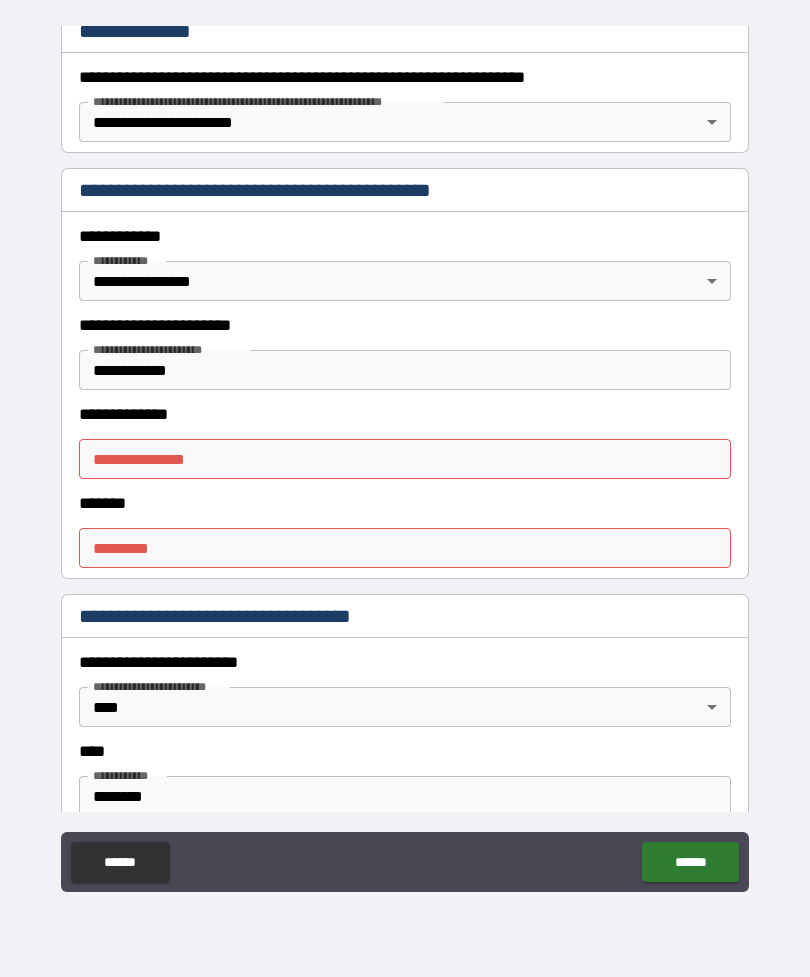 click on "**********" at bounding box center (405, 459) 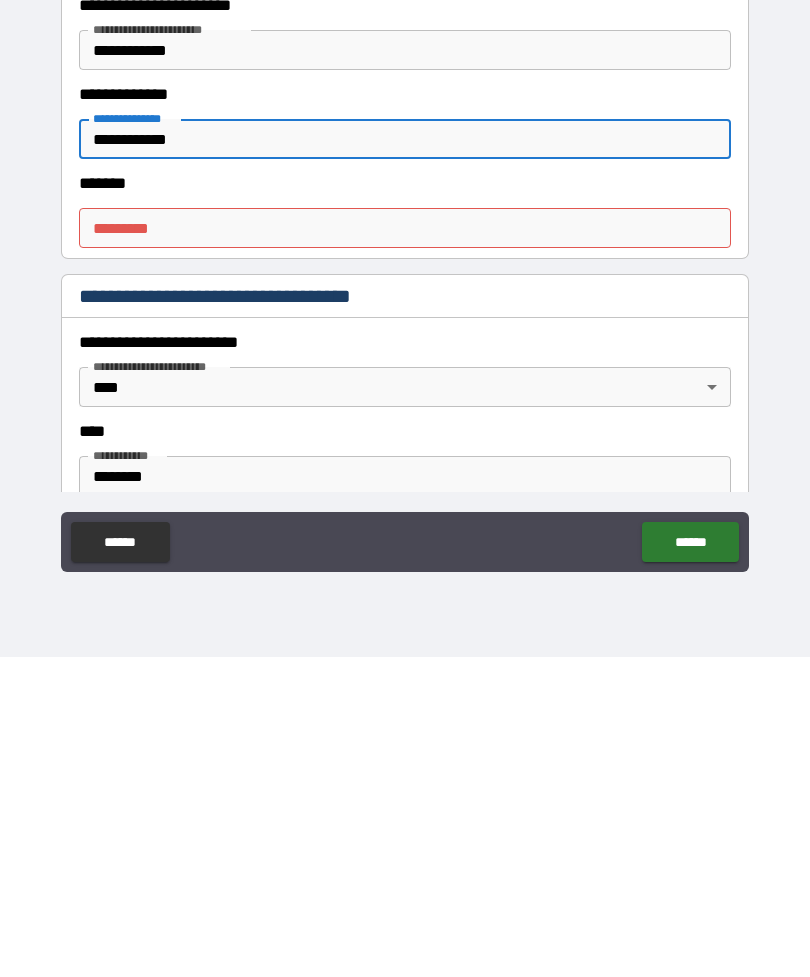 type on "**********" 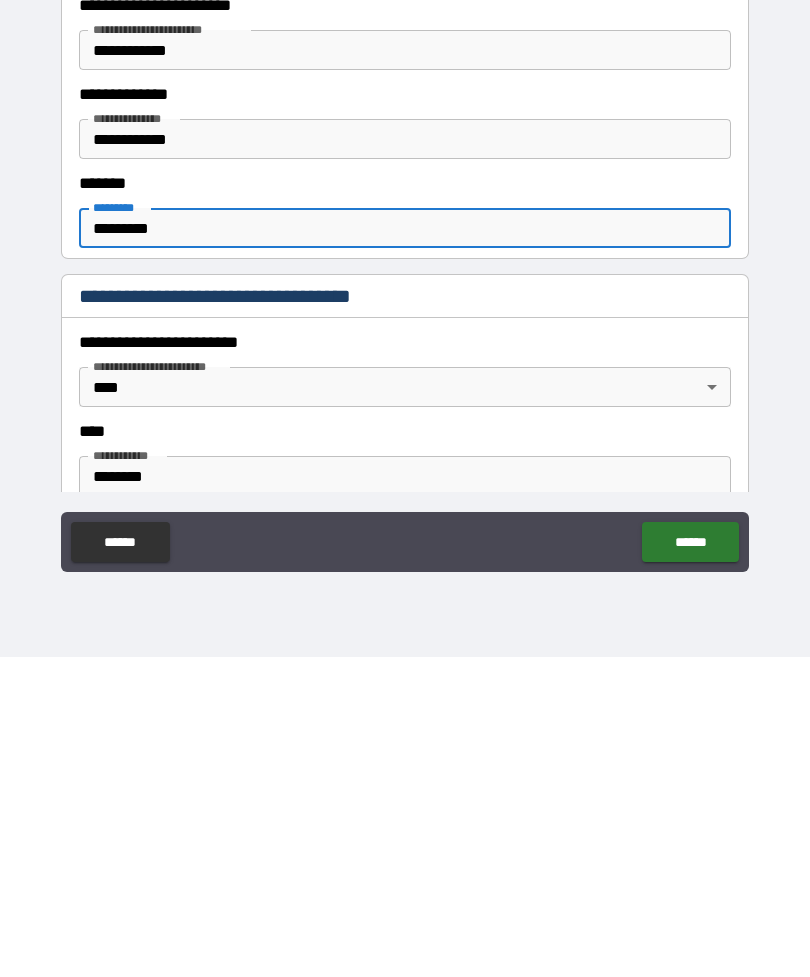 type on "**********" 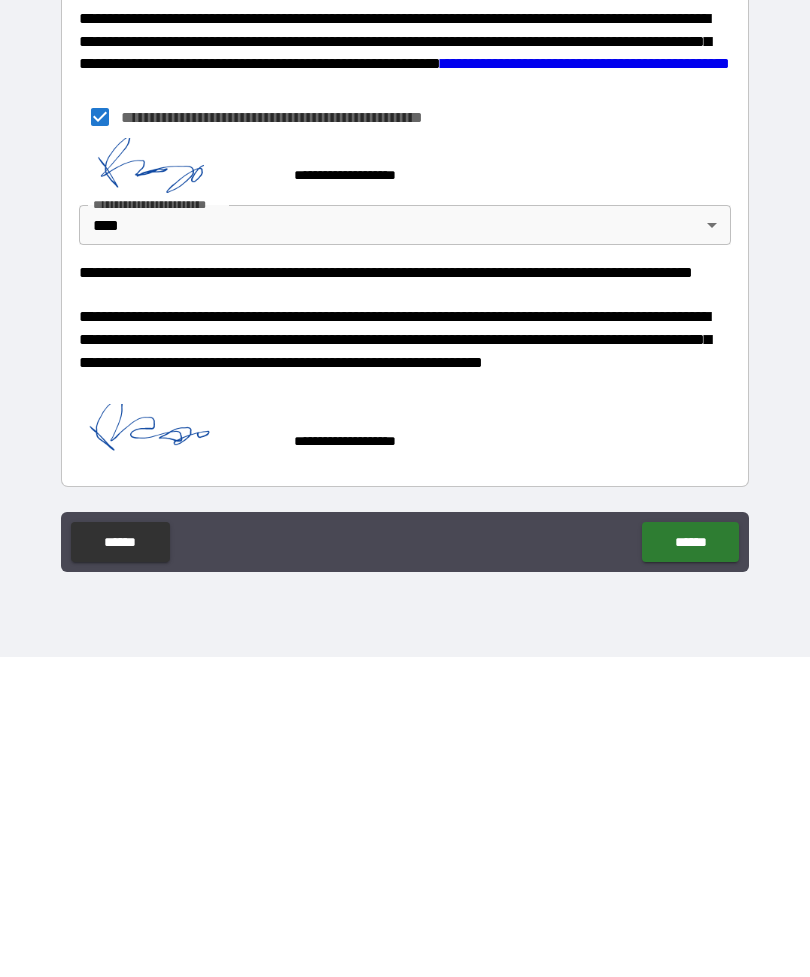 scroll, scrollTop: 2130, scrollLeft: 0, axis: vertical 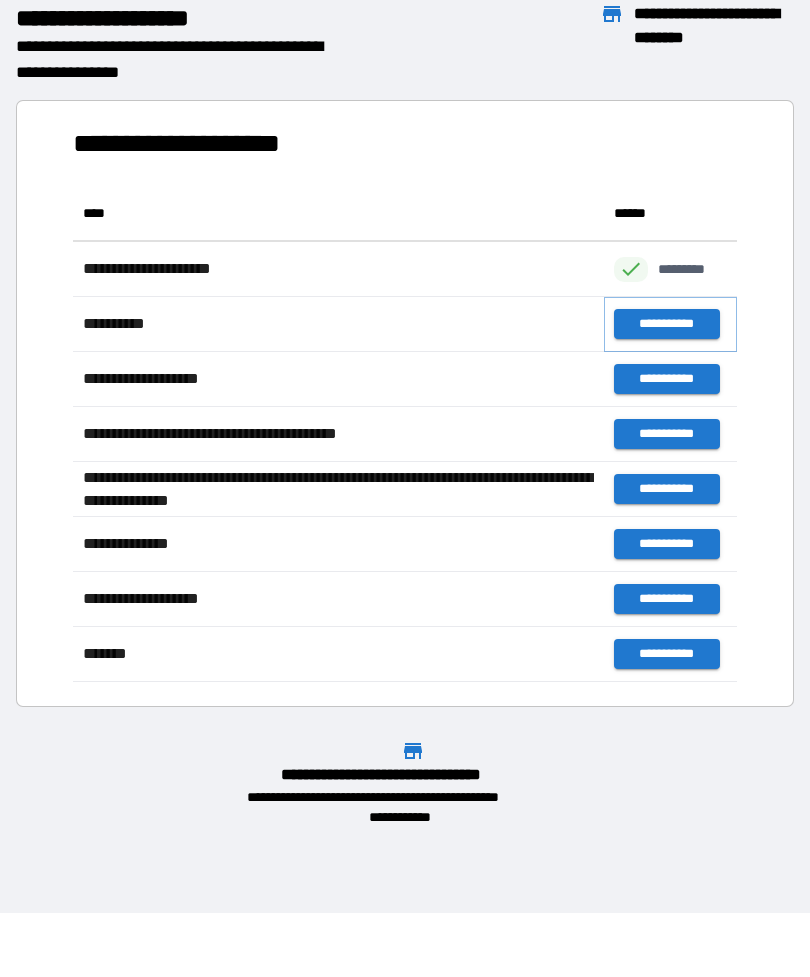 click on "**********" at bounding box center [666, 324] 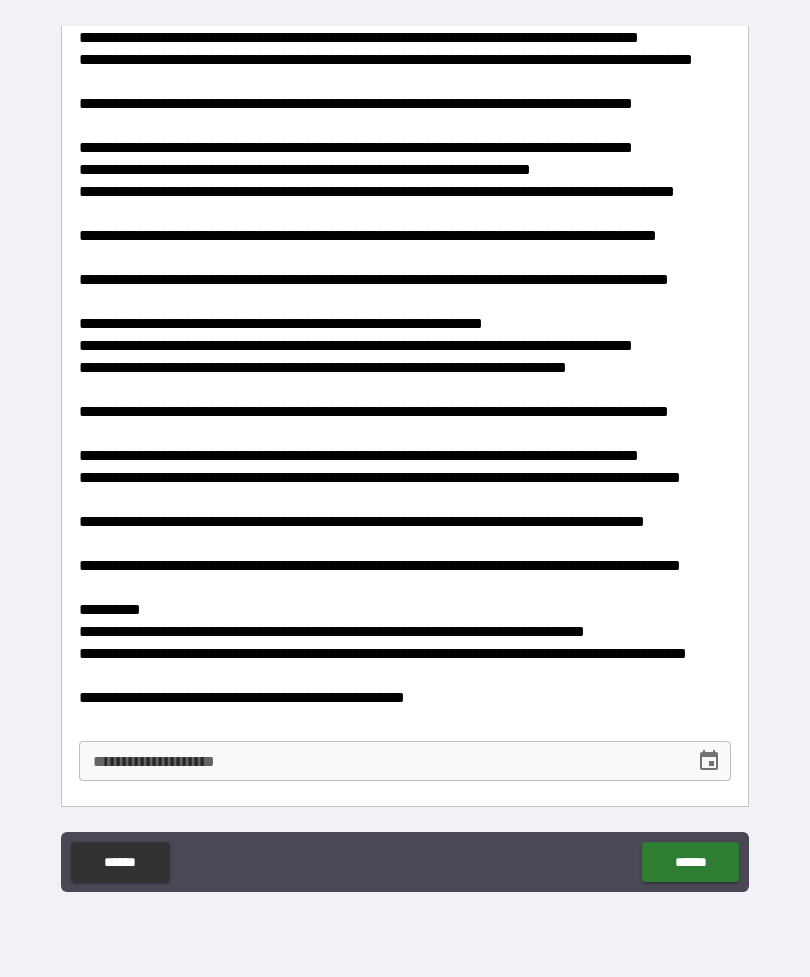 scroll, scrollTop: 425, scrollLeft: 0, axis: vertical 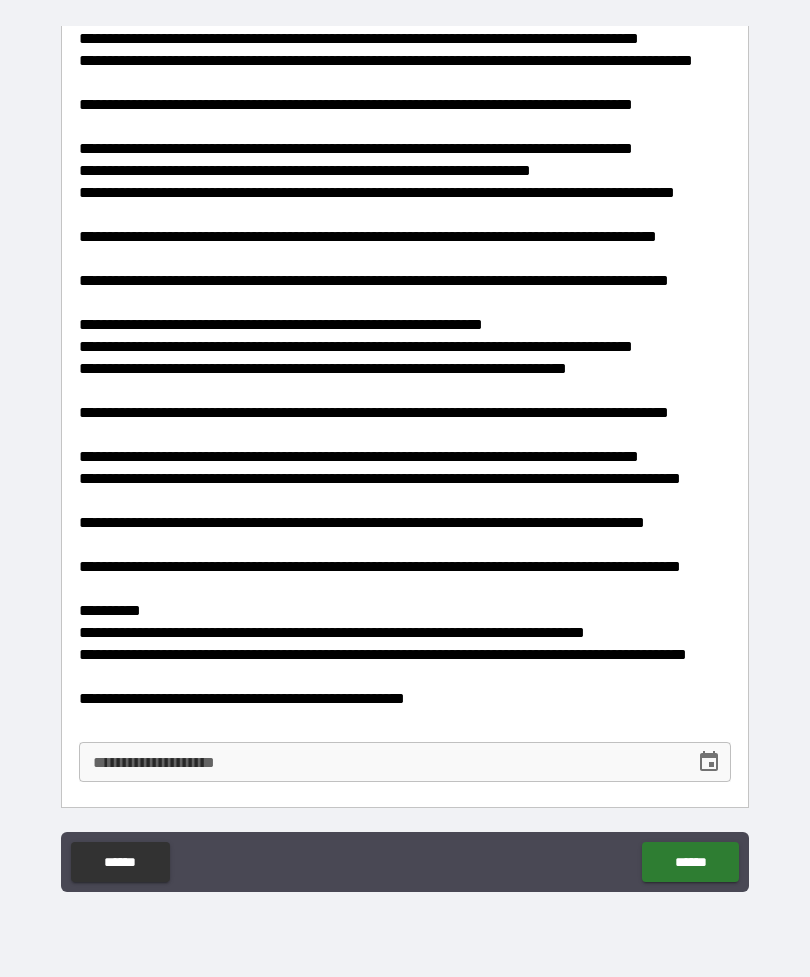 click on "**********" at bounding box center [380, 762] 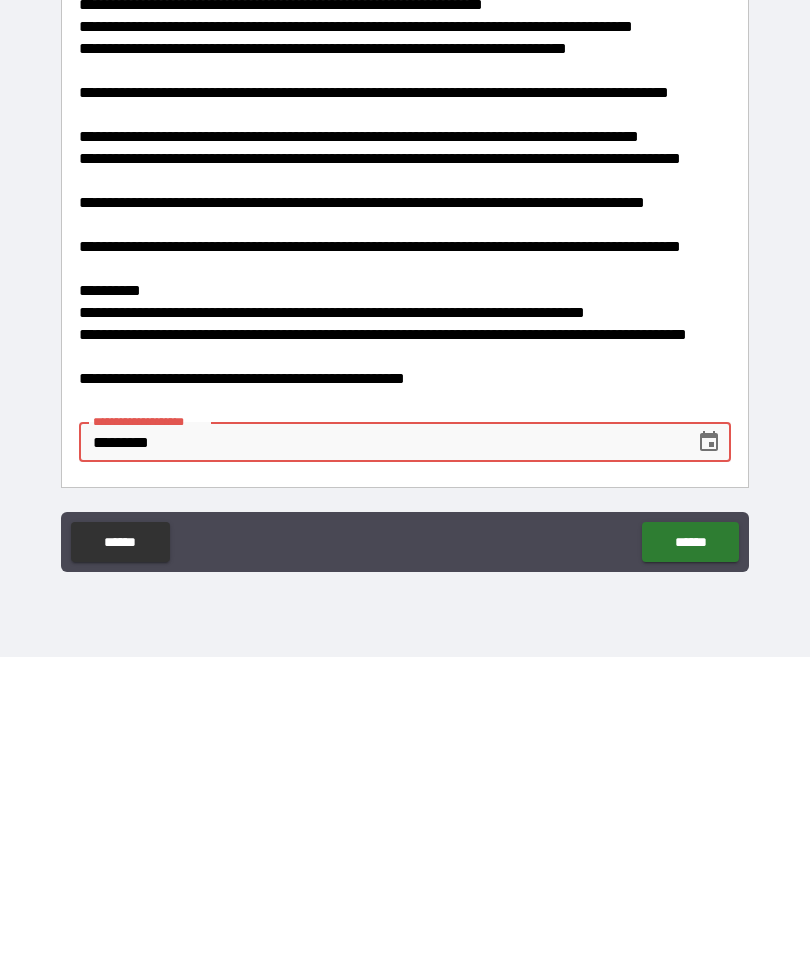 type on "**********" 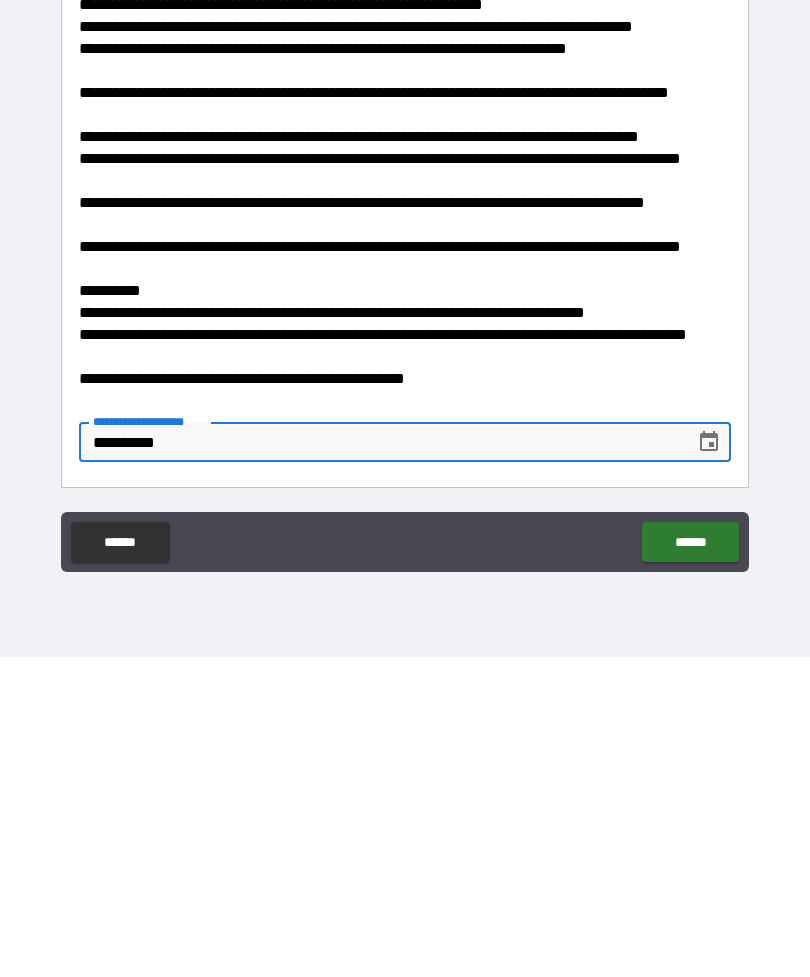 click on "******" at bounding box center (690, 862) 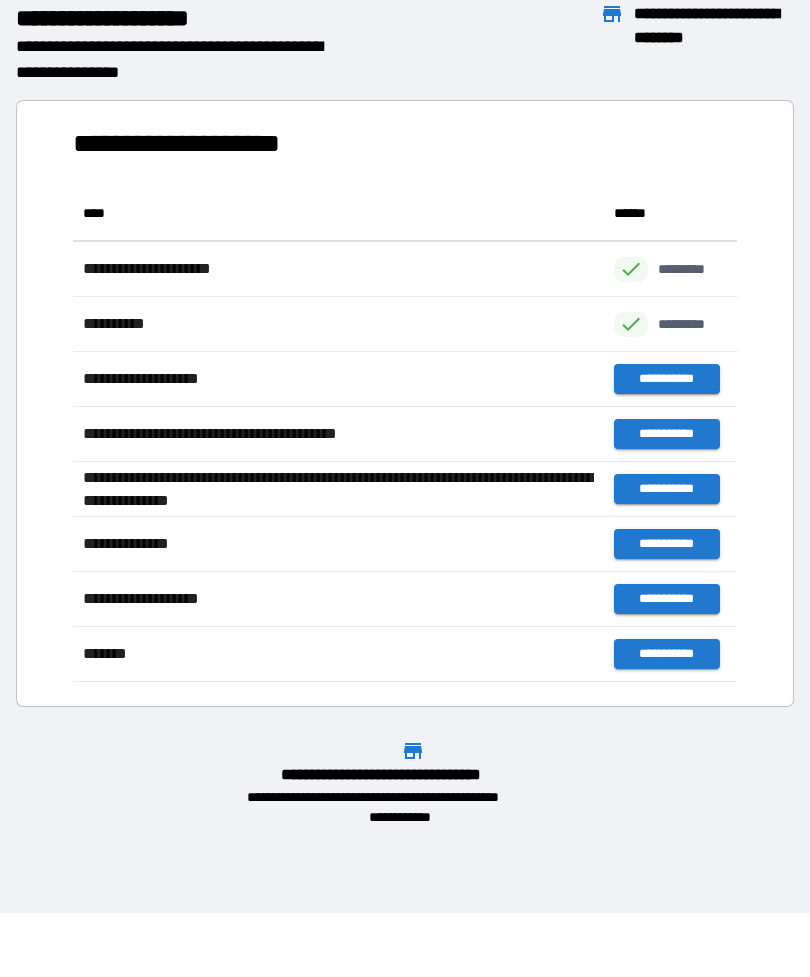 scroll, scrollTop: 1, scrollLeft: 1, axis: both 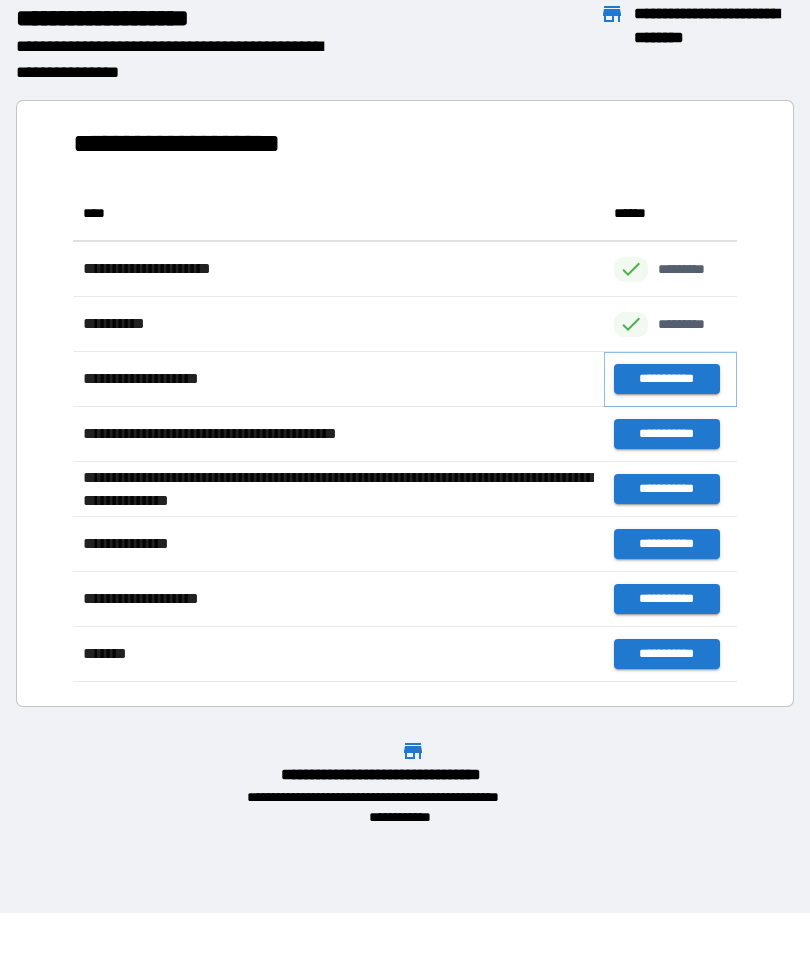 click on "**********" at bounding box center [666, 379] 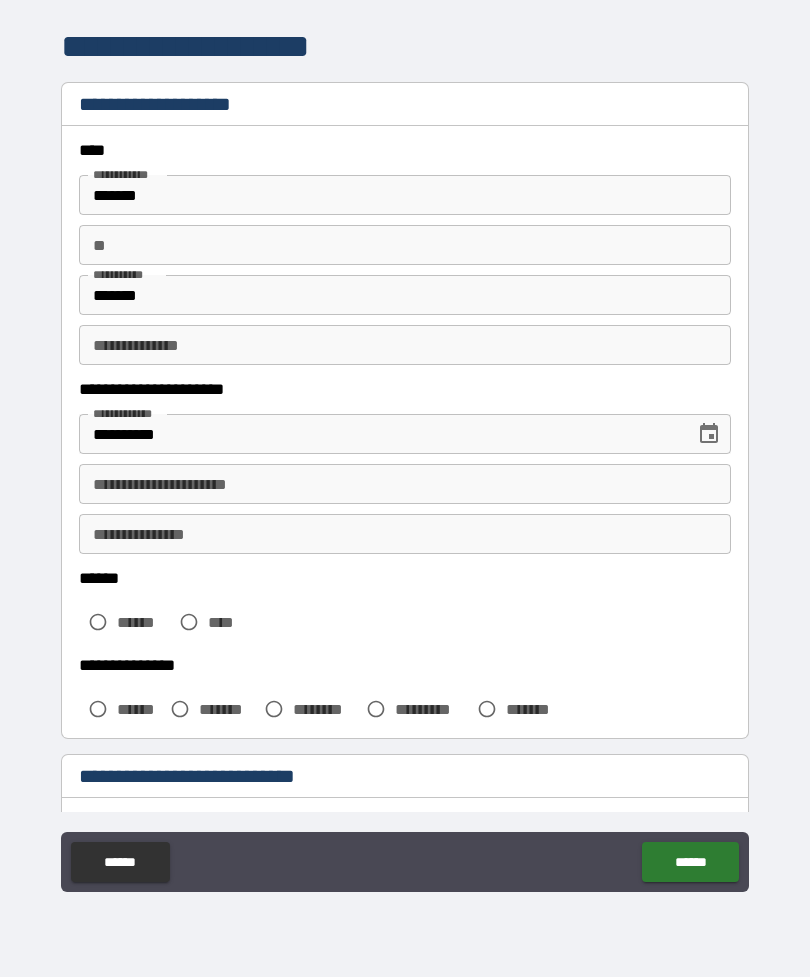 click on "**********" at bounding box center (405, 484) 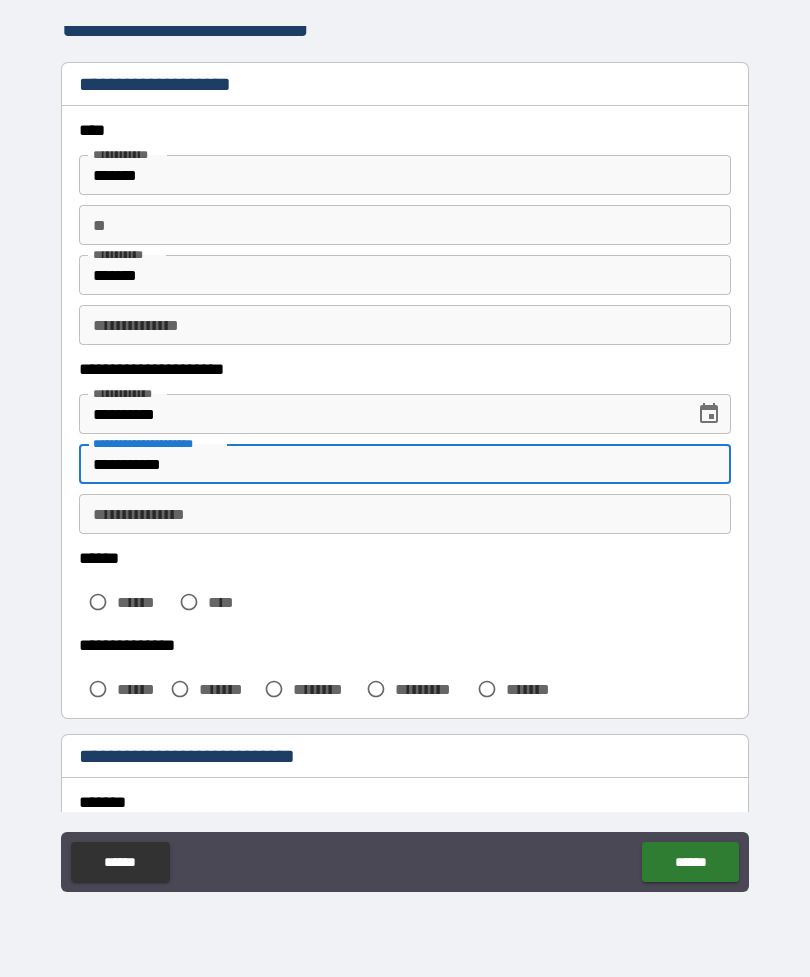 scroll, scrollTop: 66, scrollLeft: 0, axis: vertical 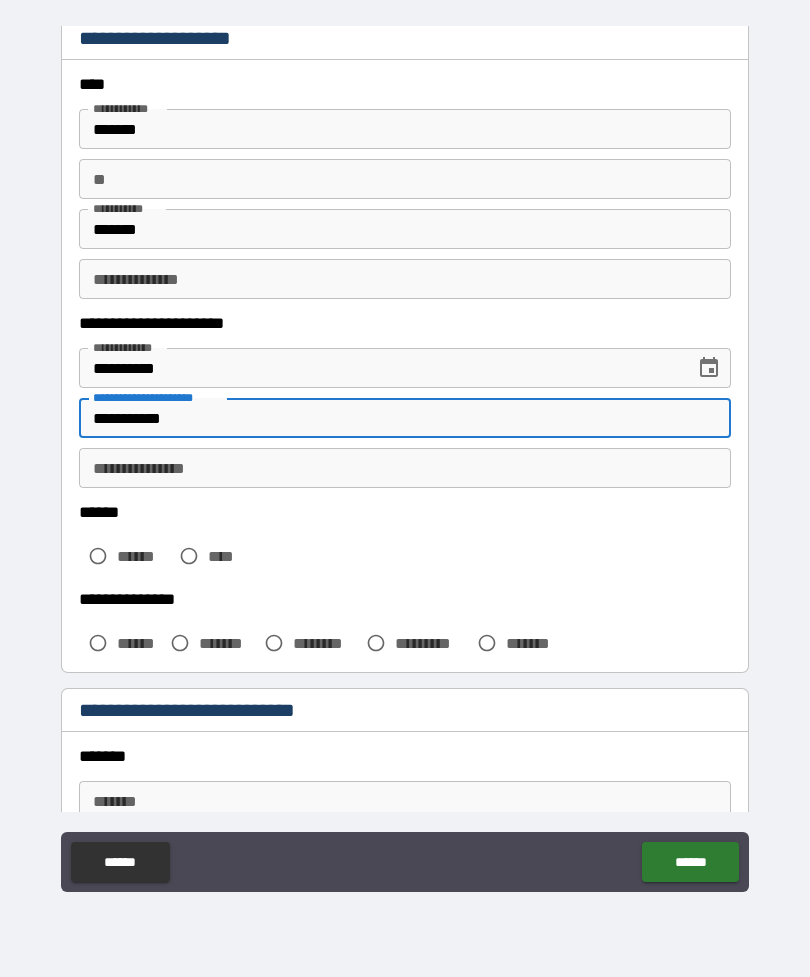 type on "**********" 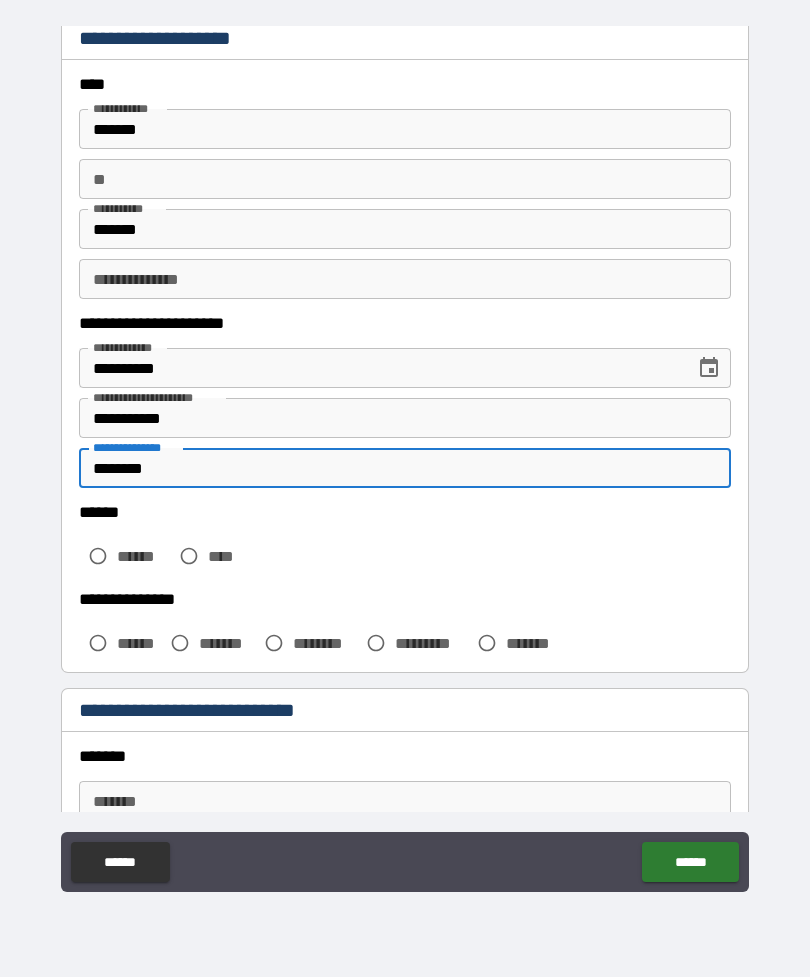 type on "********" 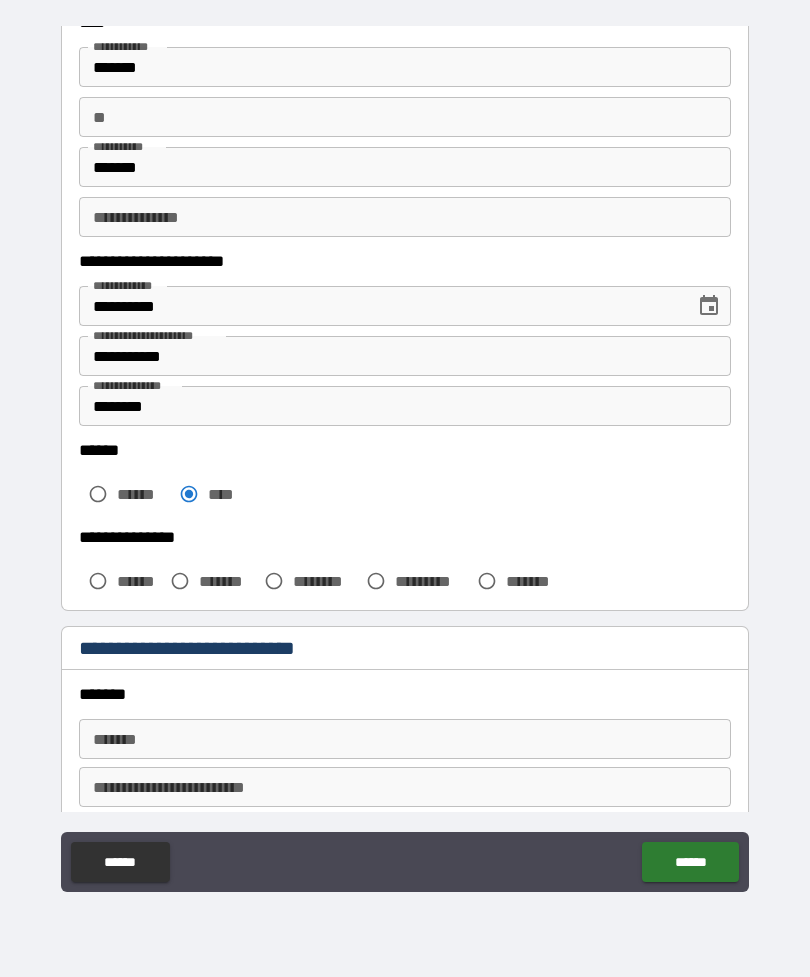 scroll, scrollTop: 130, scrollLeft: 0, axis: vertical 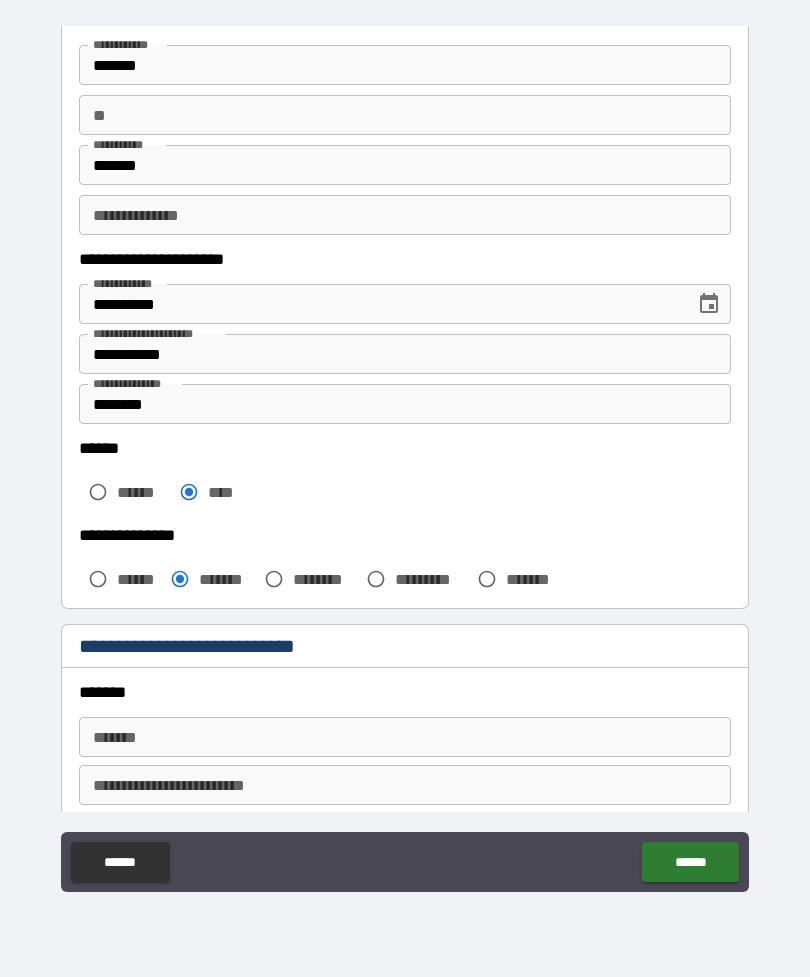 click on "*******" at bounding box center [405, 737] 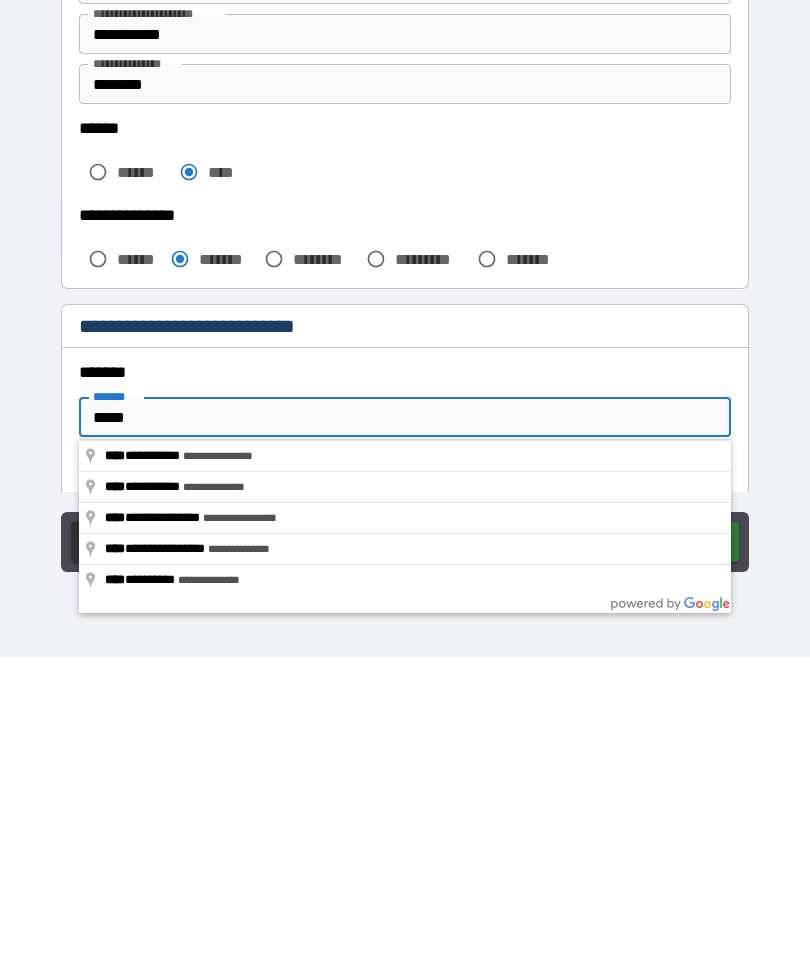 type on "**********" 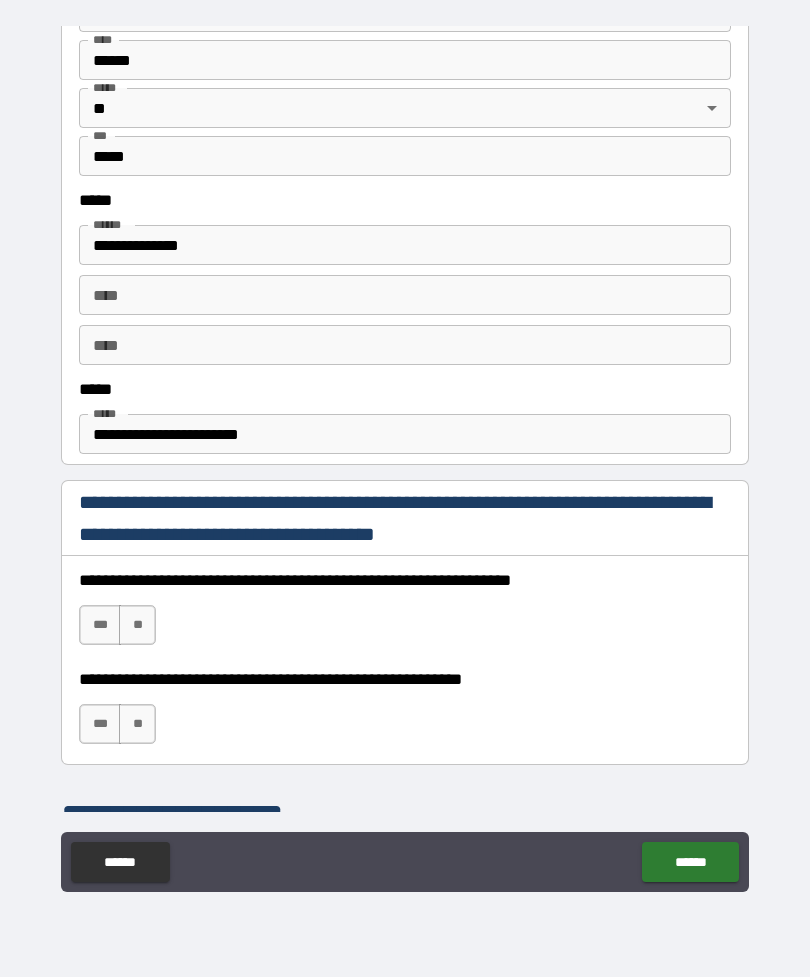 scroll, scrollTop: 906, scrollLeft: 0, axis: vertical 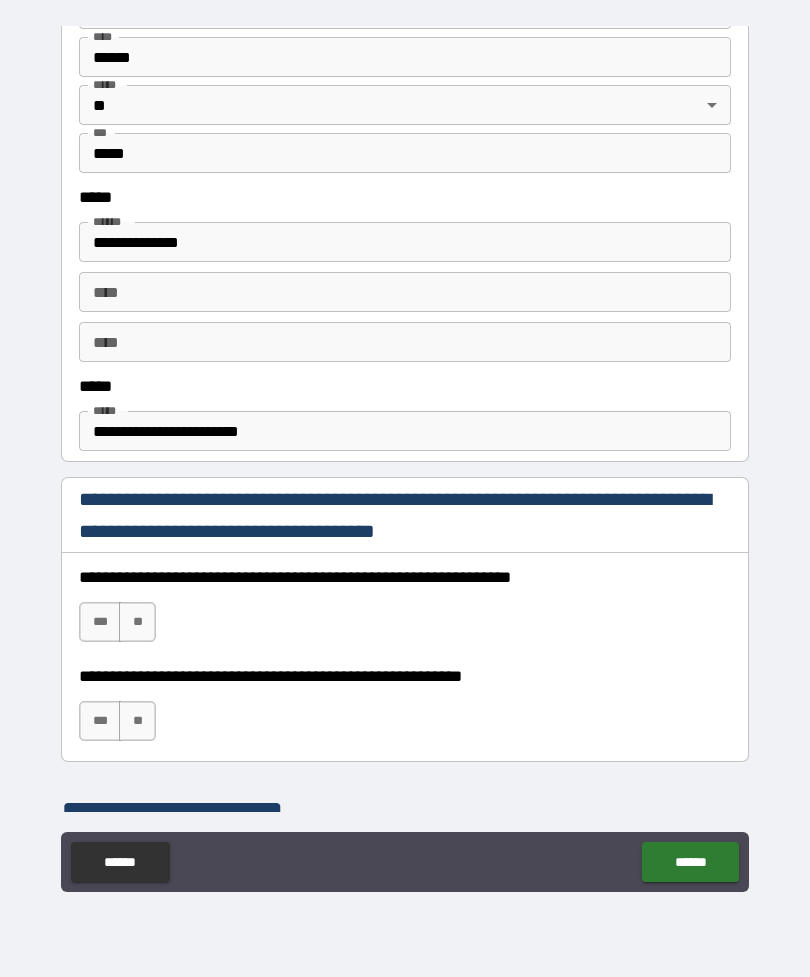 click on "***" at bounding box center [100, 622] 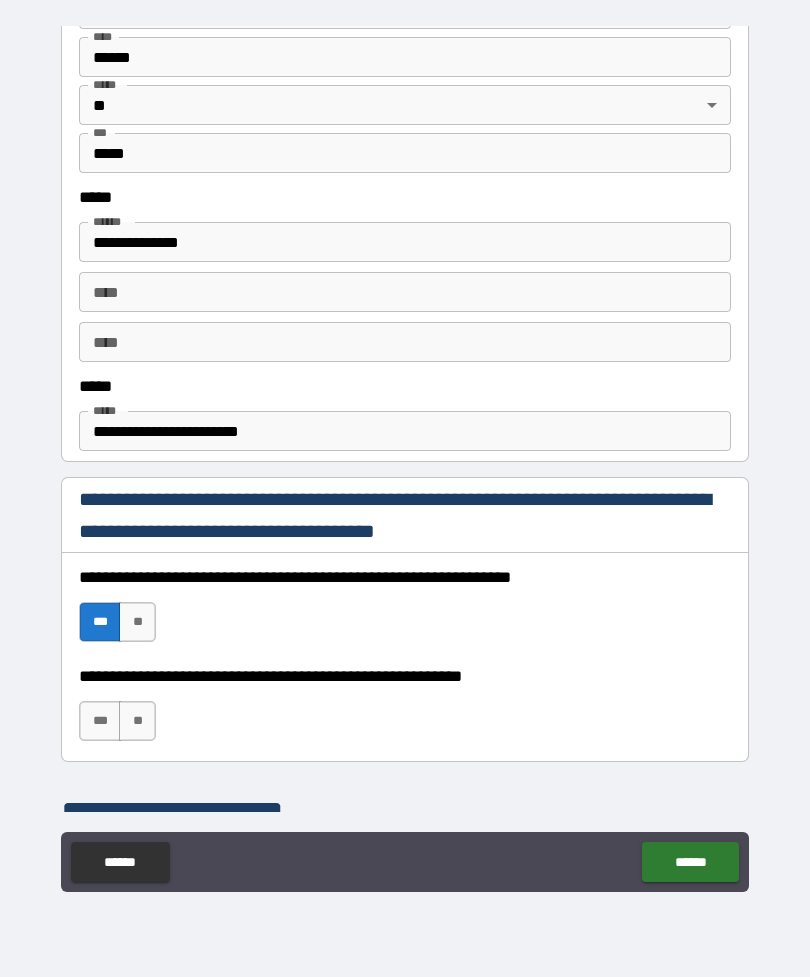 click on "***" at bounding box center [100, 721] 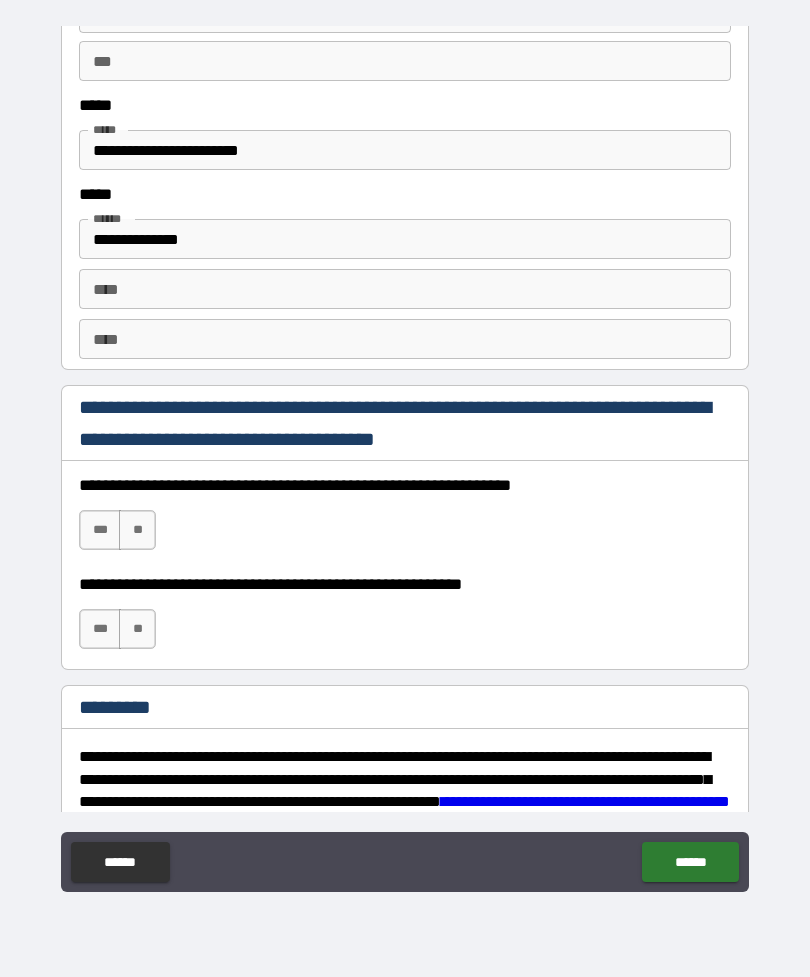 scroll, scrollTop: 2638, scrollLeft: 0, axis: vertical 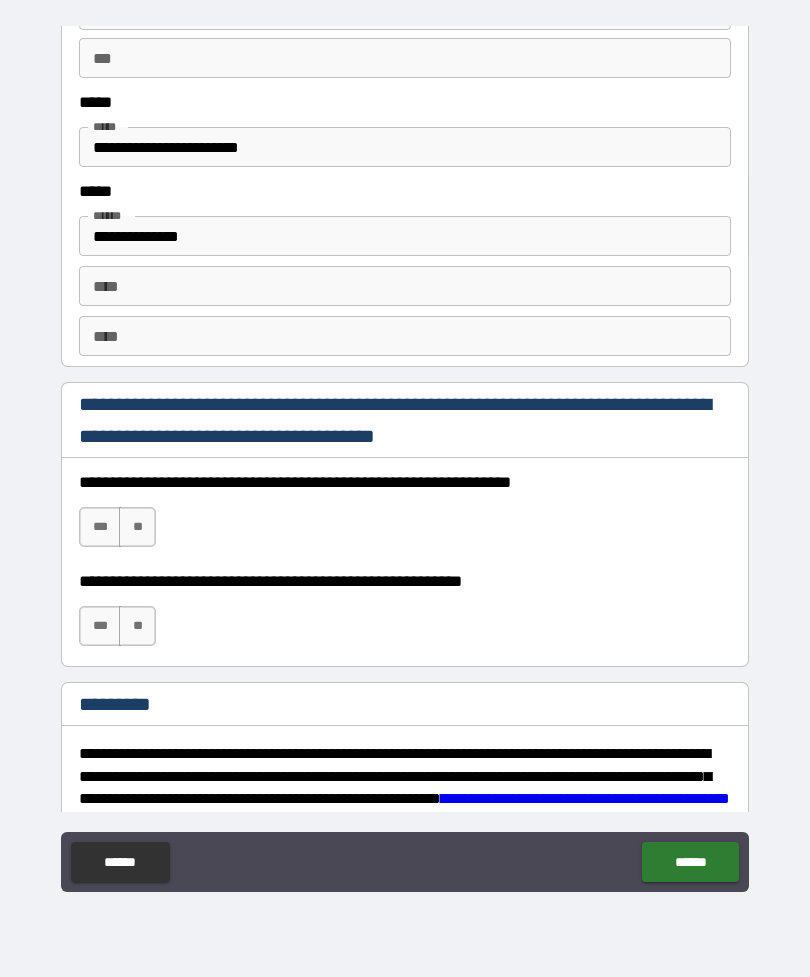 click on "***" at bounding box center (100, 527) 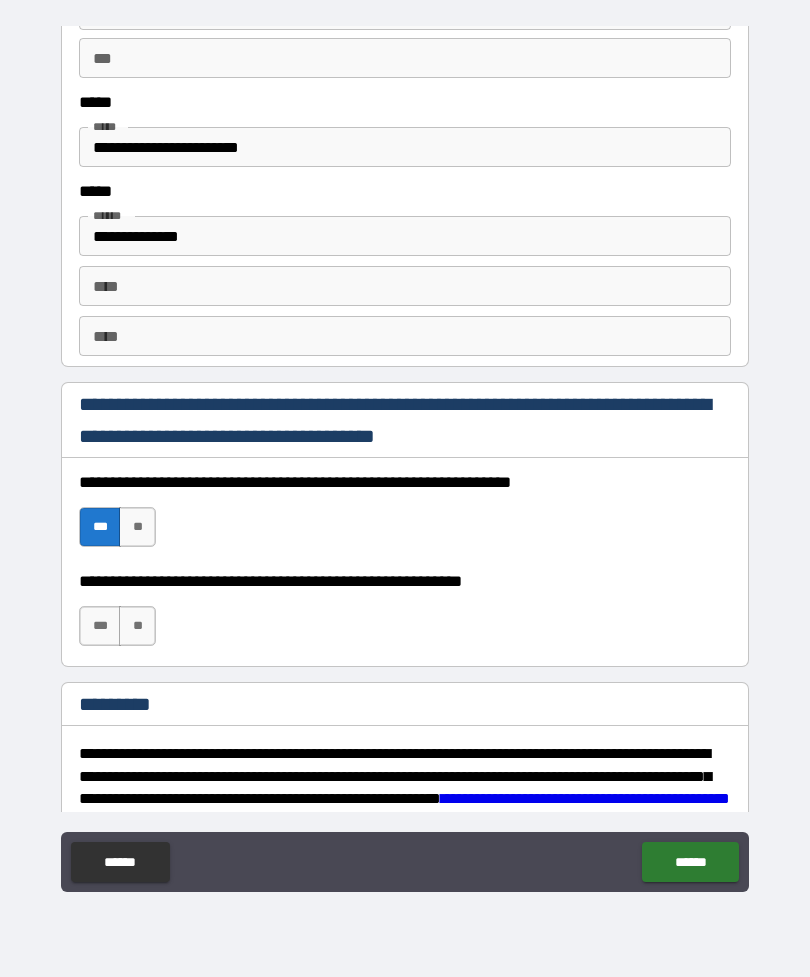 click on "***" at bounding box center (100, 626) 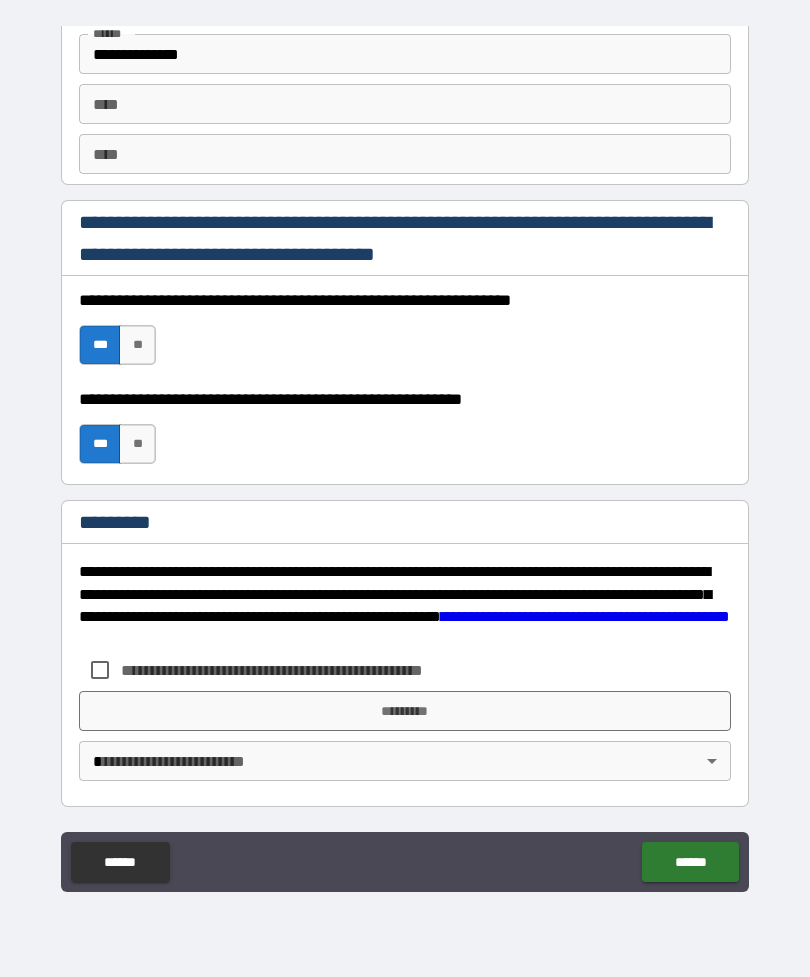 scroll, scrollTop: 2820, scrollLeft: 0, axis: vertical 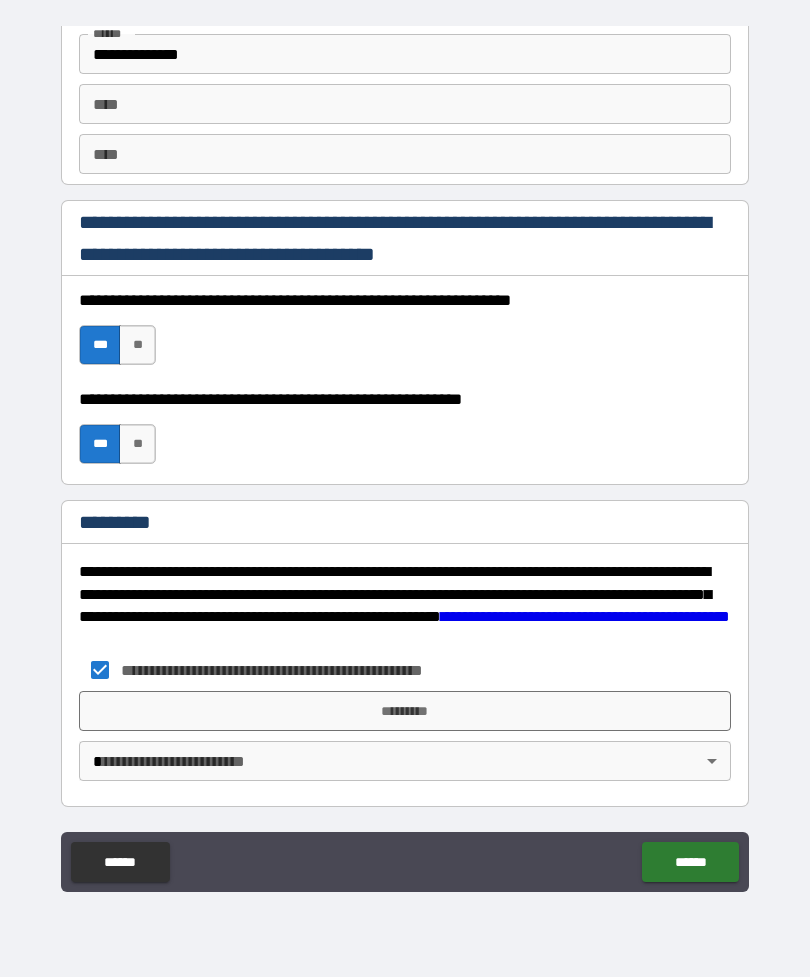 click on "*********" at bounding box center [405, 711] 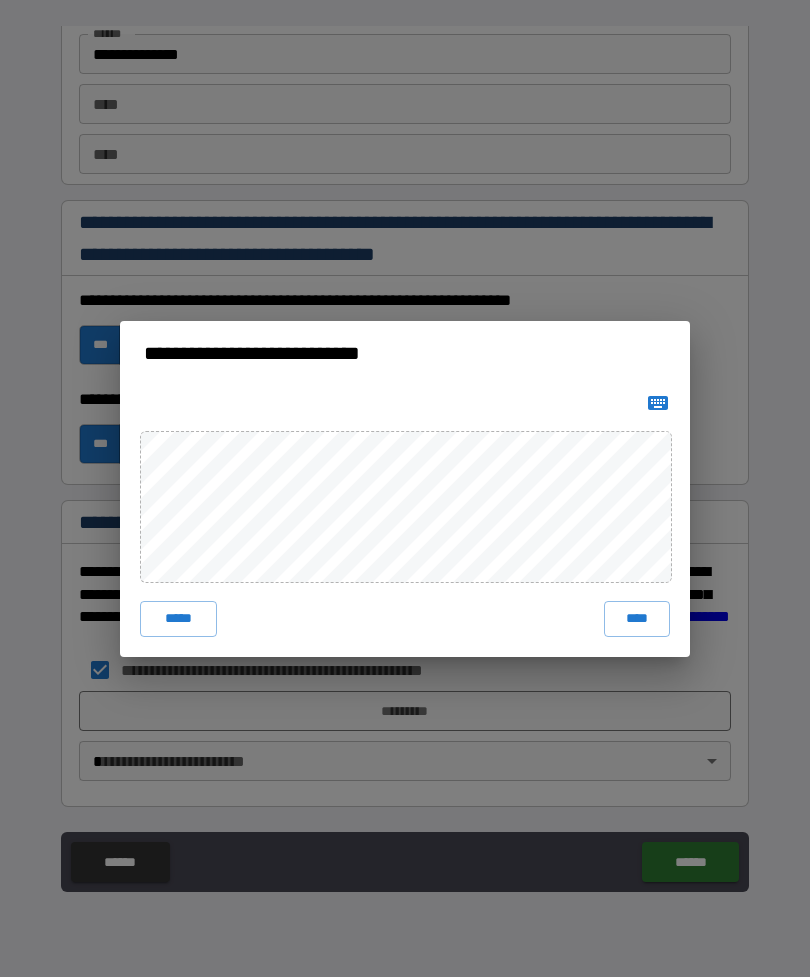 click on "****" at bounding box center [637, 619] 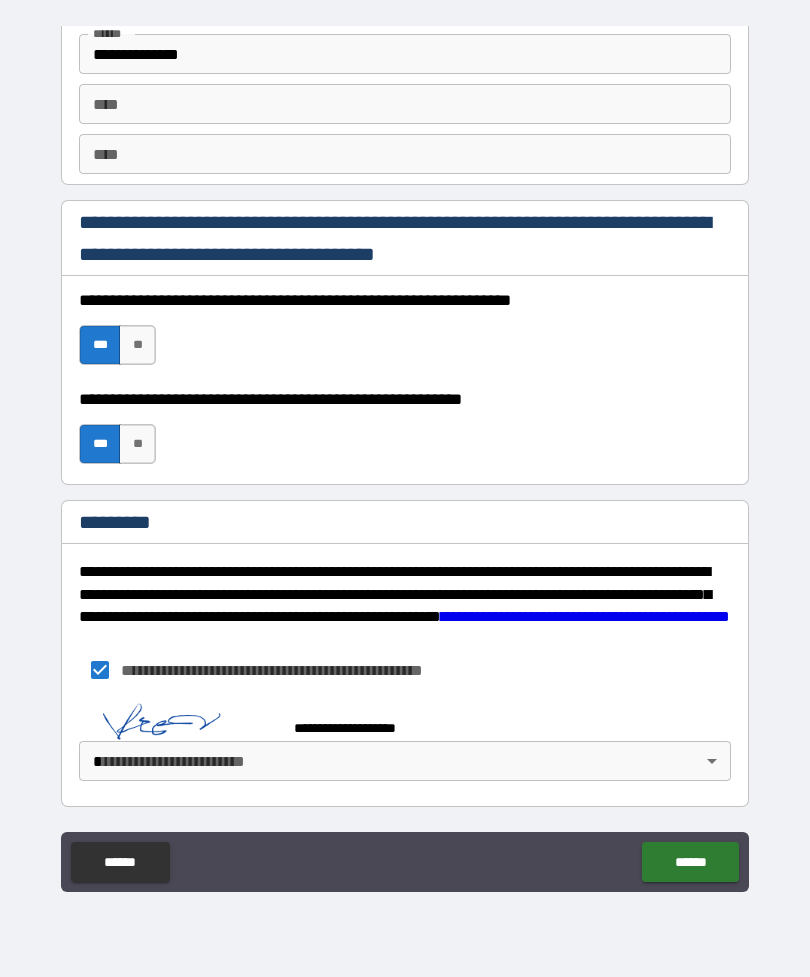 scroll, scrollTop: 2810, scrollLeft: 0, axis: vertical 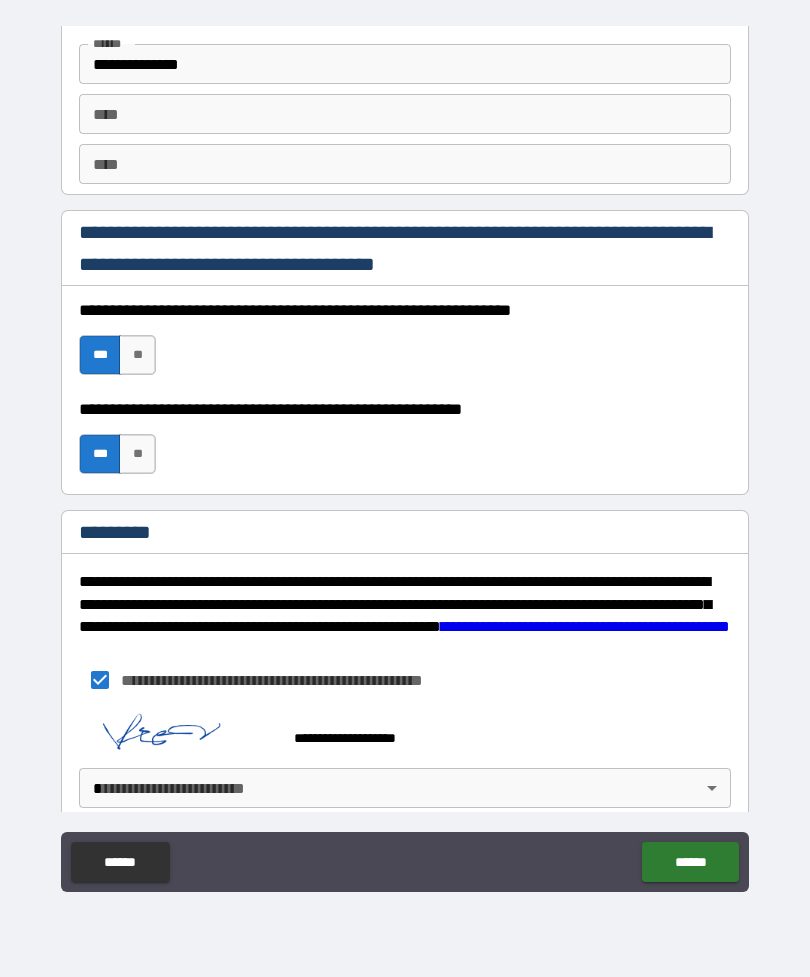 click on "[FIRST] [LAST] [STREET] [CITY] [STATE] [ZIP] [COUNTRY] [PHONE] [EMAIL] [DOB] [GENDER] [OCCUPATION] [EMPLOYER] [MARITAL_STATUS] [CHILDREN] [NATIONALITY] [PASSPORT_NUMBER] [DRIVER_LICENSE] [CREDIT_CARD] [SSN]" at bounding box center (405, 459) 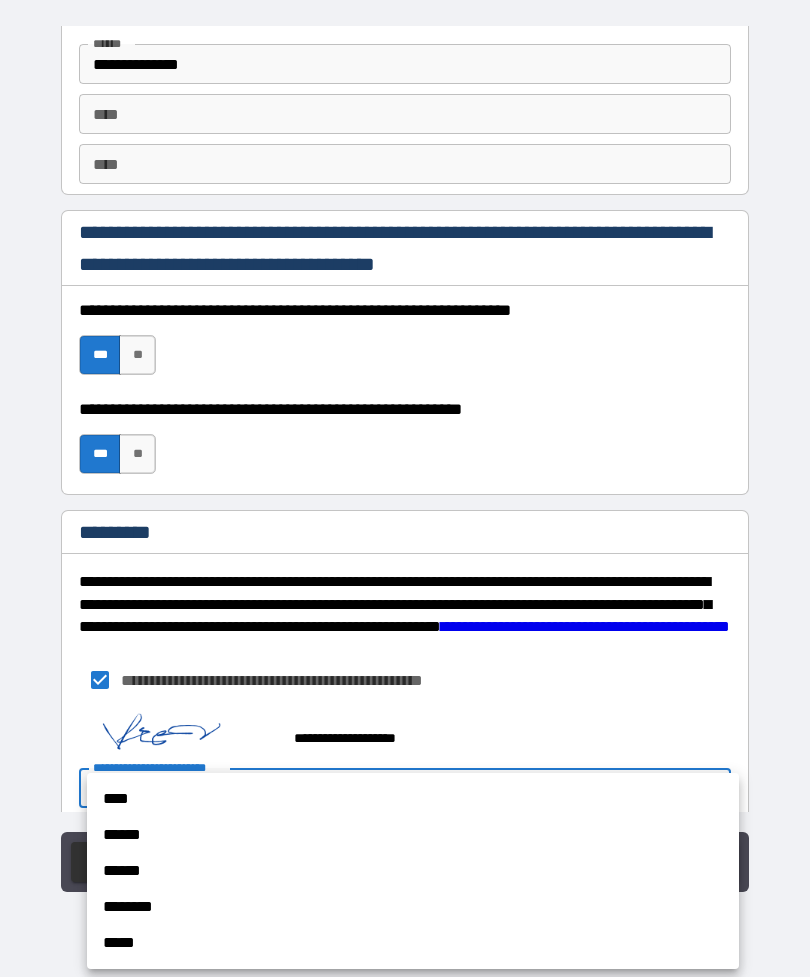click on "****" at bounding box center (413, 799) 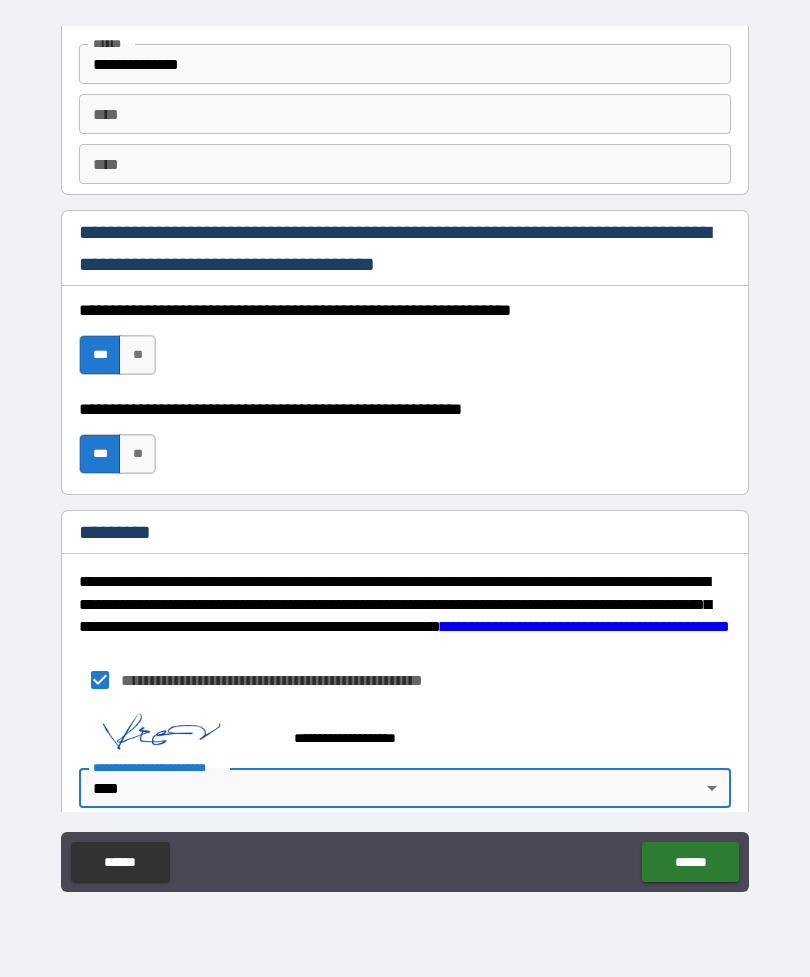 type on "*" 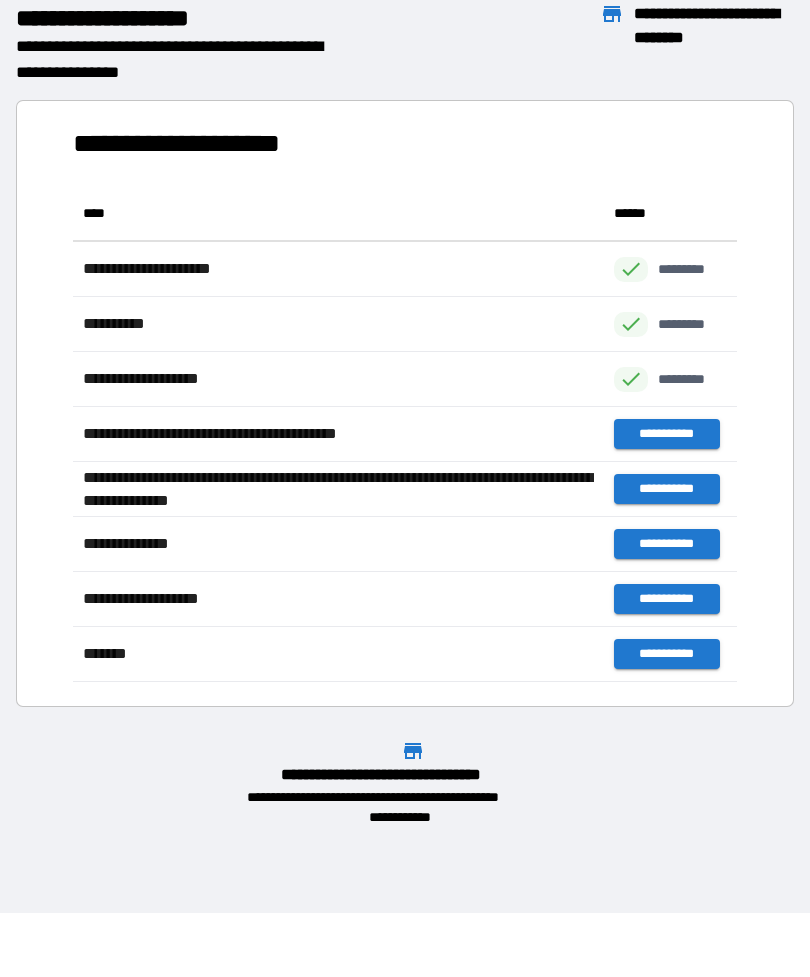 scroll, scrollTop: 496, scrollLeft: 664, axis: both 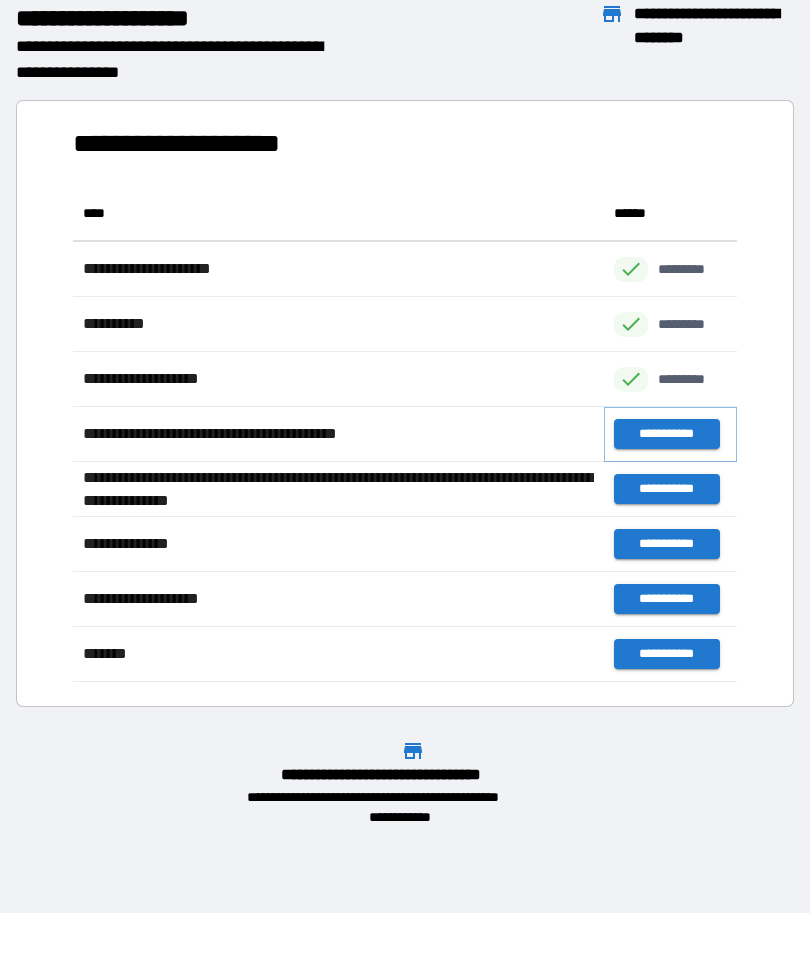 click on "**********" at bounding box center [666, 434] 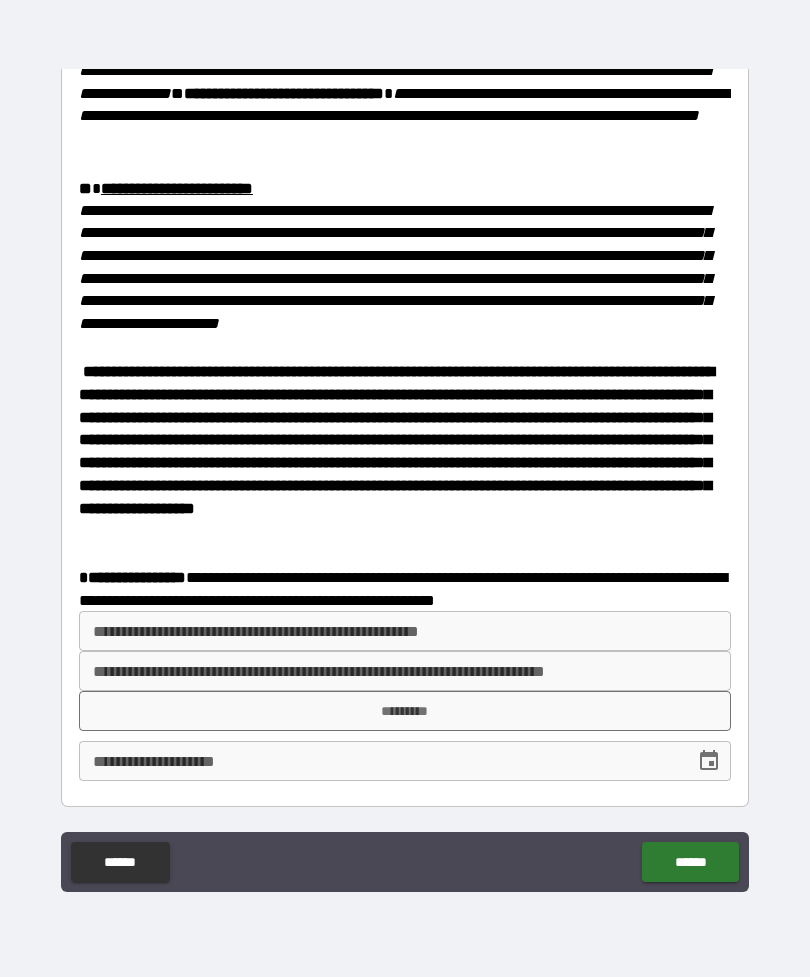 scroll, scrollTop: 857, scrollLeft: 0, axis: vertical 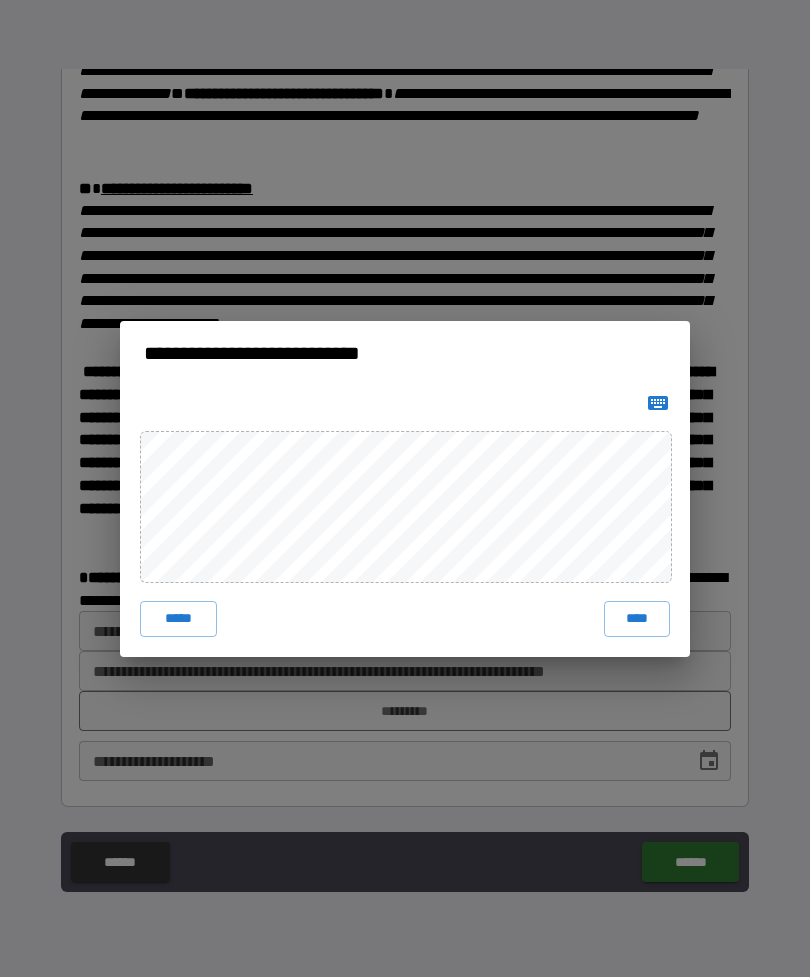 click on "****" at bounding box center (637, 619) 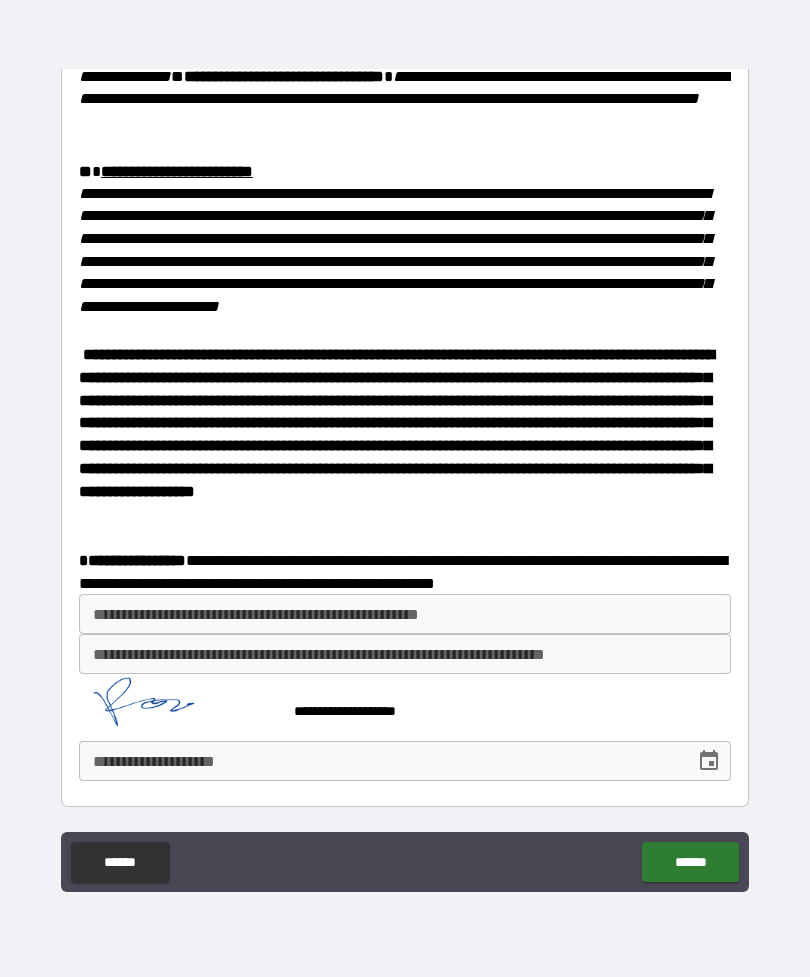 click 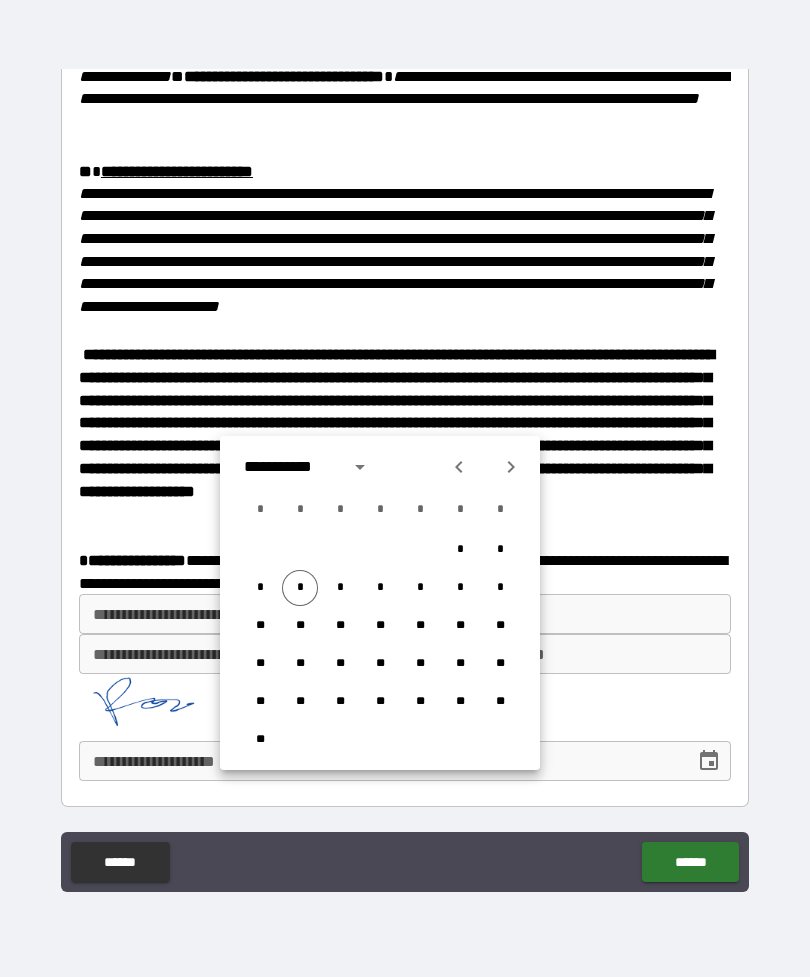 click on "*" at bounding box center [300, 588] 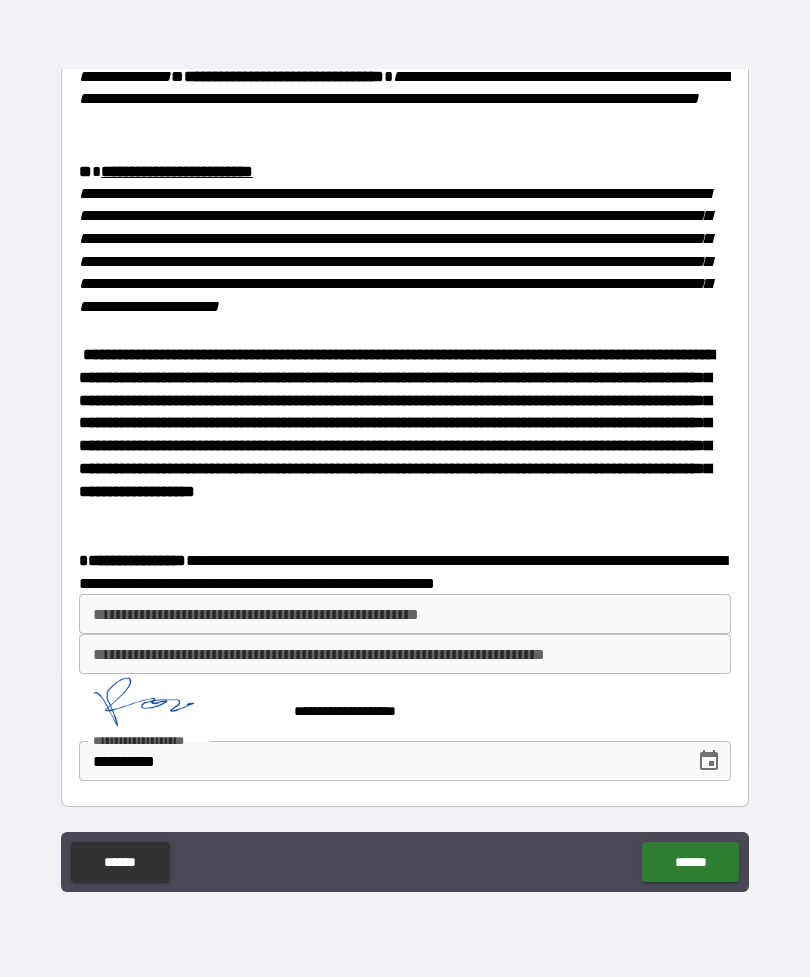 click on "******" at bounding box center (690, 862) 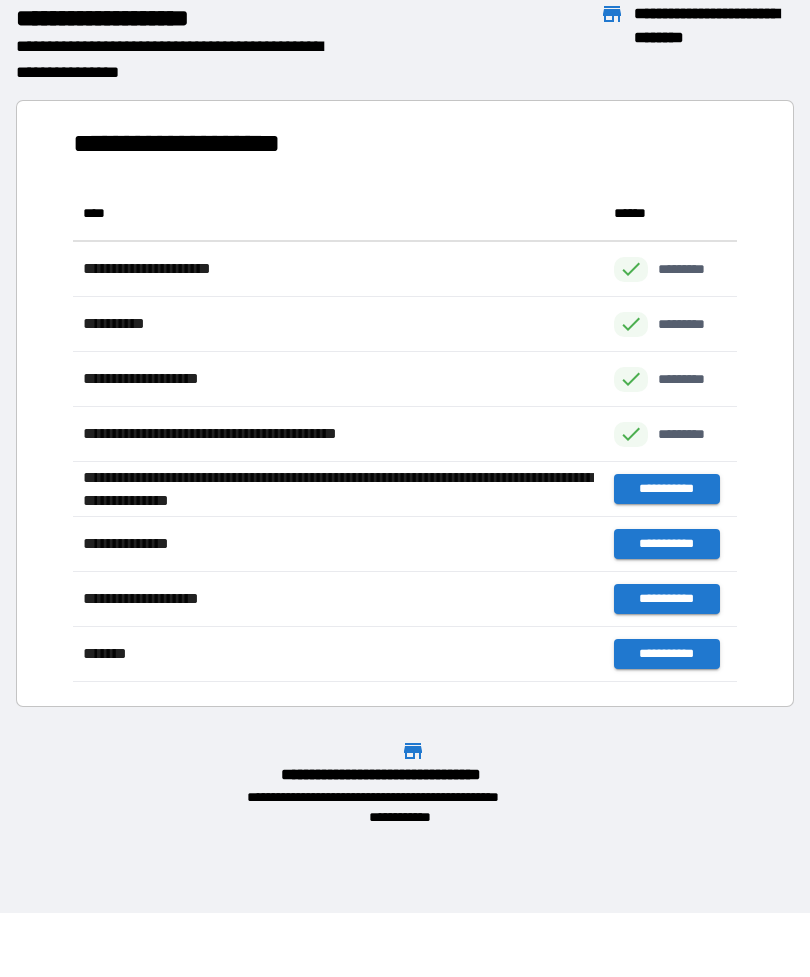 scroll, scrollTop: 1, scrollLeft: 1, axis: both 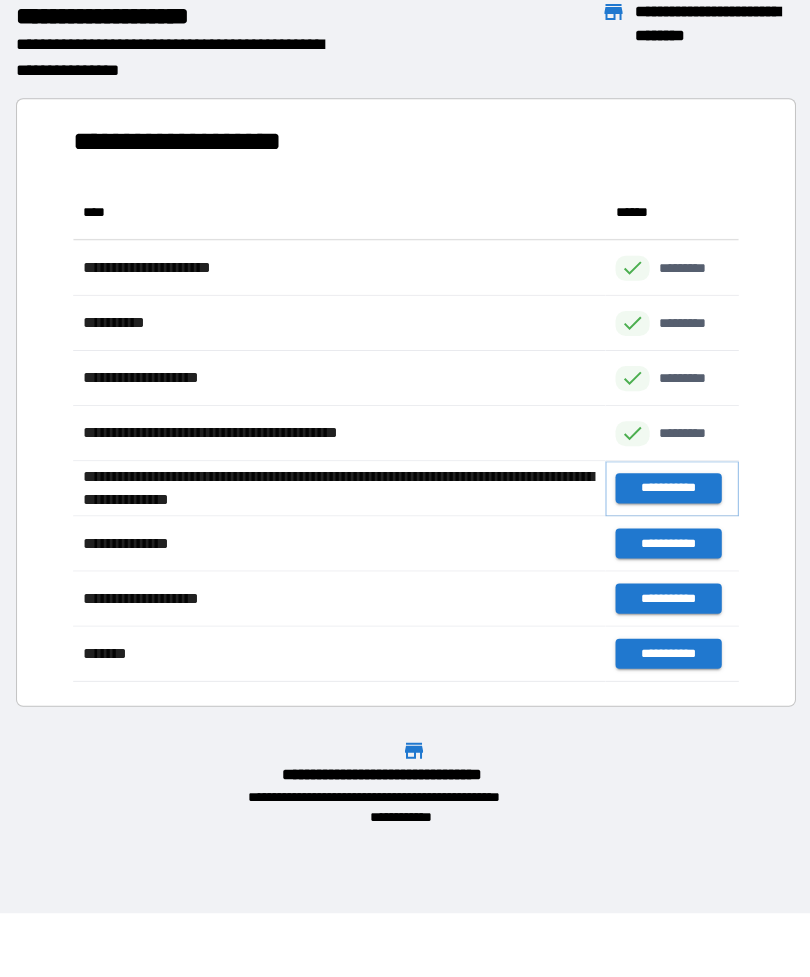 click on "**********" at bounding box center [666, 489] 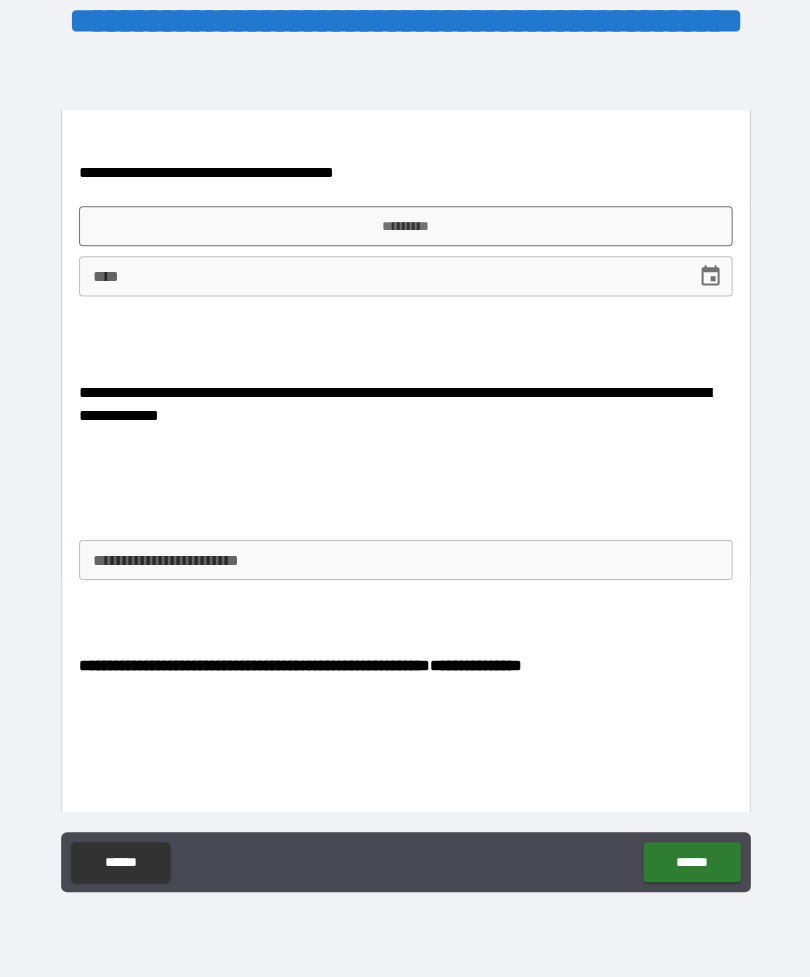 scroll, scrollTop: 400, scrollLeft: 0, axis: vertical 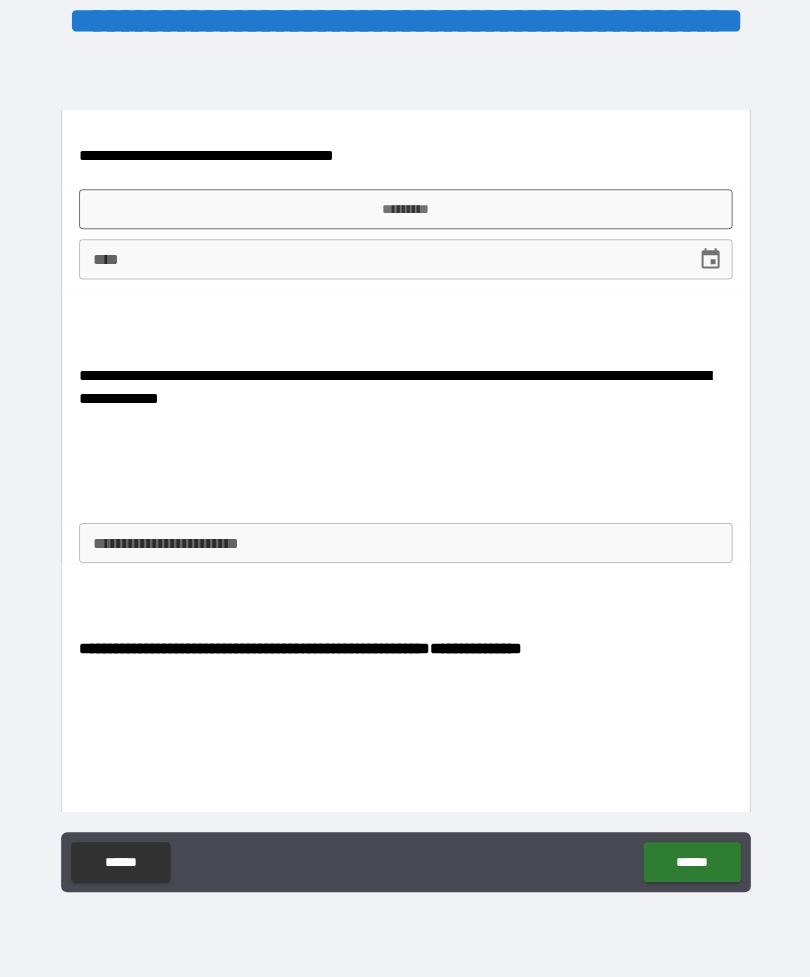 click 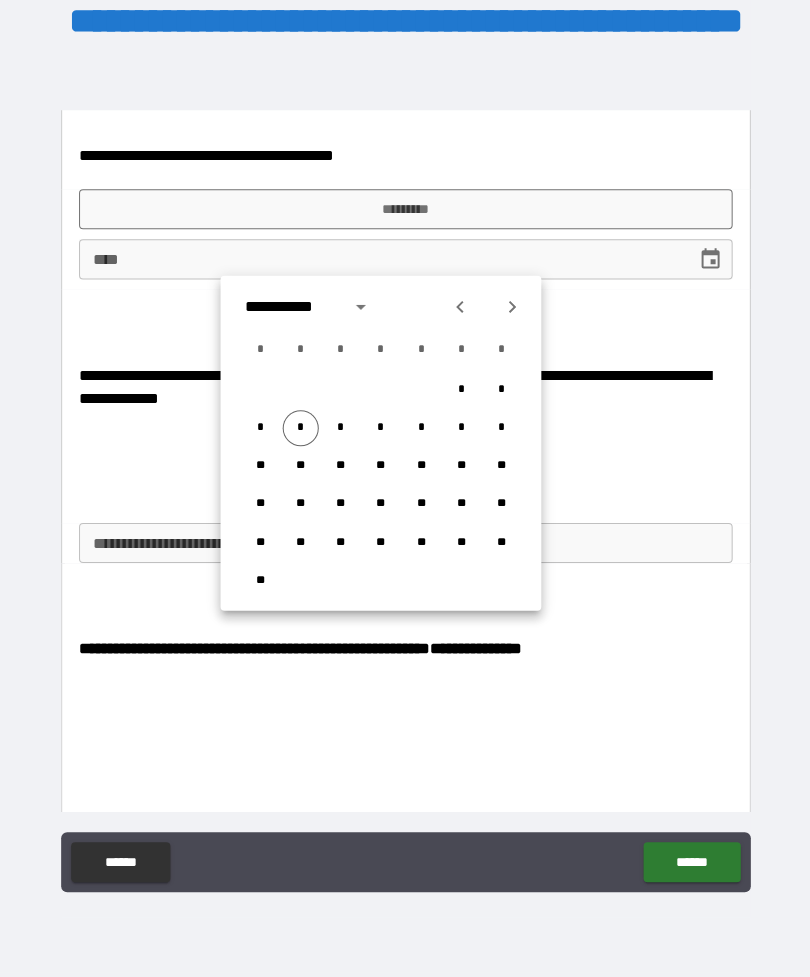 click on "*" at bounding box center (300, 429) 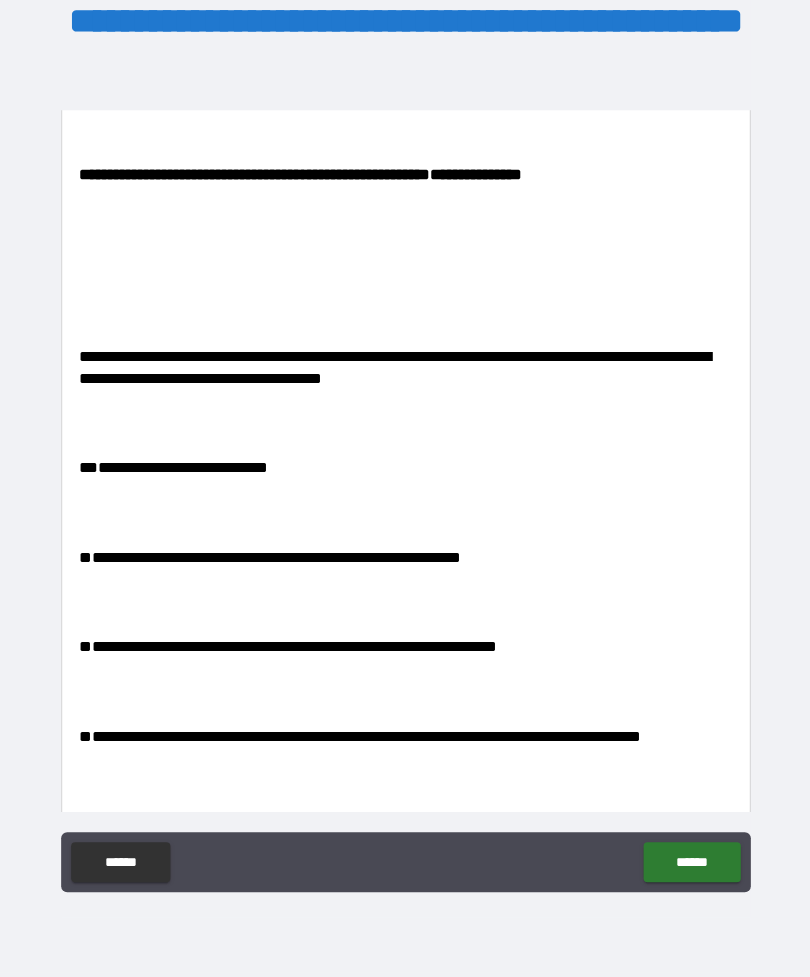 scroll, scrollTop: 872, scrollLeft: 0, axis: vertical 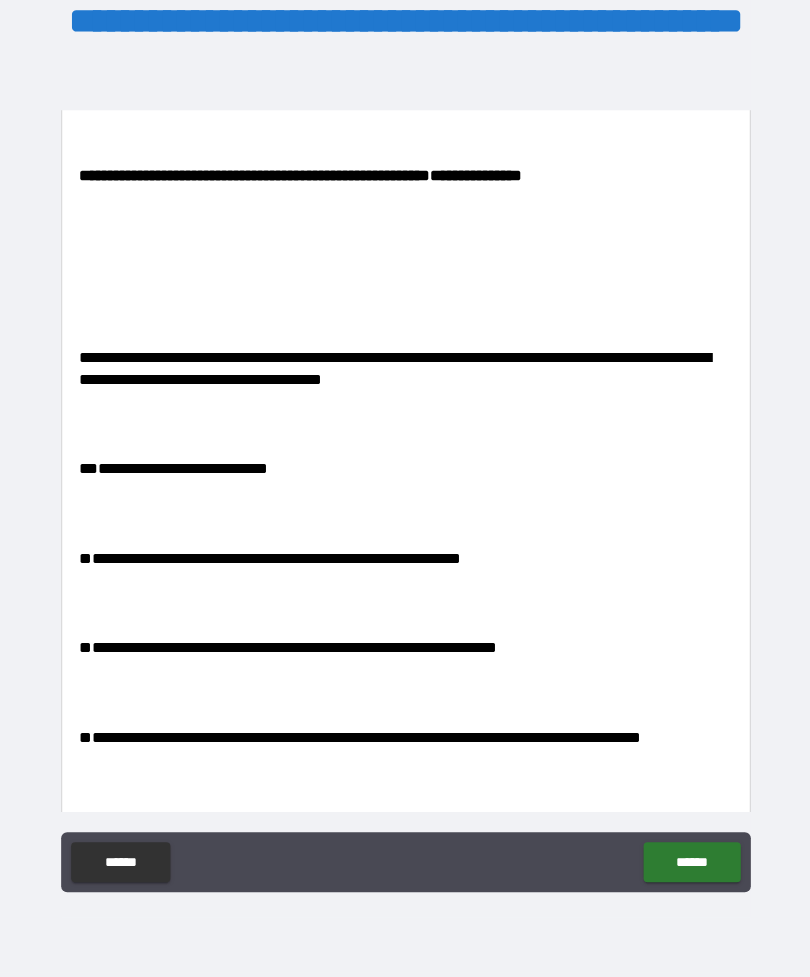 click on "******" at bounding box center [690, 862] 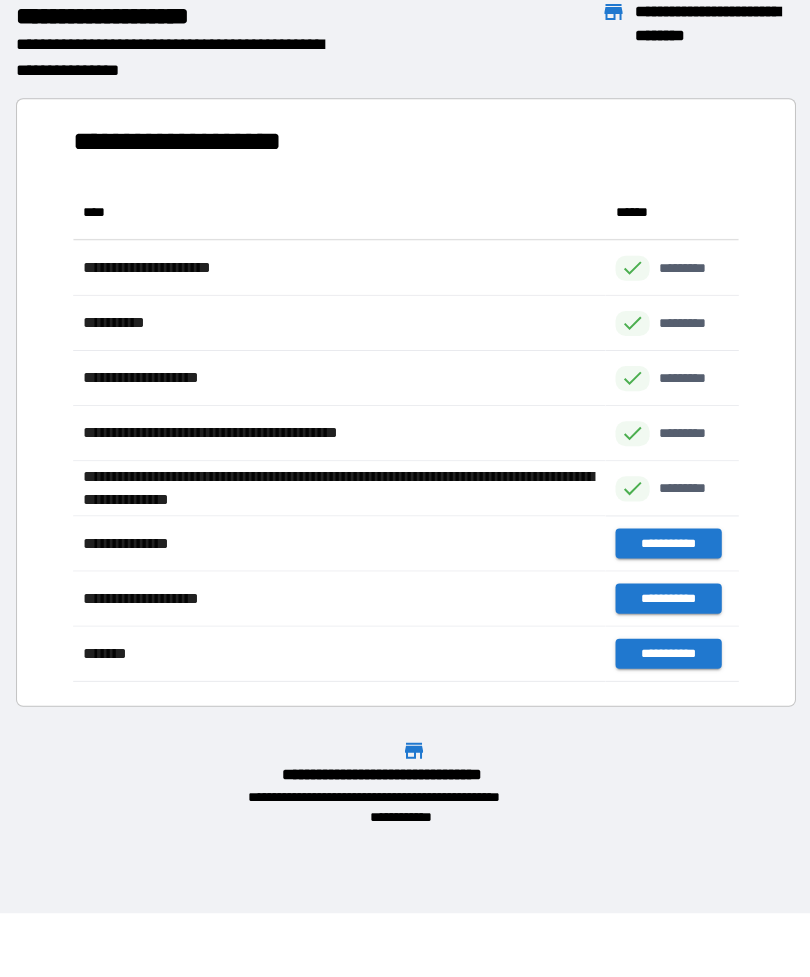 scroll, scrollTop: 1, scrollLeft: 1, axis: both 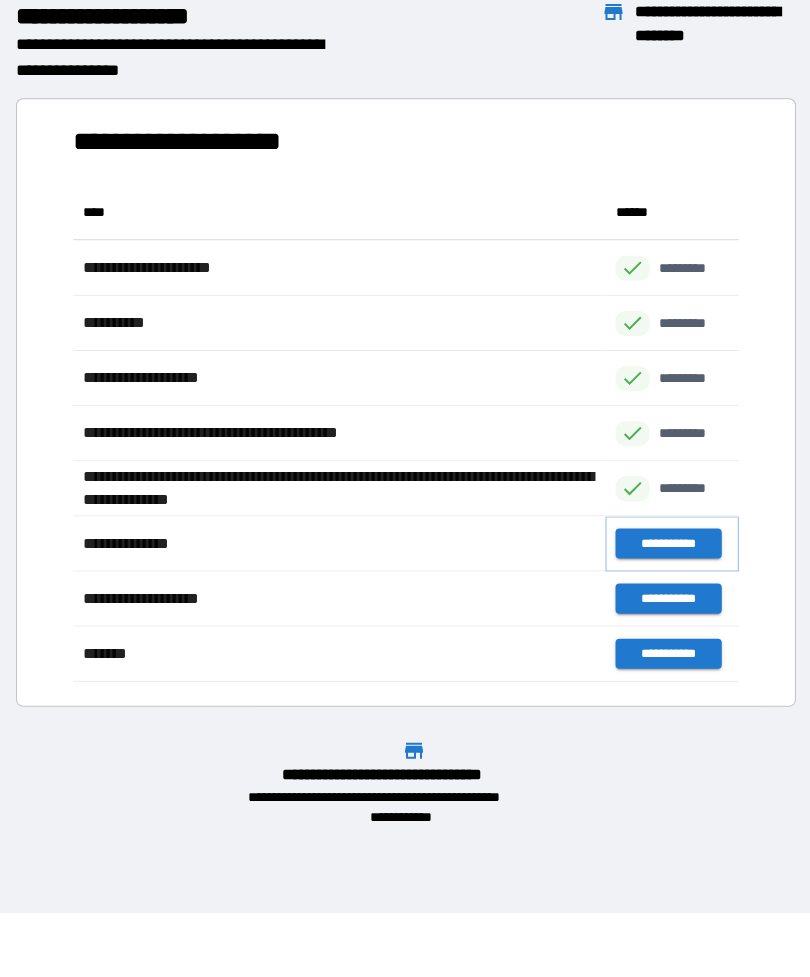 click on "**********" at bounding box center [666, 544] 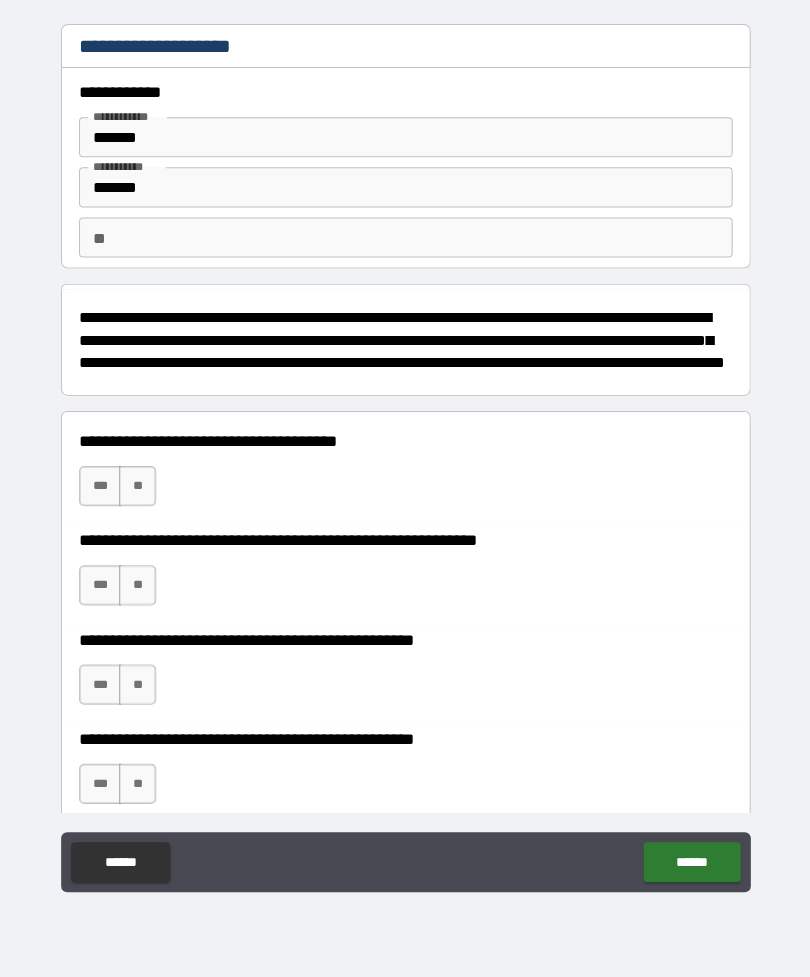 click on "***" at bounding box center (100, 487) 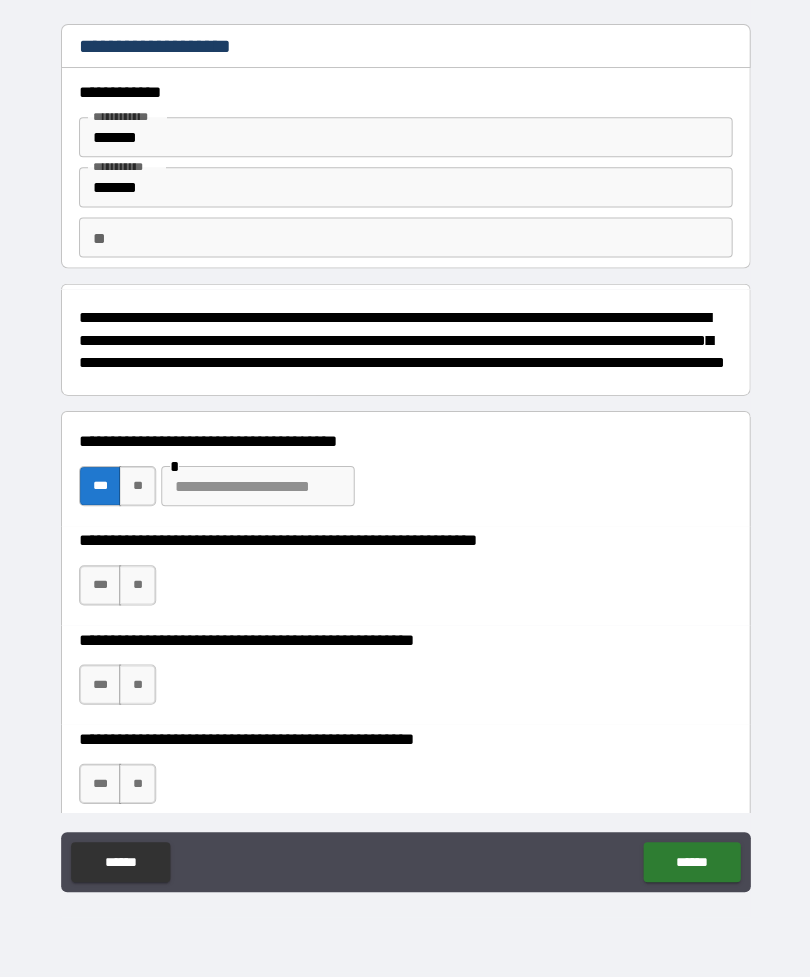 click on "**" at bounding box center [137, 586] 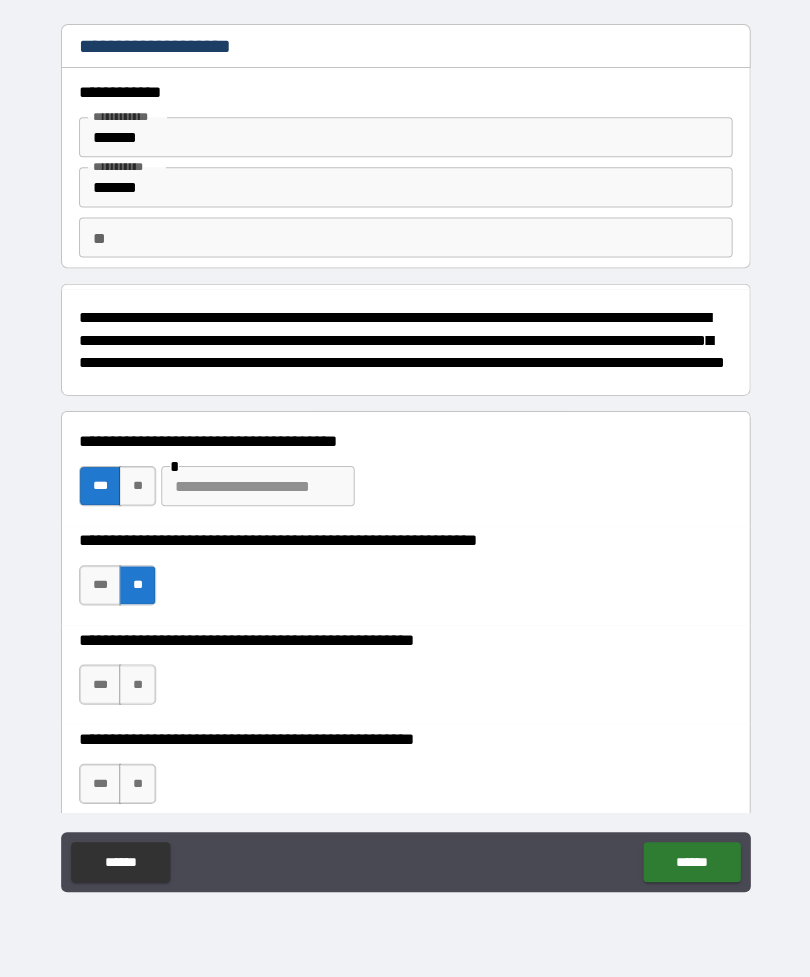 click on "**" at bounding box center [137, 685] 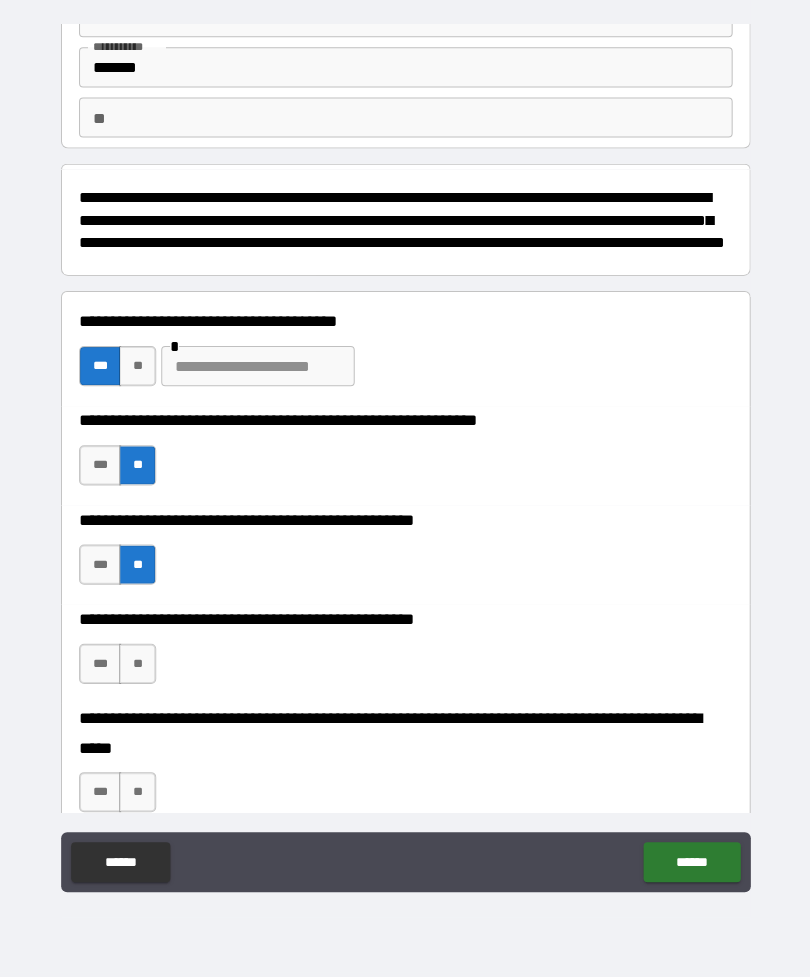 scroll, scrollTop: 123, scrollLeft: 0, axis: vertical 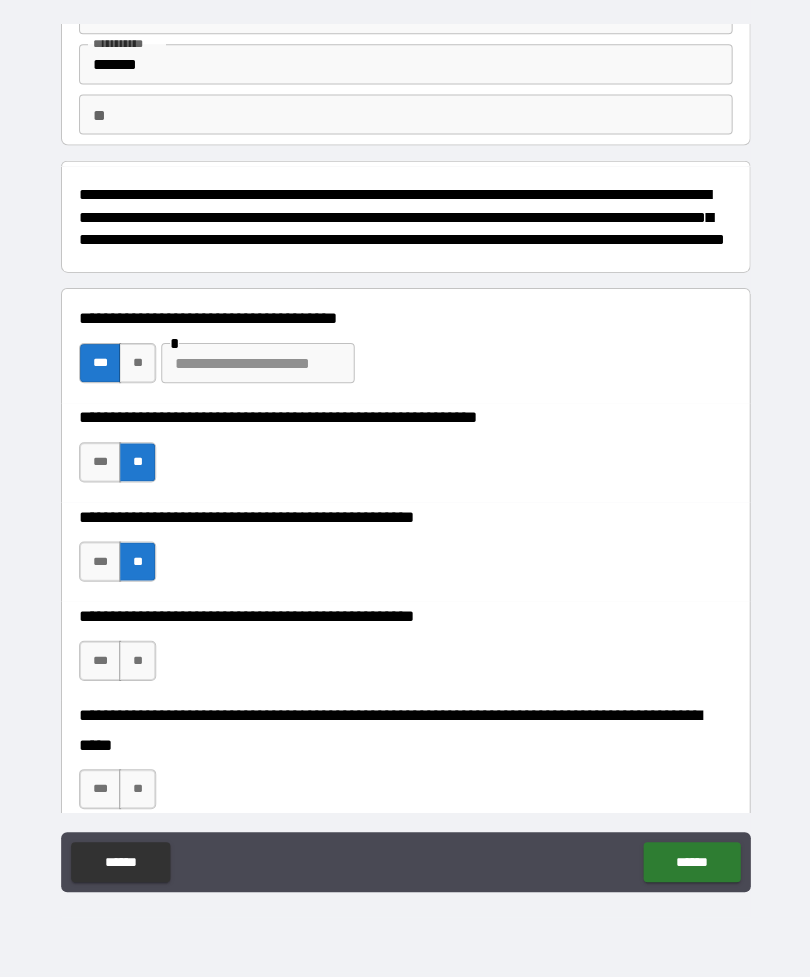 click on "**" at bounding box center [137, 661] 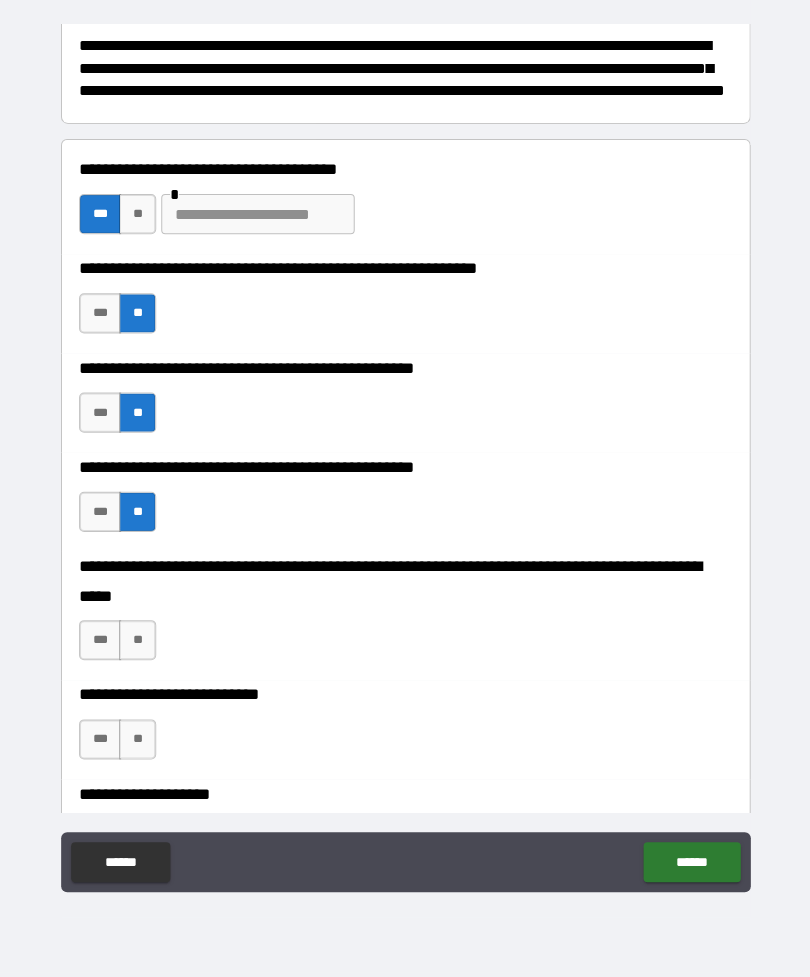 scroll, scrollTop: 277, scrollLeft: 0, axis: vertical 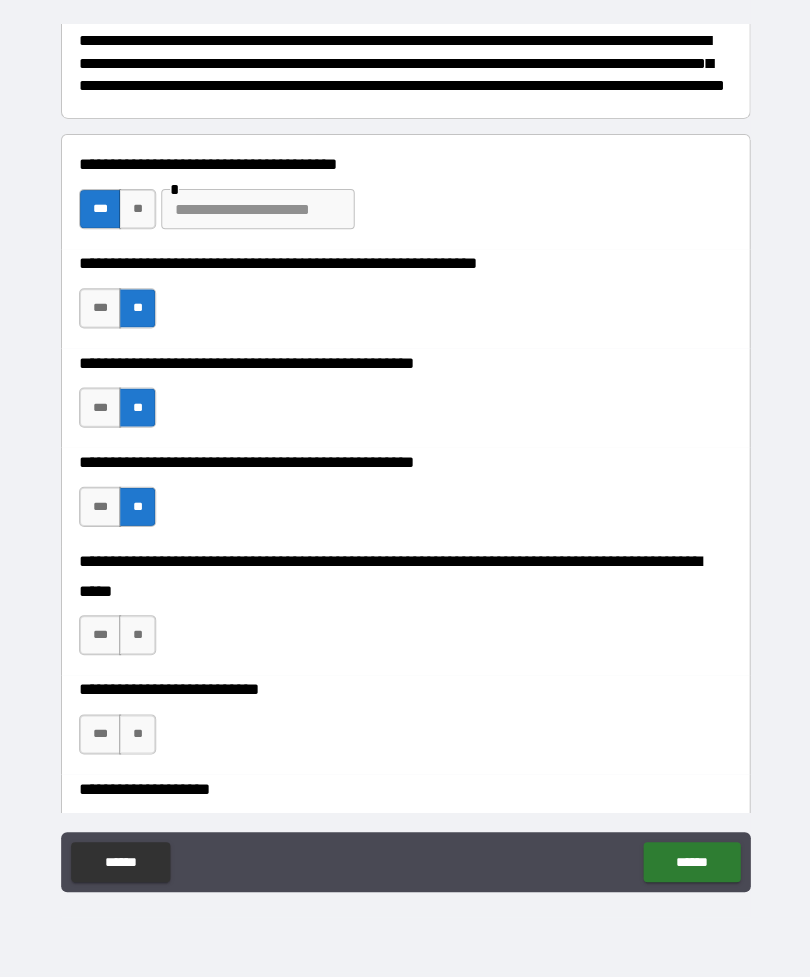click on "**" at bounding box center (137, 635) 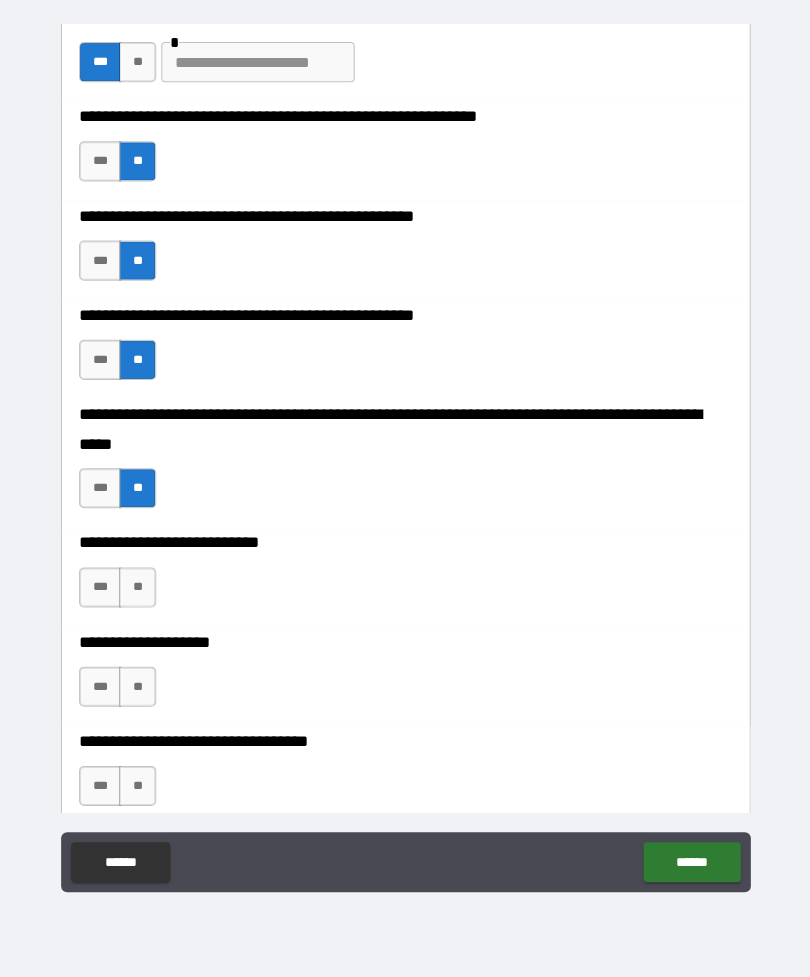 scroll, scrollTop: 447, scrollLeft: 0, axis: vertical 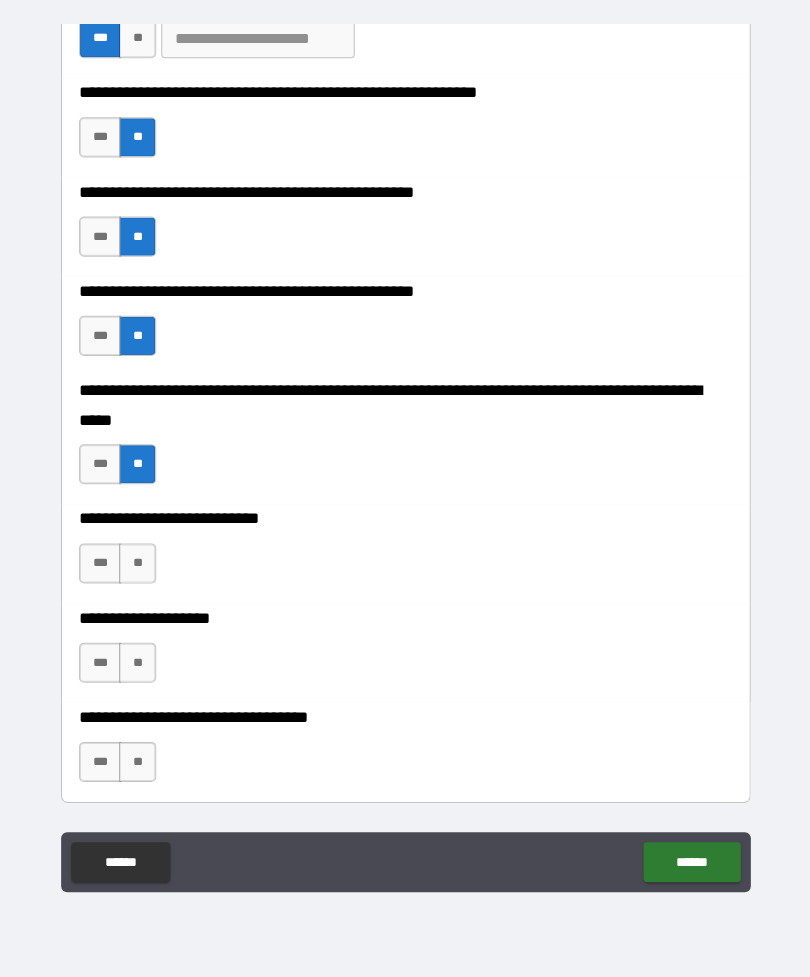 click on "**" at bounding box center [137, 564] 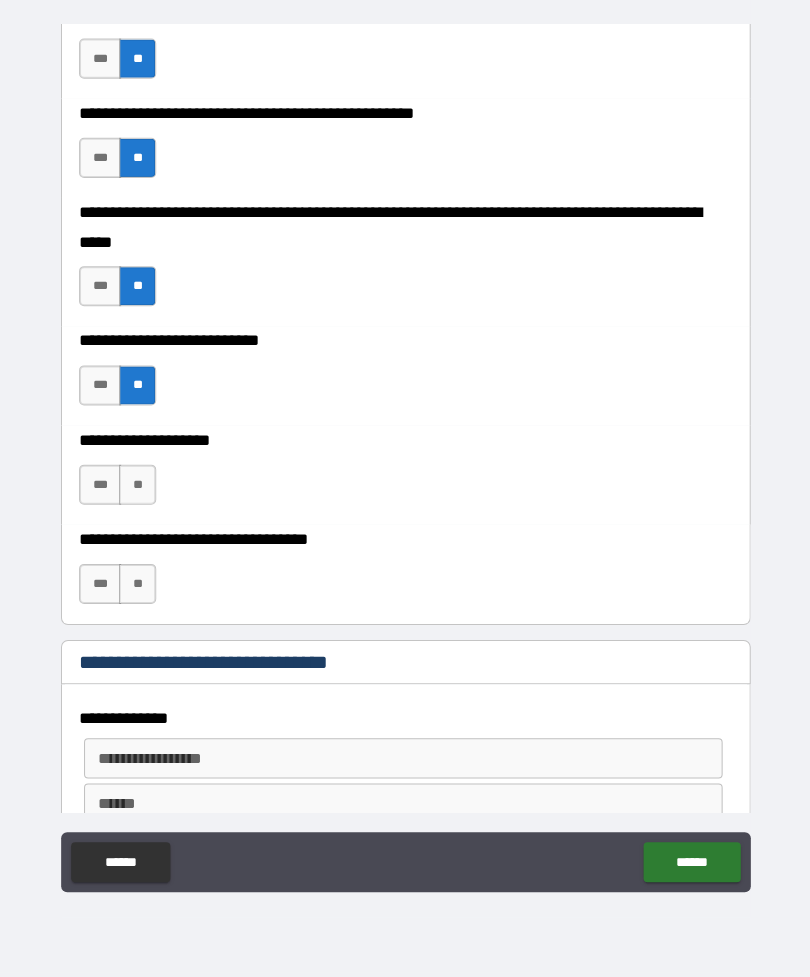 scroll, scrollTop: 641, scrollLeft: 0, axis: vertical 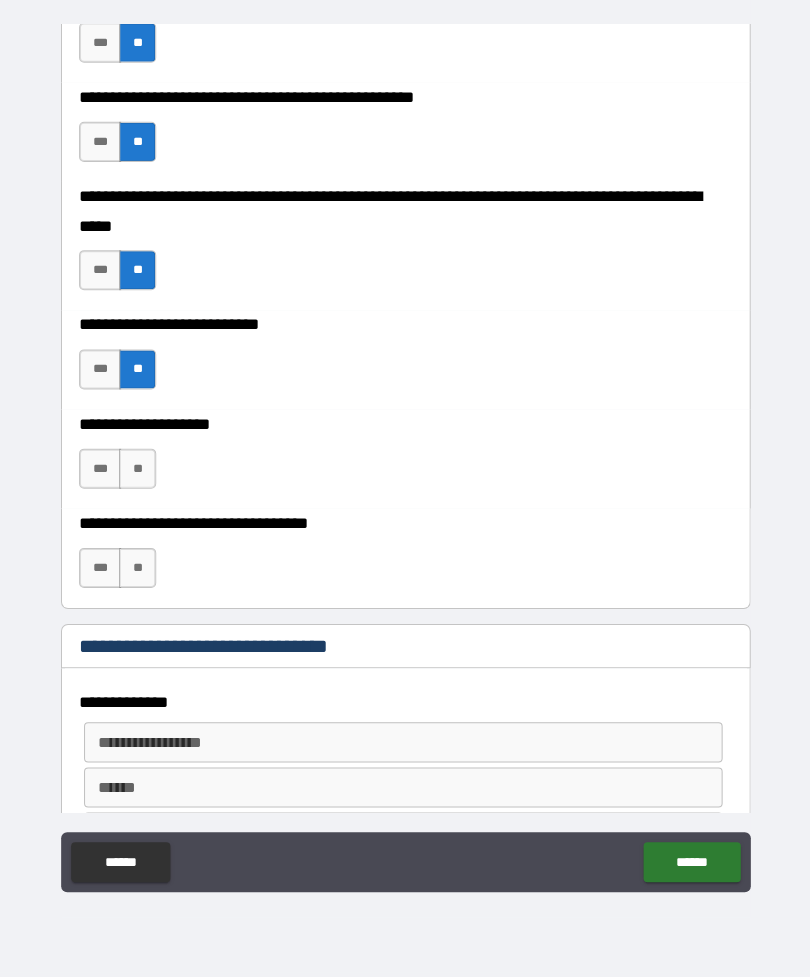 click on "***" at bounding box center (100, 469) 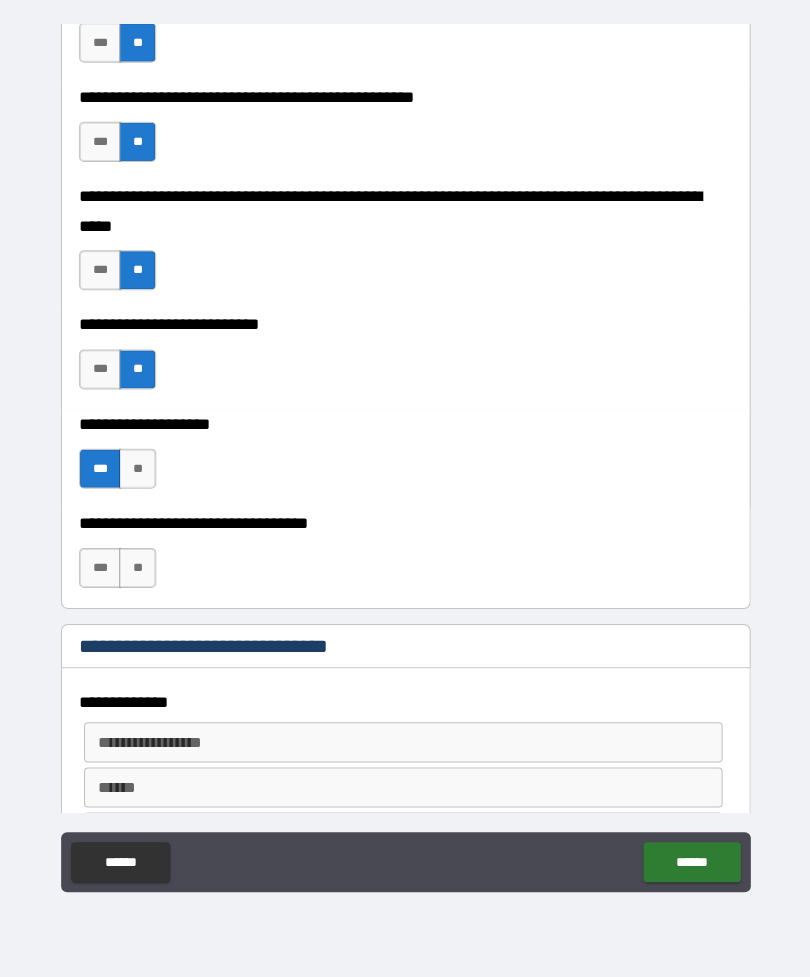 click on "**" at bounding box center [137, 568] 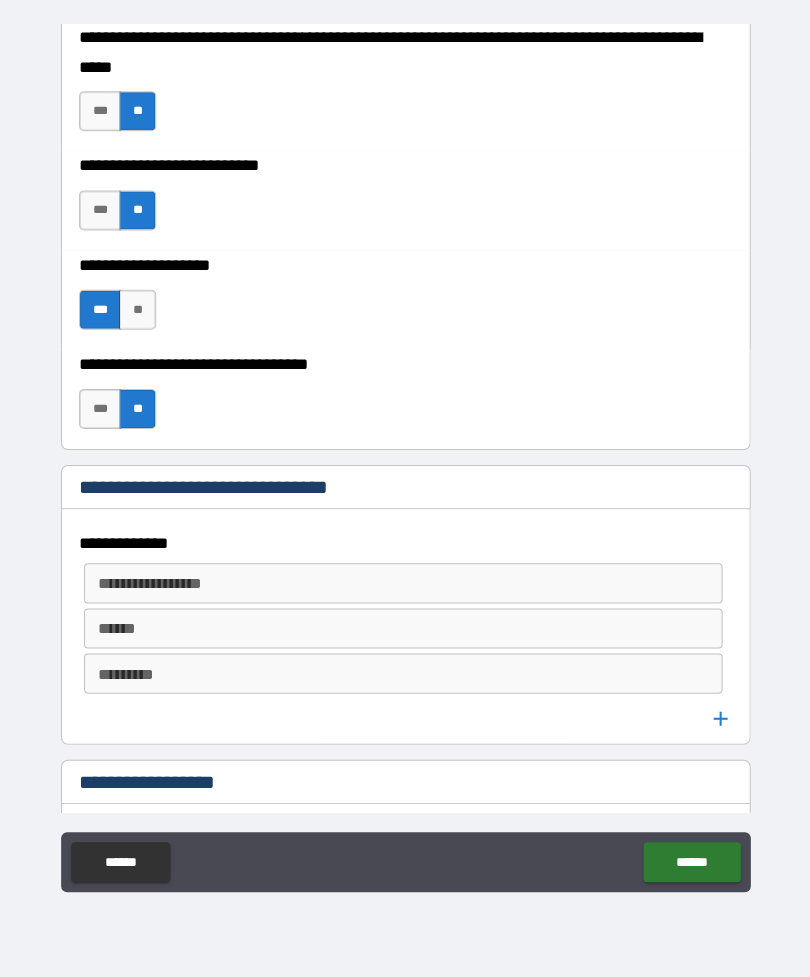 scroll, scrollTop: 816, scrollLeft: 0, axis: vertical 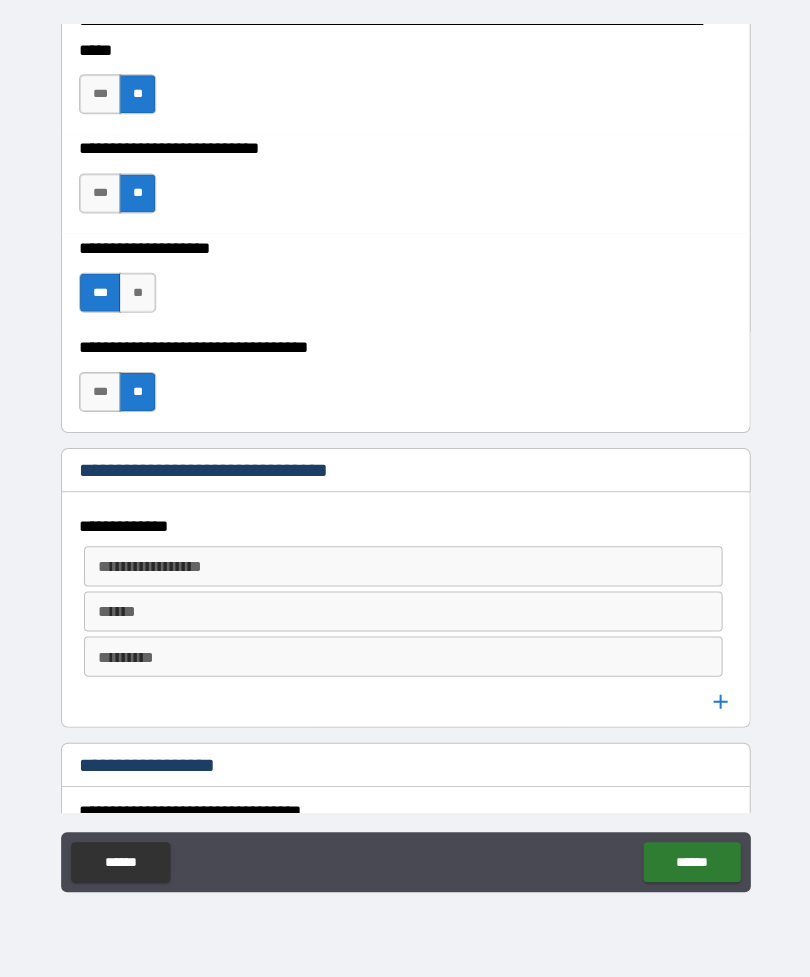 click on "**********" at bounding box center (401, 567) 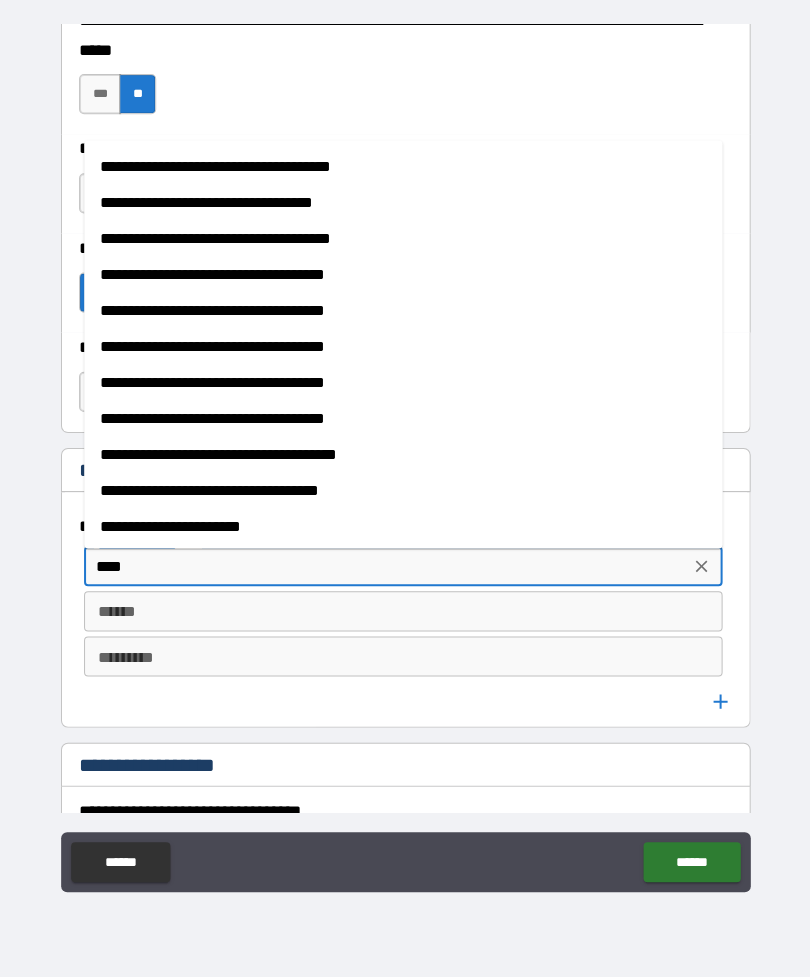 click on "**********" at bounding box center [402, 384] 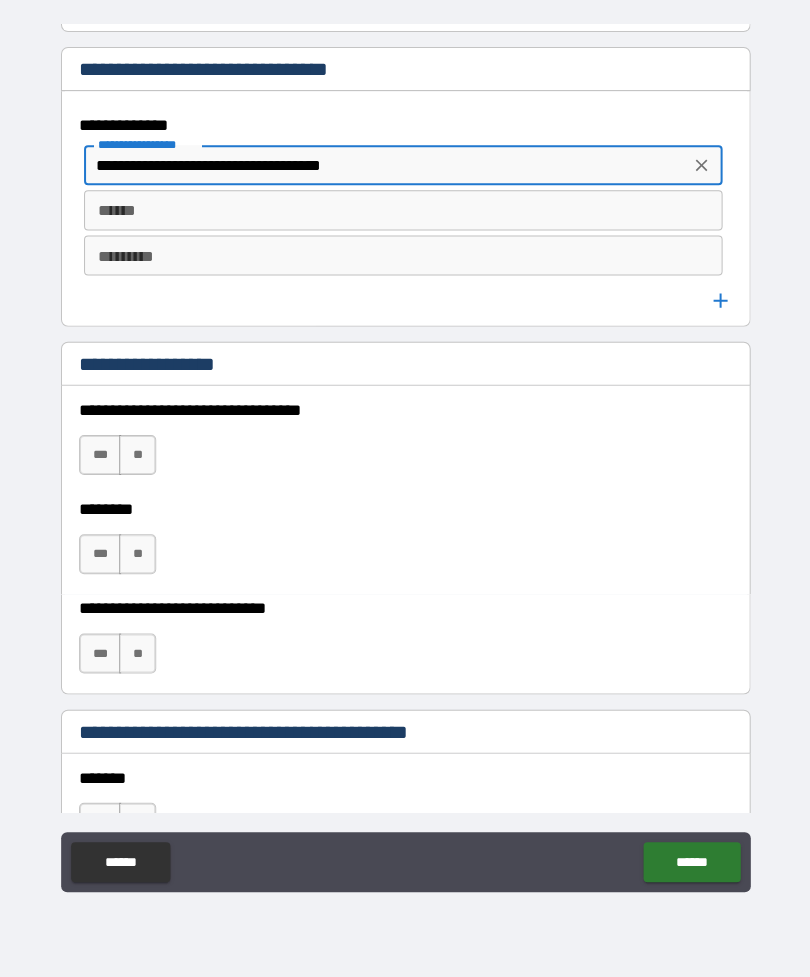 scroll, scrollTop: 1264, scrollLeft: 0, axis: vertical 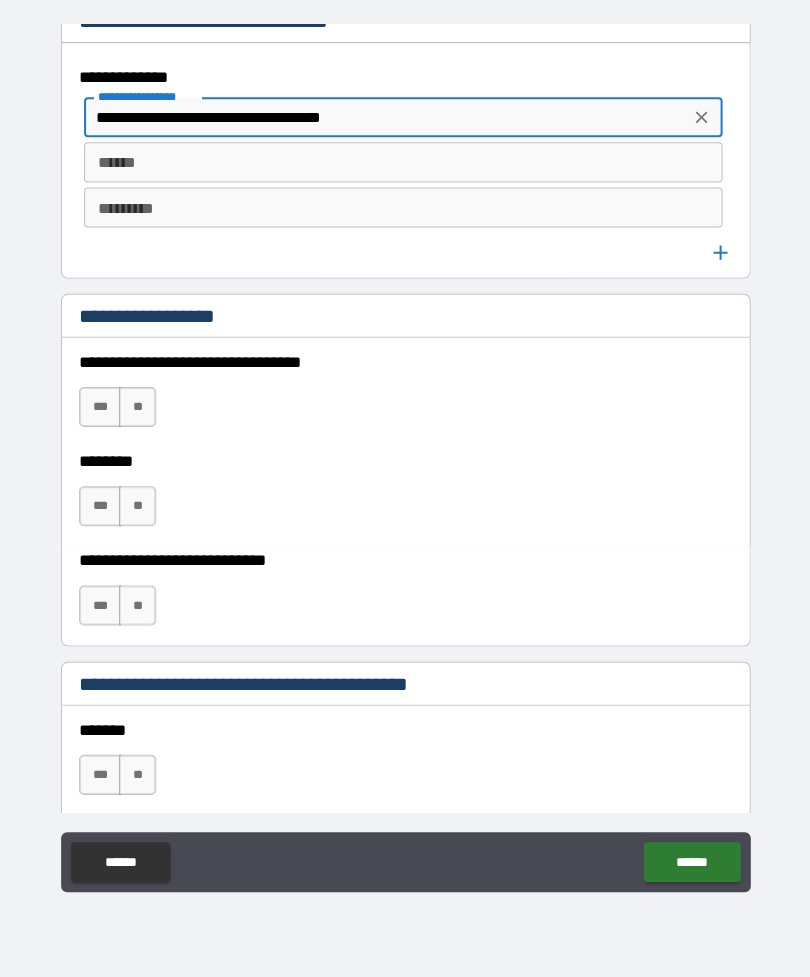 click on "*********" at bounding box center [402, 209] 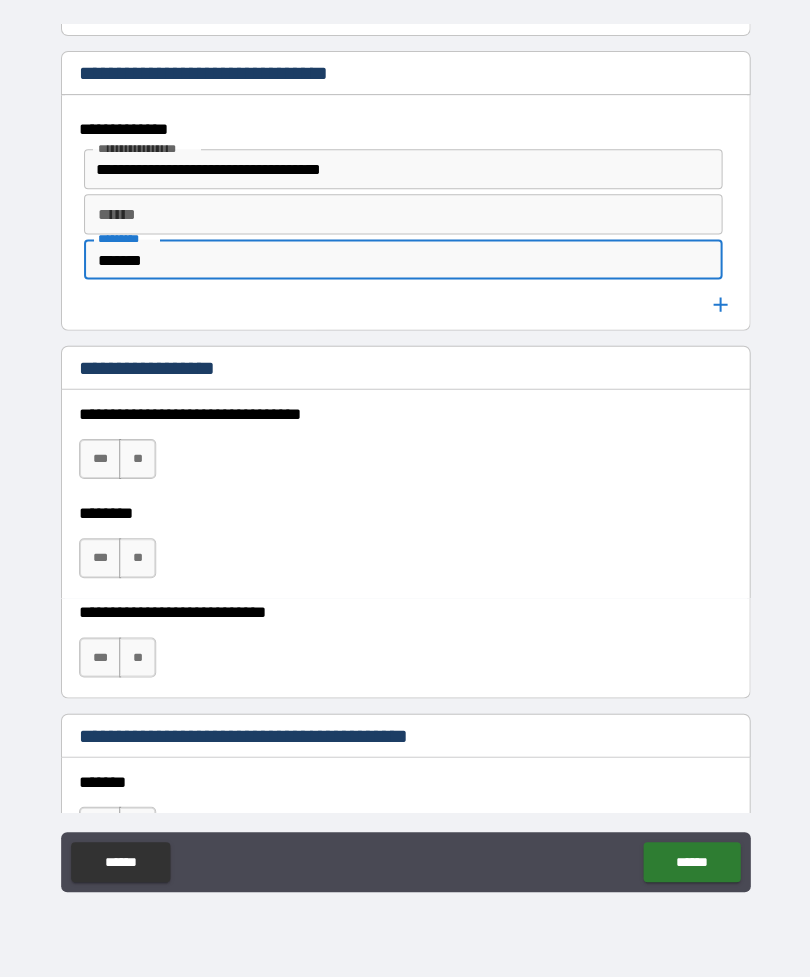 scroll, scrollTop: 1204, scrollLeft: 0, axis: vertical 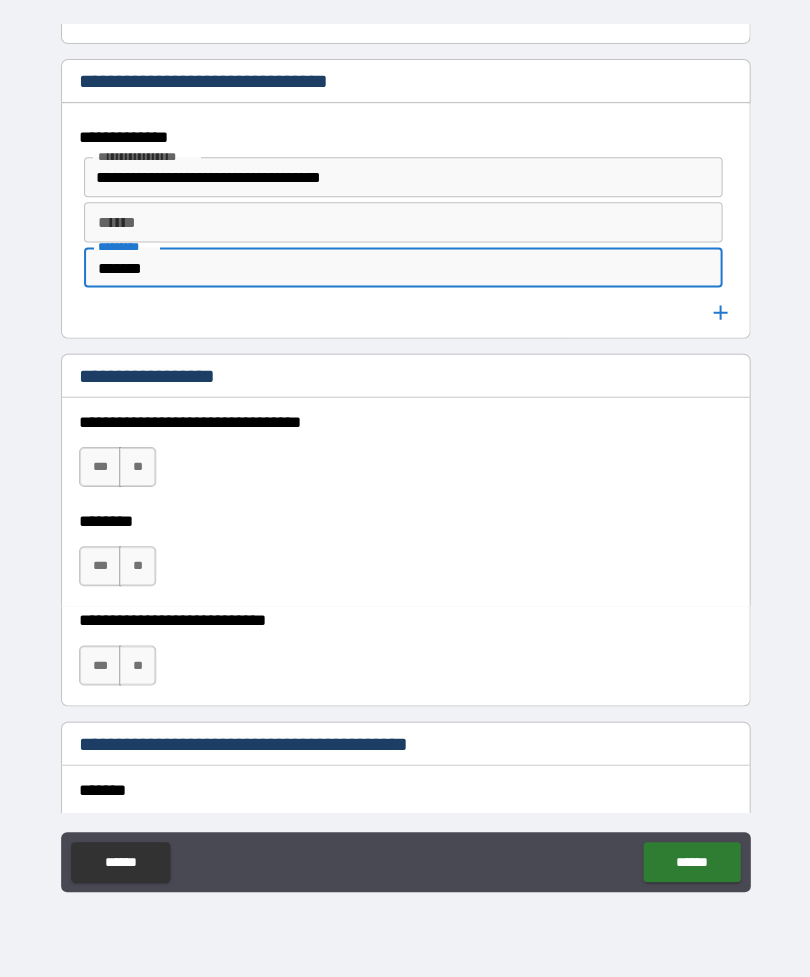 type on "*******" 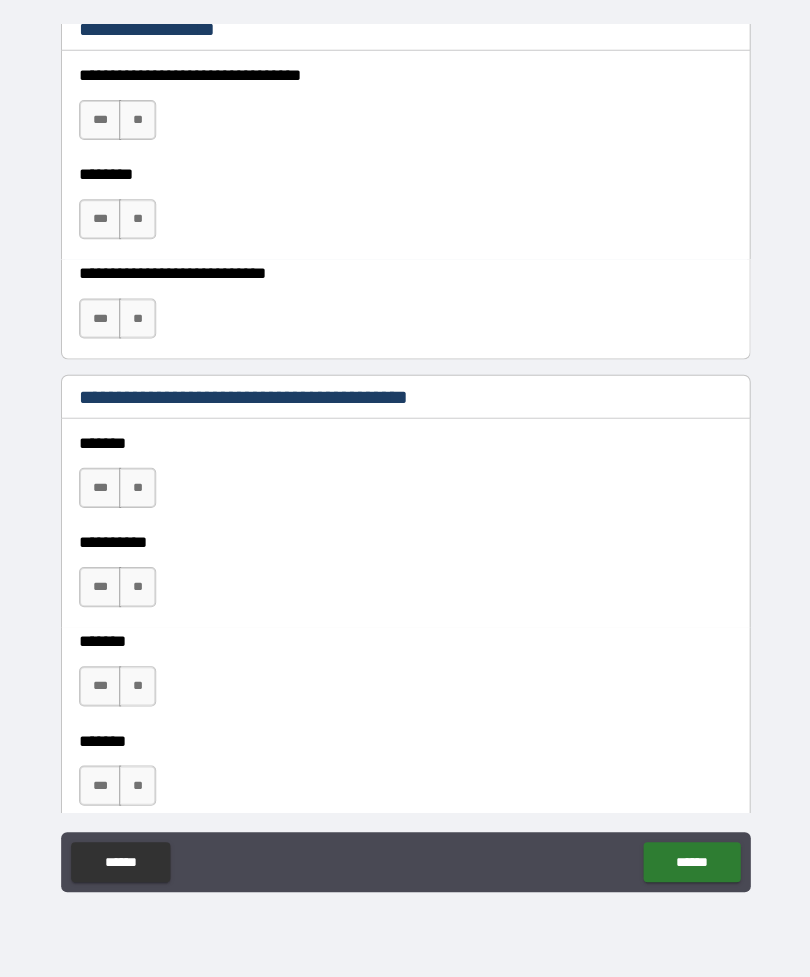 scroll, scrollTop: 1658, scrollLeft: 0, axis: vertical 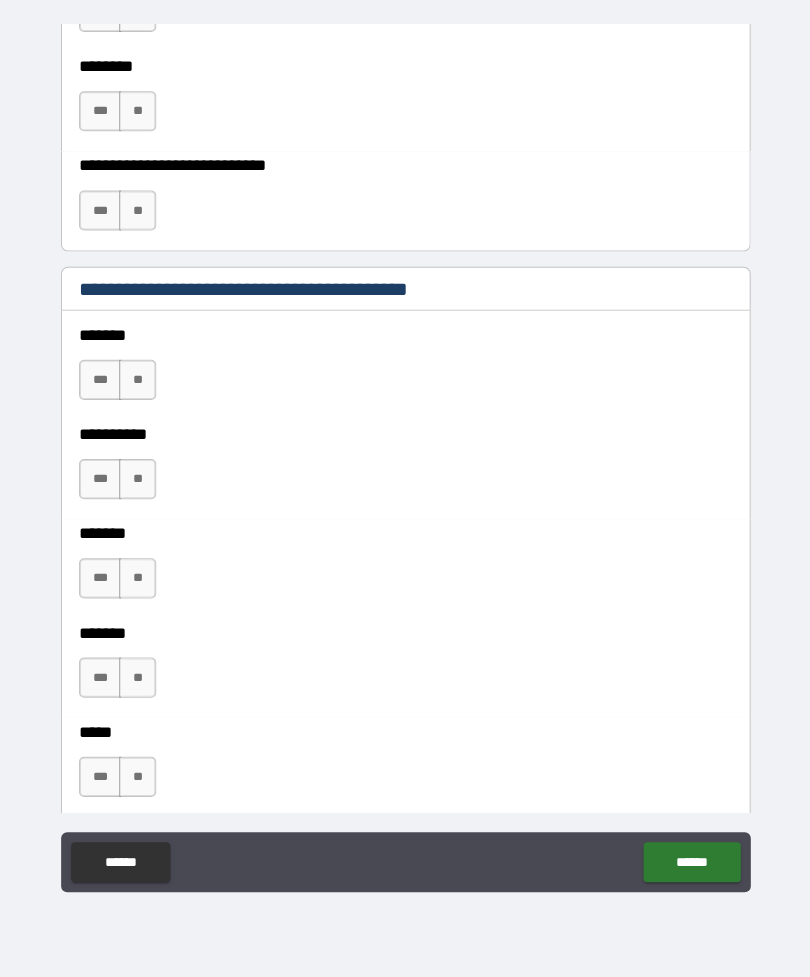 click on "[FIRST] [LAST] [STREET] [CITY] [STATE] [ZIP] [COUNTRY] [PHONE] [EMAIL] [DOB] [GENDER] [OCCUPATION] [EMPLOYER] [MARITAL_STATUS] [CHILDREN] [NATIONALITY] [PASSPORT_NUMBER] [DRIVER_LICENSE] [CREDIT_CARD] [SSN]" at bounding box center (405, 459) 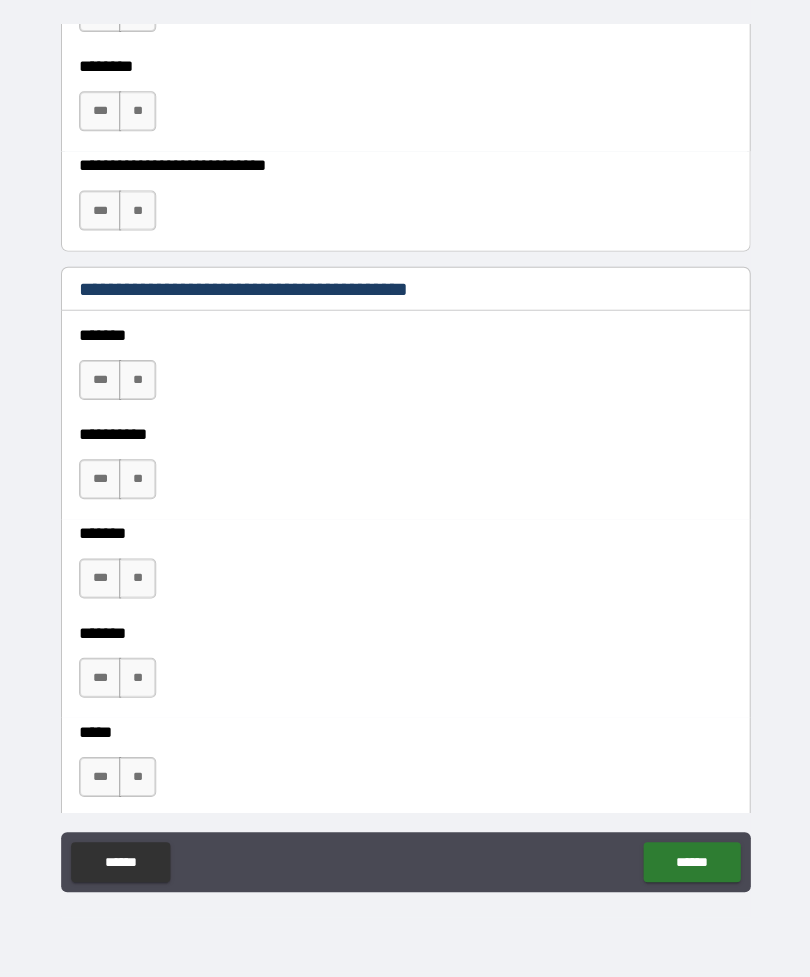 click on "**" at bounding box center (137, 381) 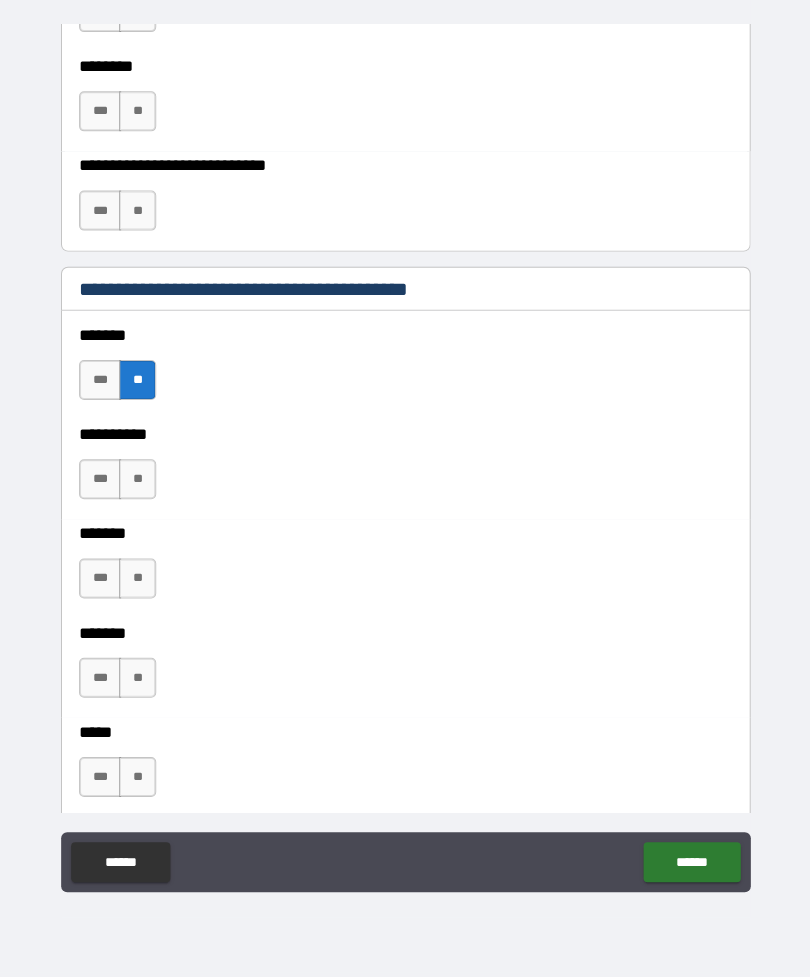 click on "**" at bounding box center (137, 480) 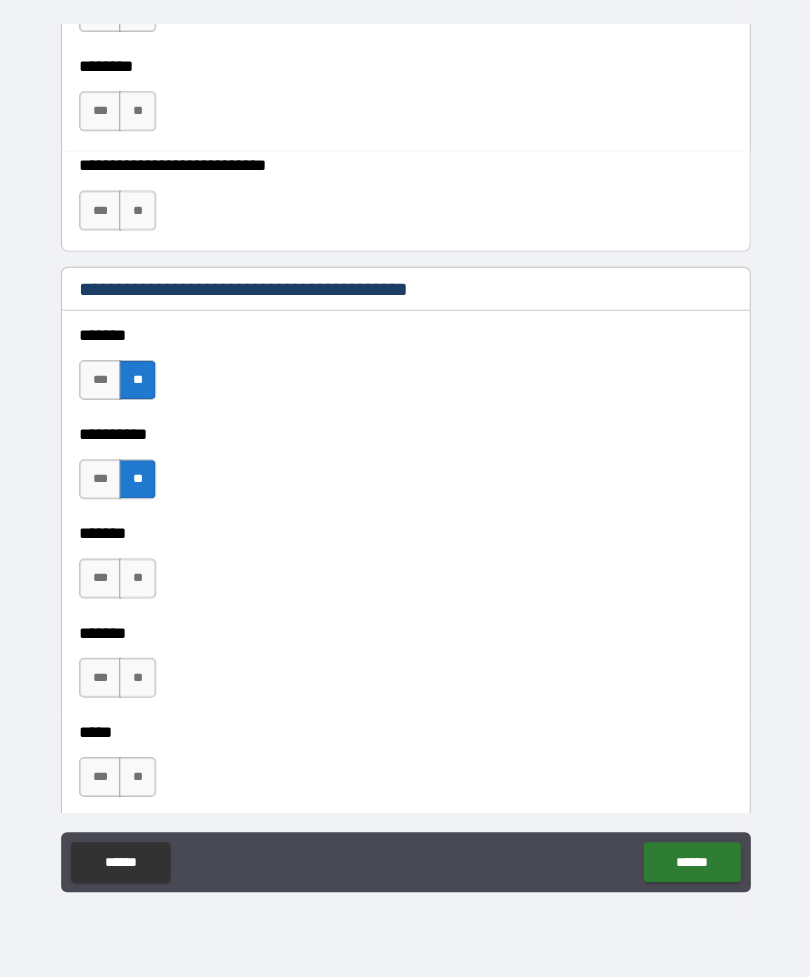 click on "**" at bounding box center [137, 579] 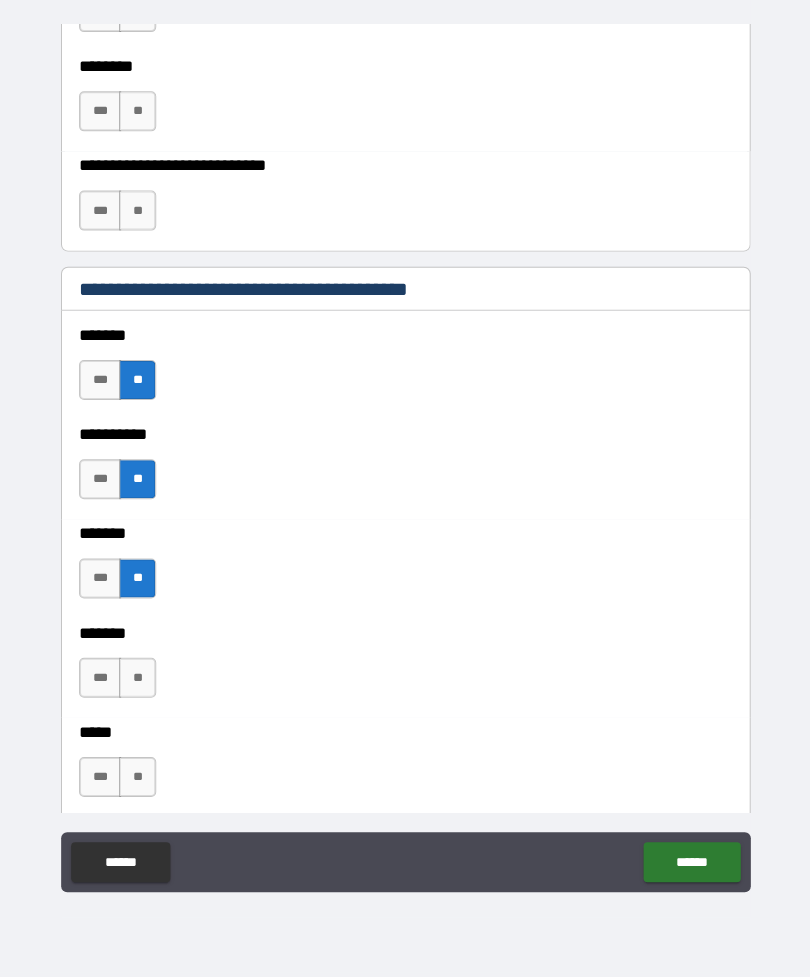 click on "**" at bounding box center [137, 678] 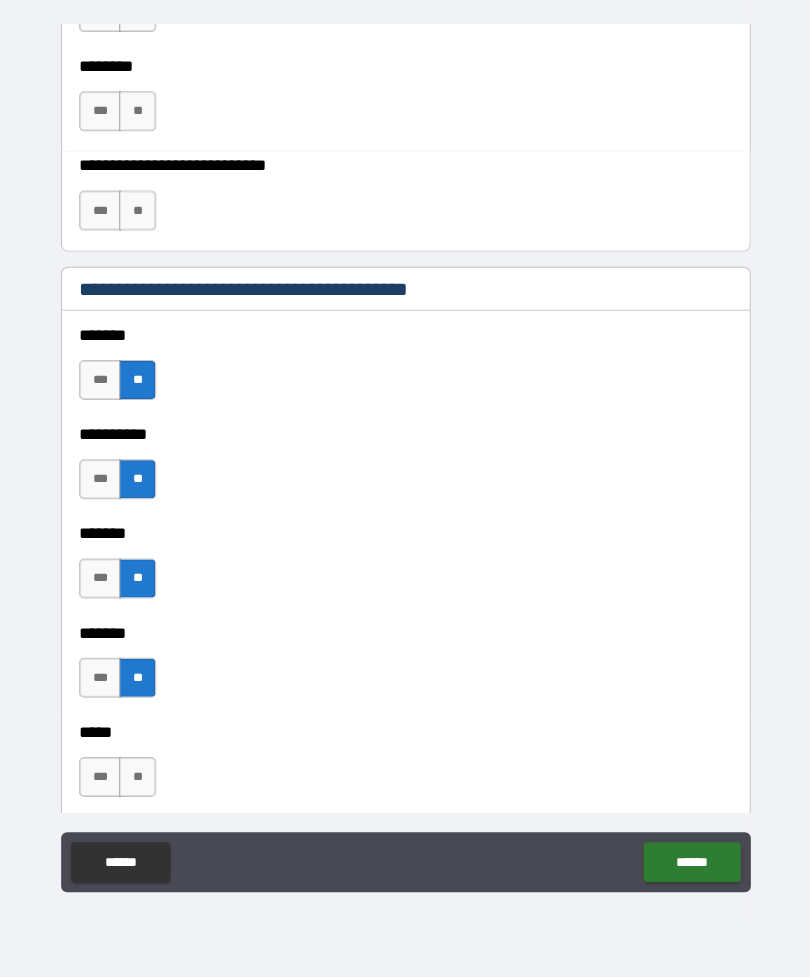 click on "**" at bounding box center [137, 777] 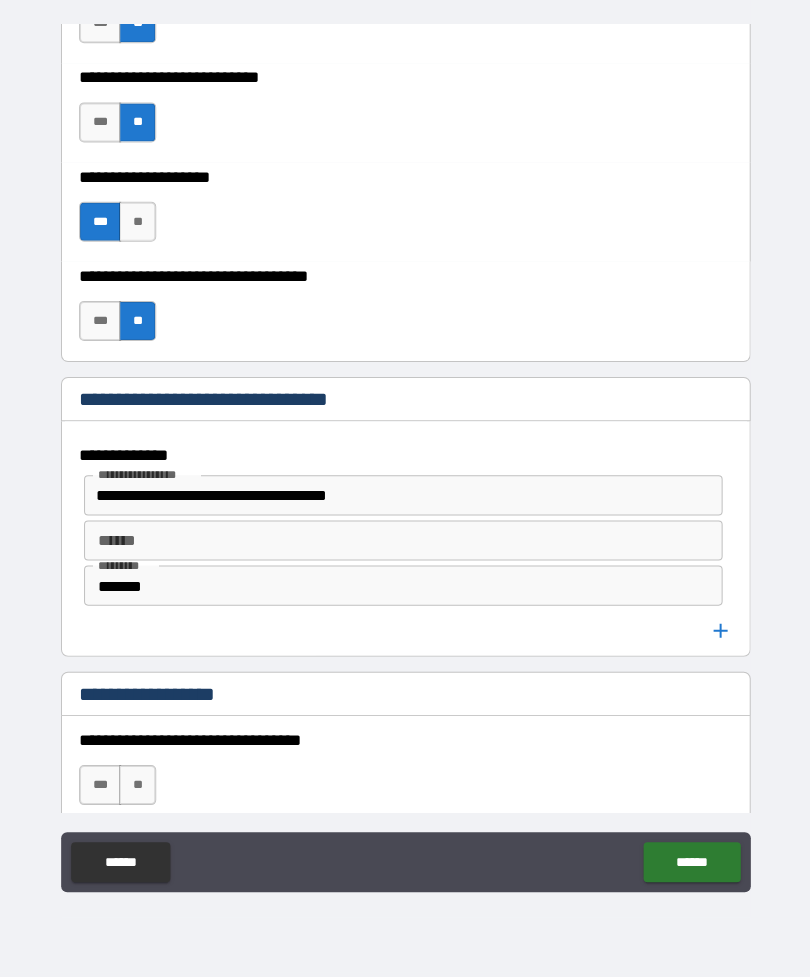 scroll, scrollTop: 865, scrollLeft: 0, axis: vertical 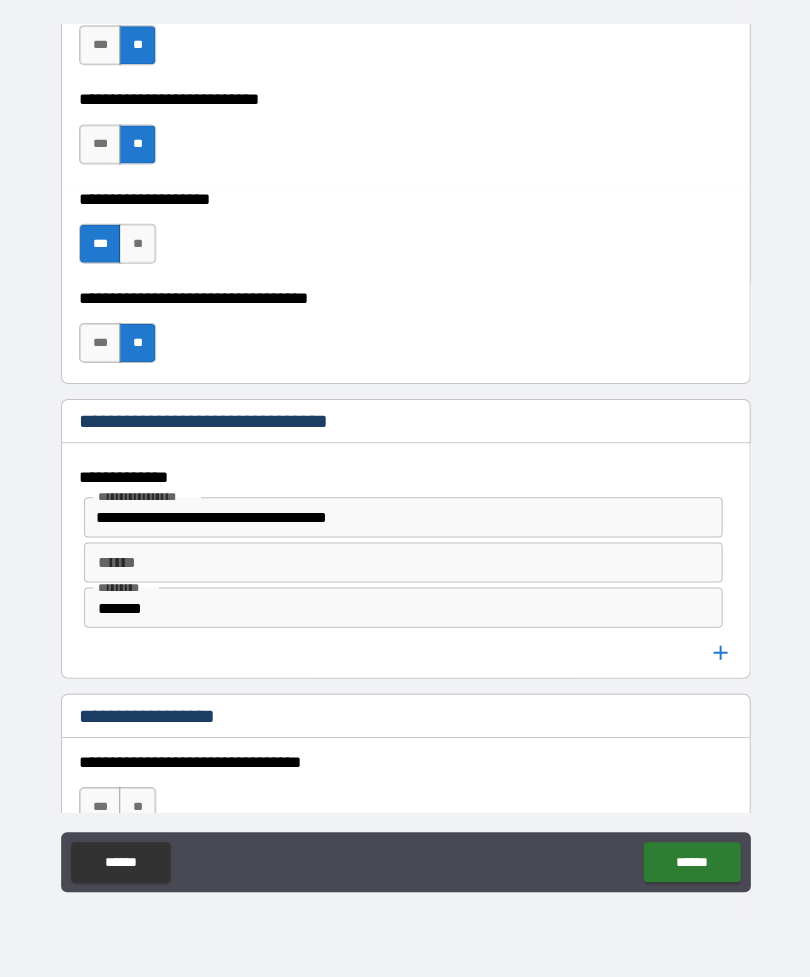 click on "**********" at bounding box center [386, 518] 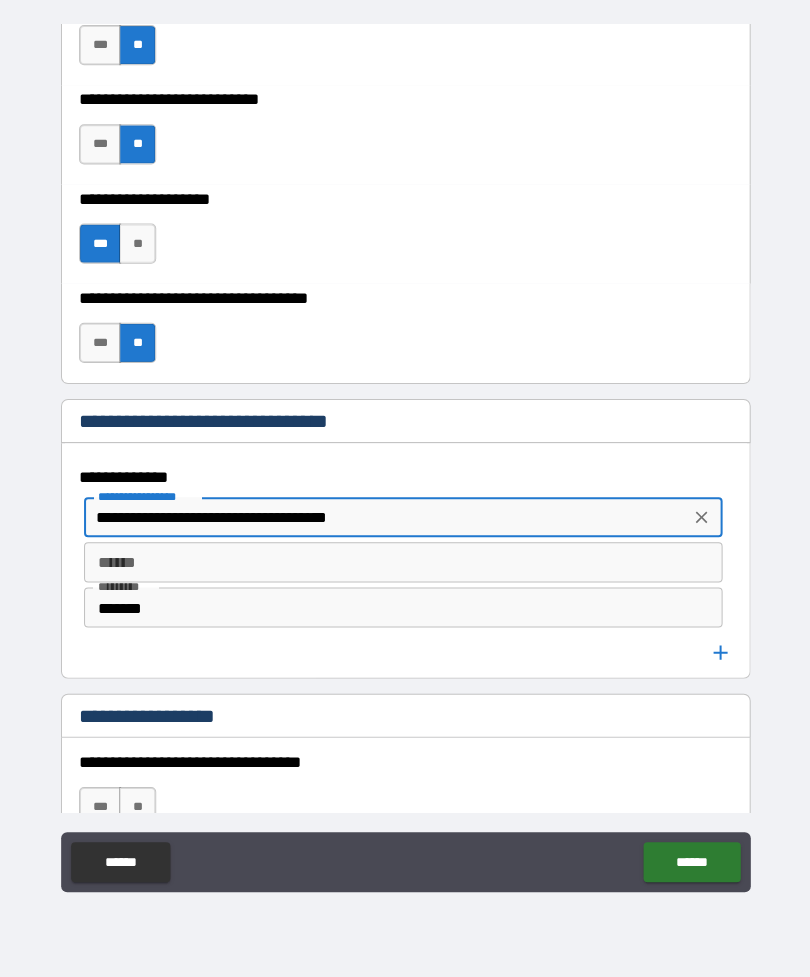 click on "**********" at bounding box center [386, 518] 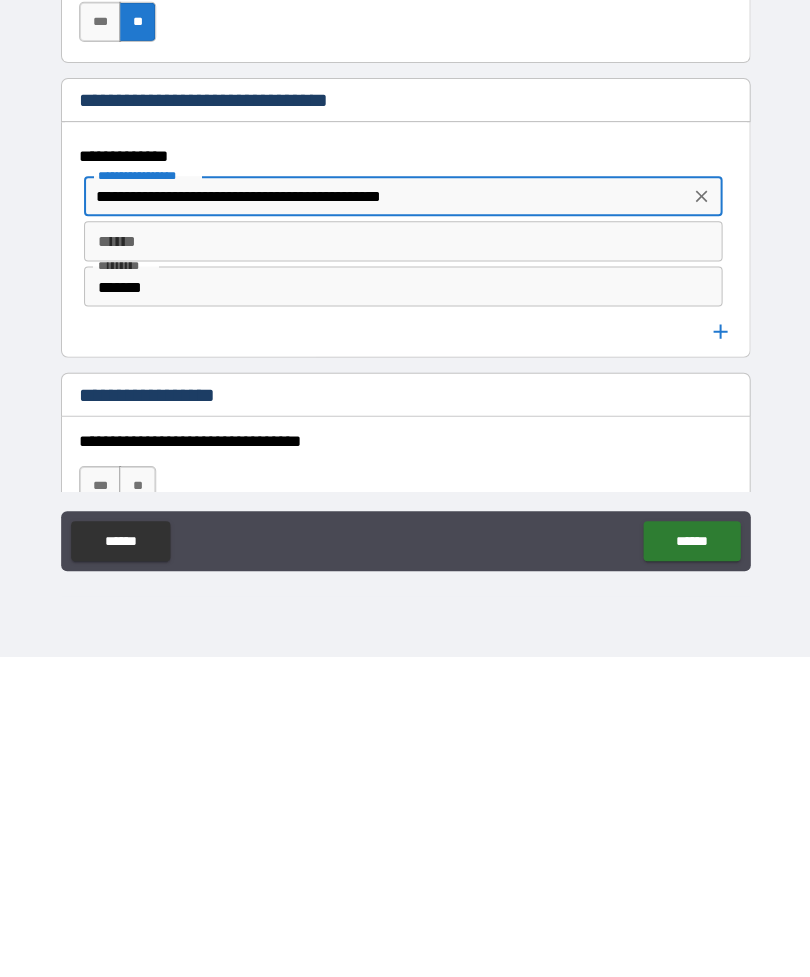 type on "**********" 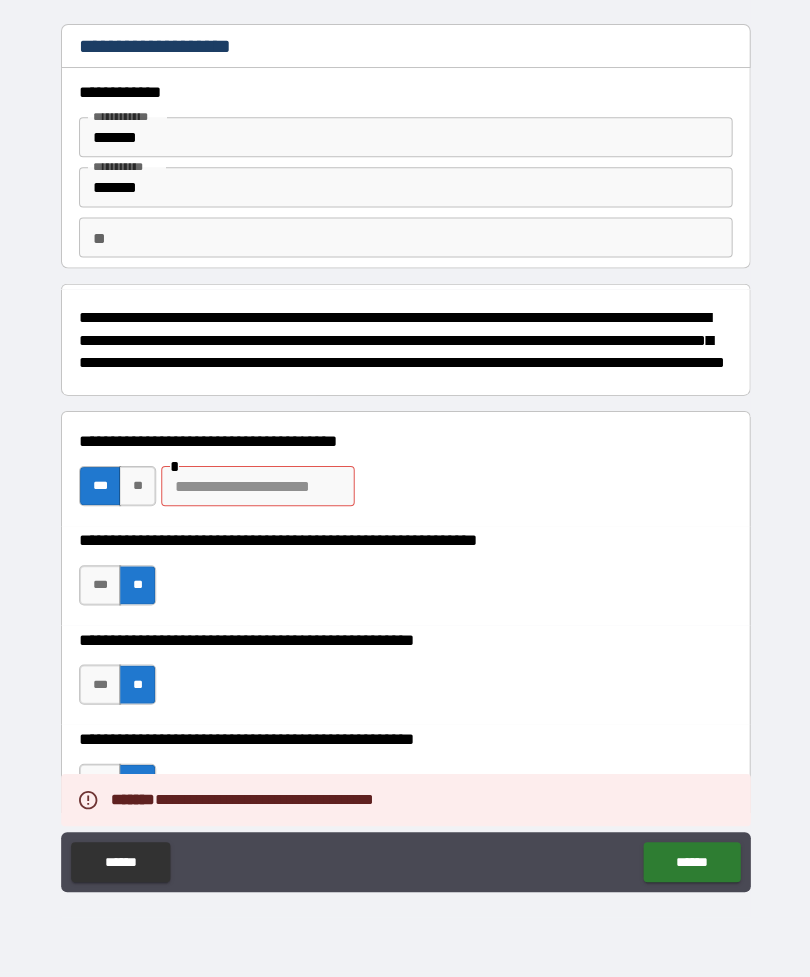 scroll, scrollTop: 0, scrollLeft: 0, axis: both 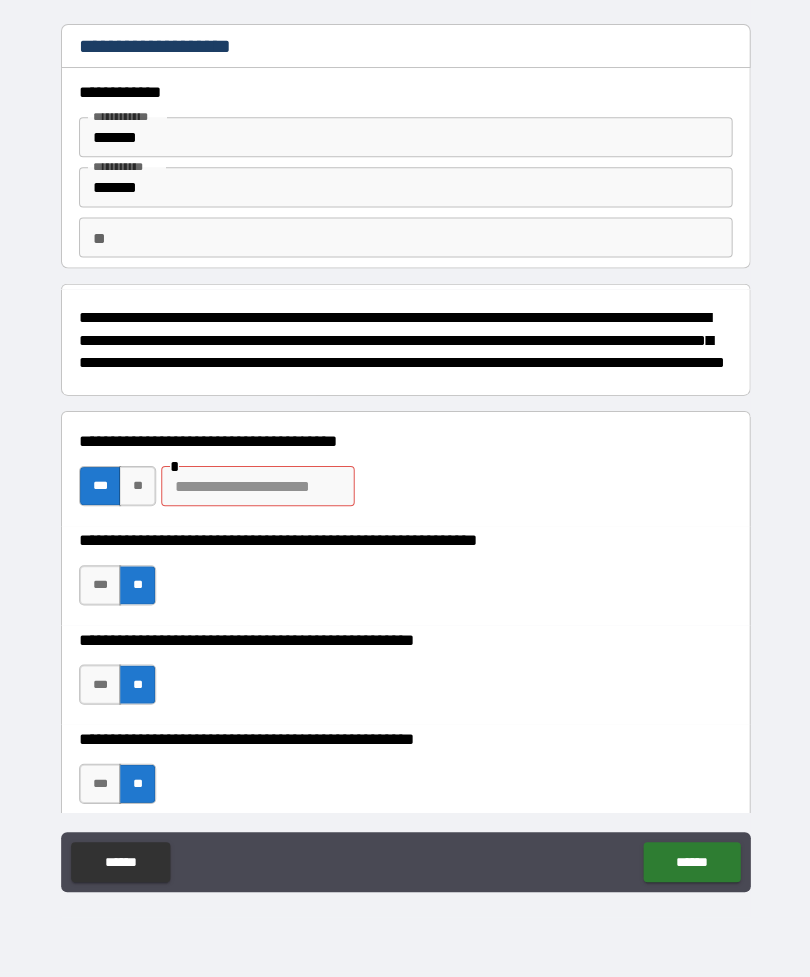 click at bounding box center [257, 487] 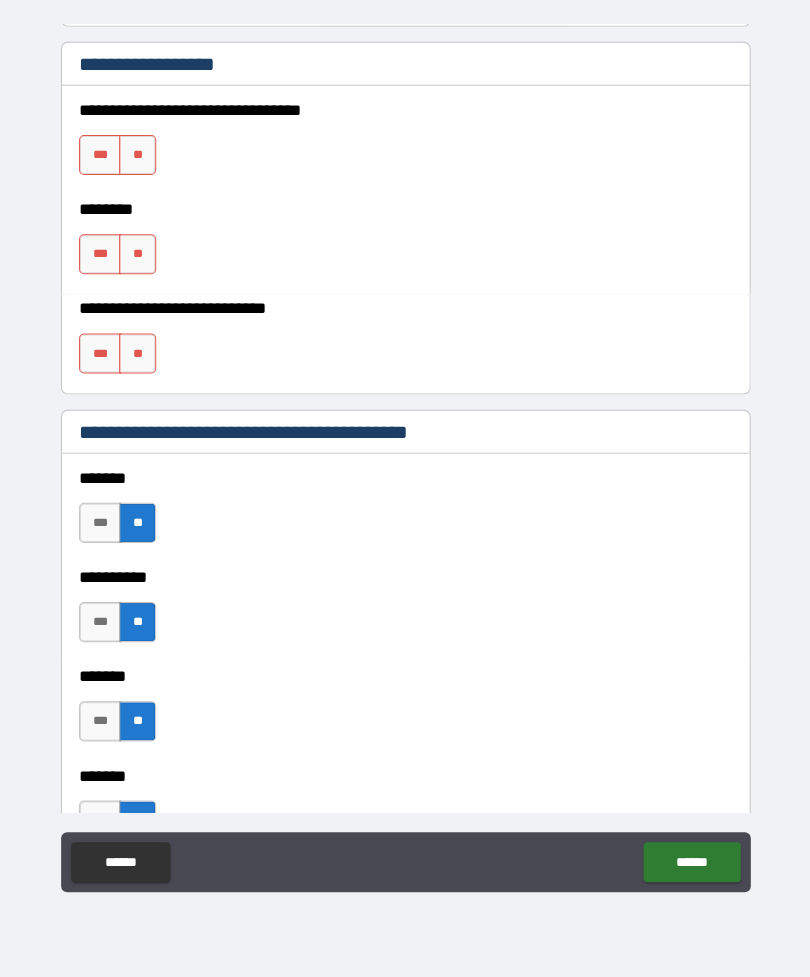 scroll, scrollTop: 1514, scrollLeft: 0, axis: vertical 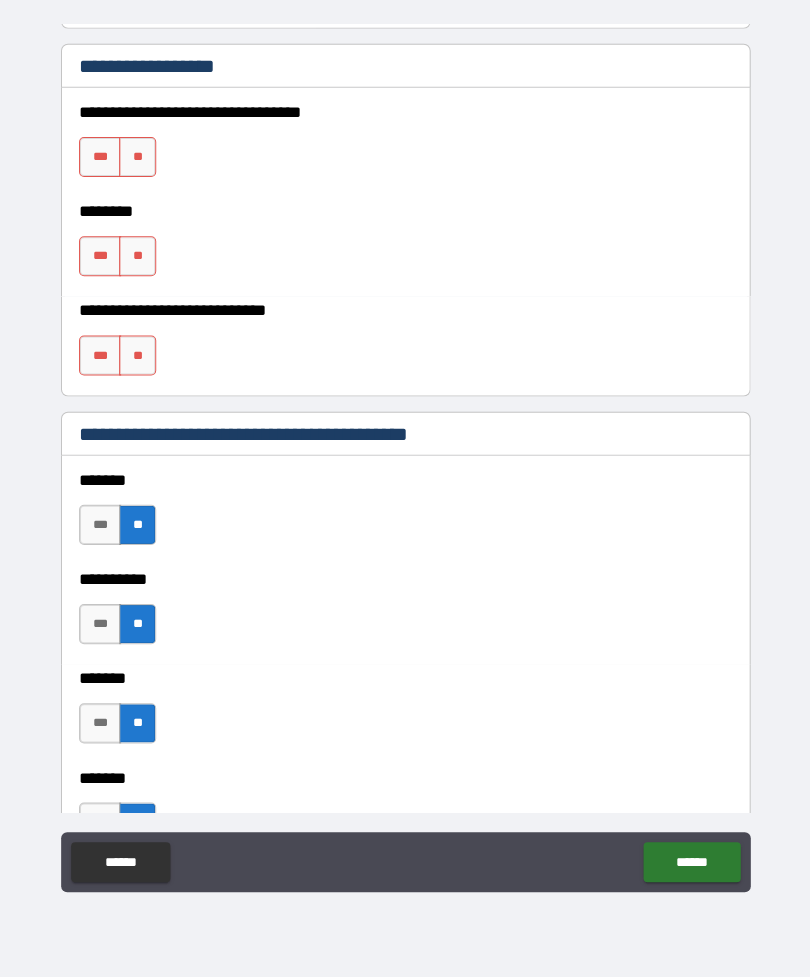 type on "**********" 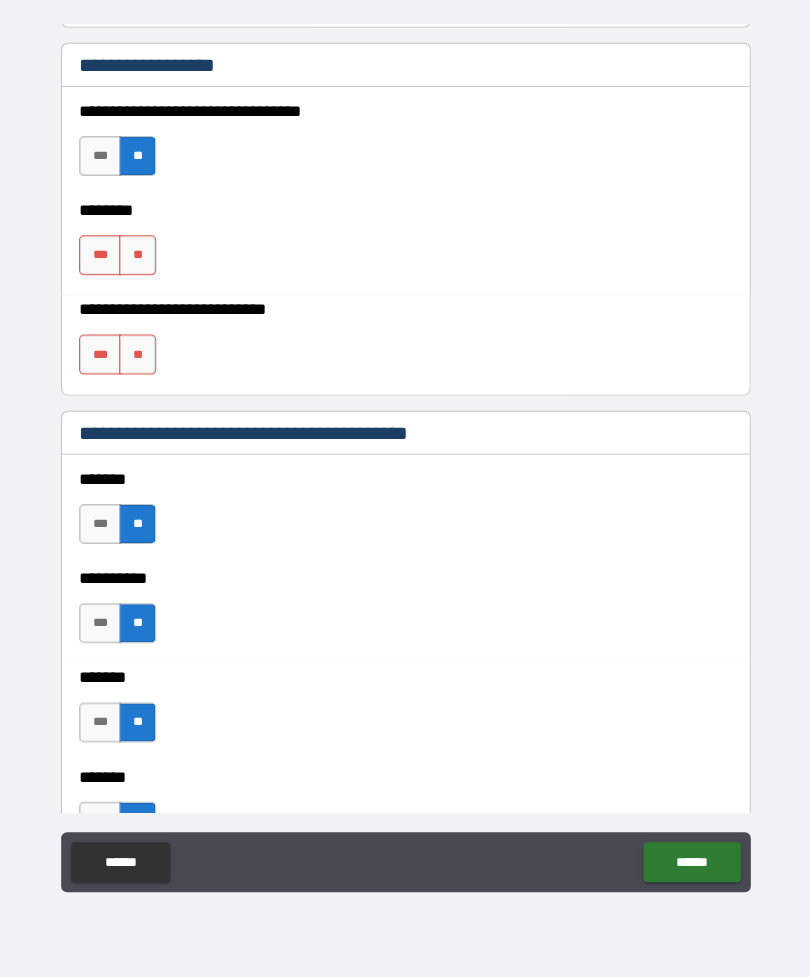 click on "**" at bounding box center (137, 257) 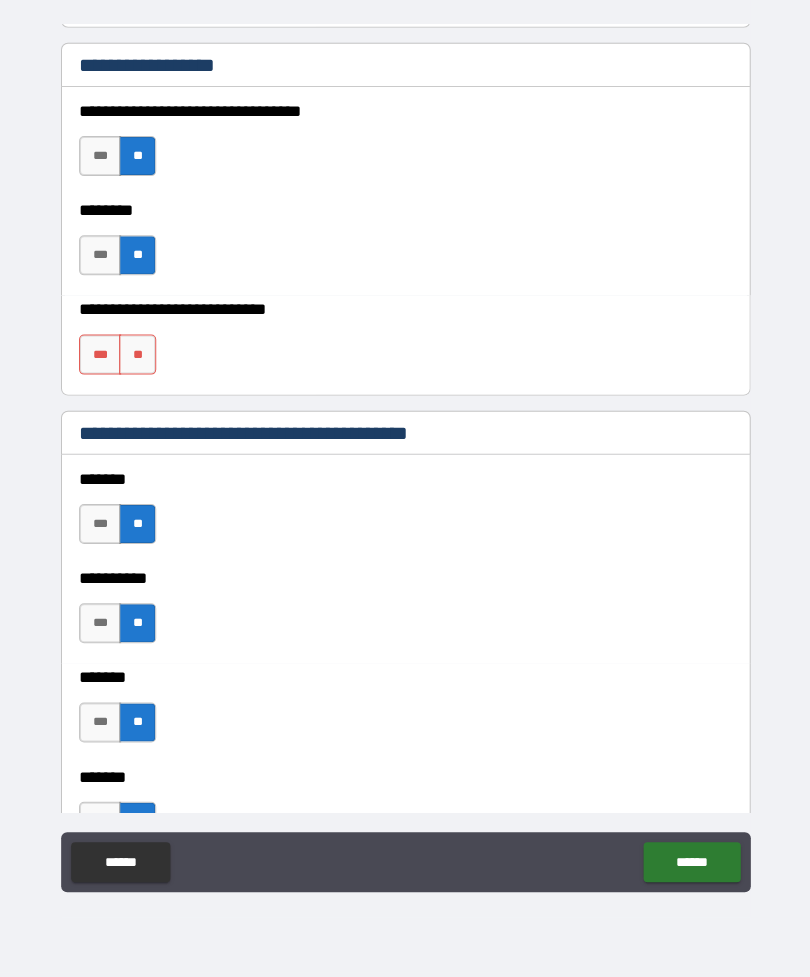 click on "**" at bounding box center [137, 356] 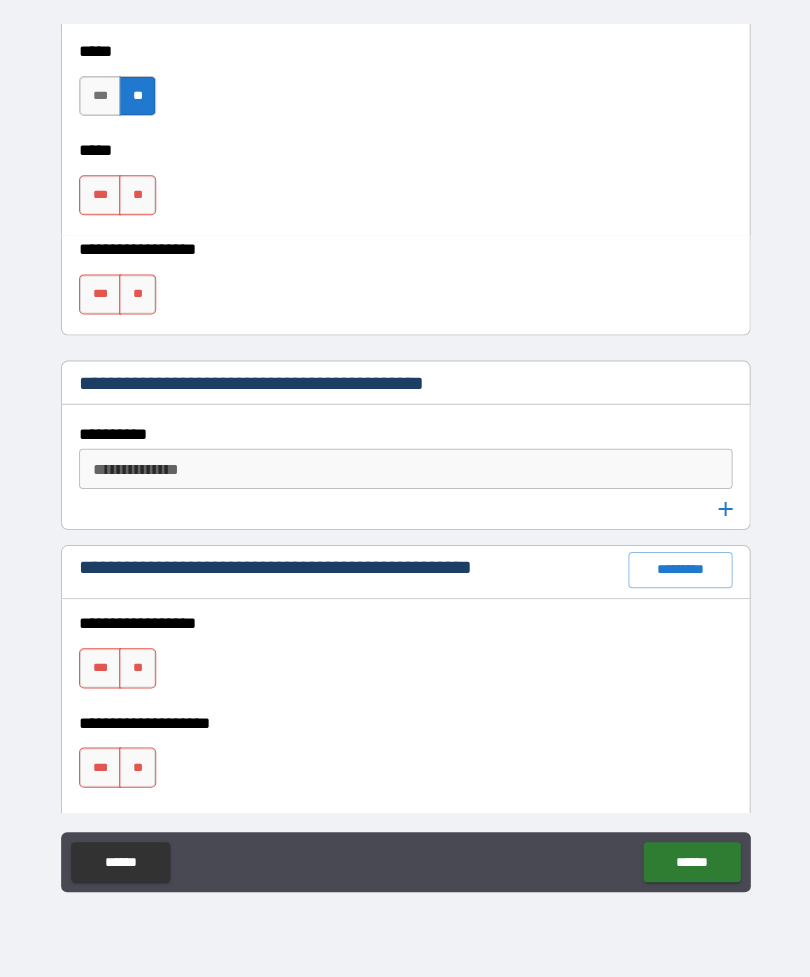 scroll, scrollTop: 2337, scrollLeft: 0, axis: vertical 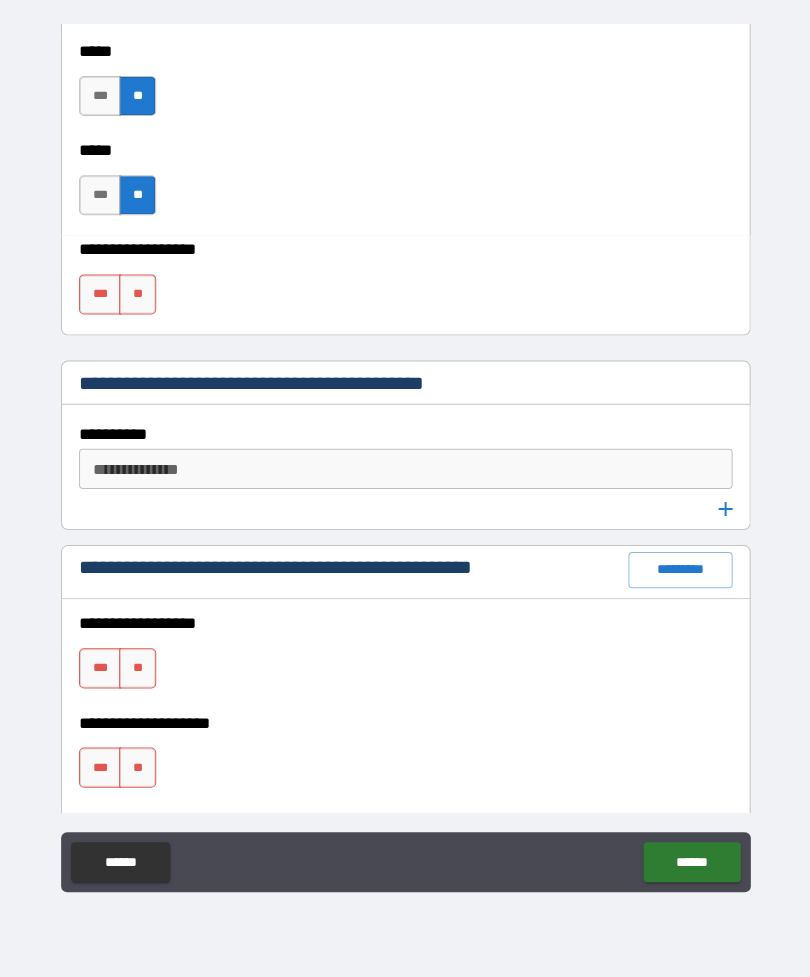 click on "**" at bounding box center (137, 296) 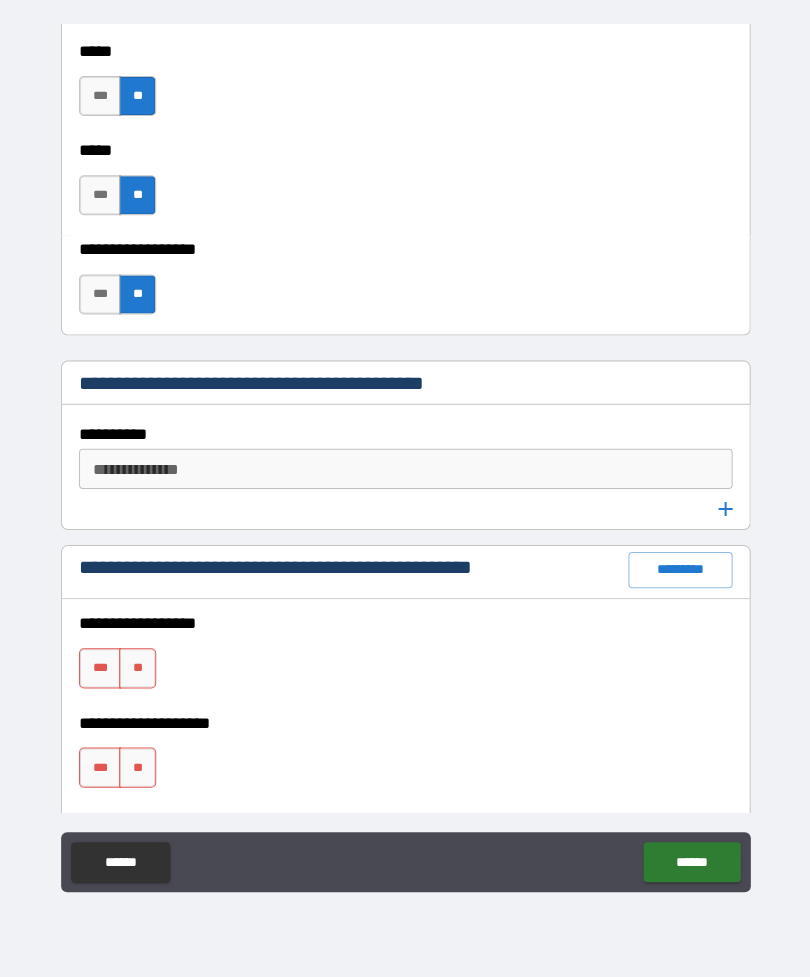 click on "**********" at bounding box center (403, 470) 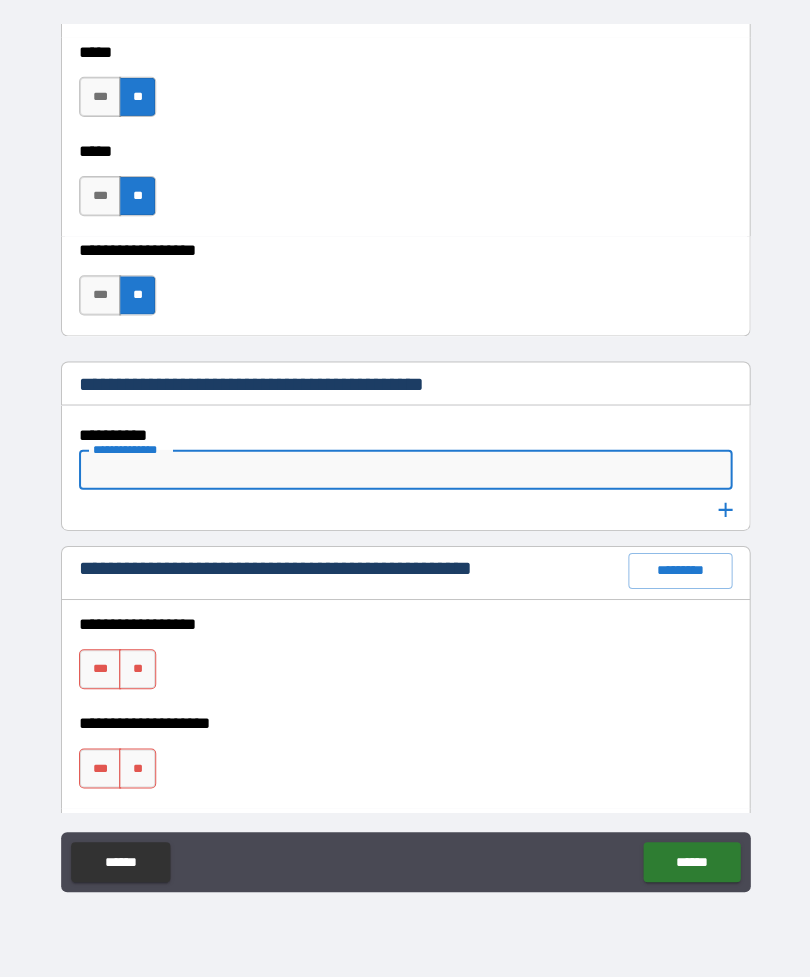 click on "[FIRST] [LAST] [STREET] [CITY] [STATE] [ZIP] [COUNTRY] [PHONE] [EMAIL] [DOB] [GENDER] [OCCUPATION] [EMPLOYER] [MARITAL_STATUS] [CHILDREN] [NATIONALITY] [PASSPORT_NUMBER] [DRIVER_LICENSE] [CREDIT_CARD] [SSN]" at bounding box center [405, 459] 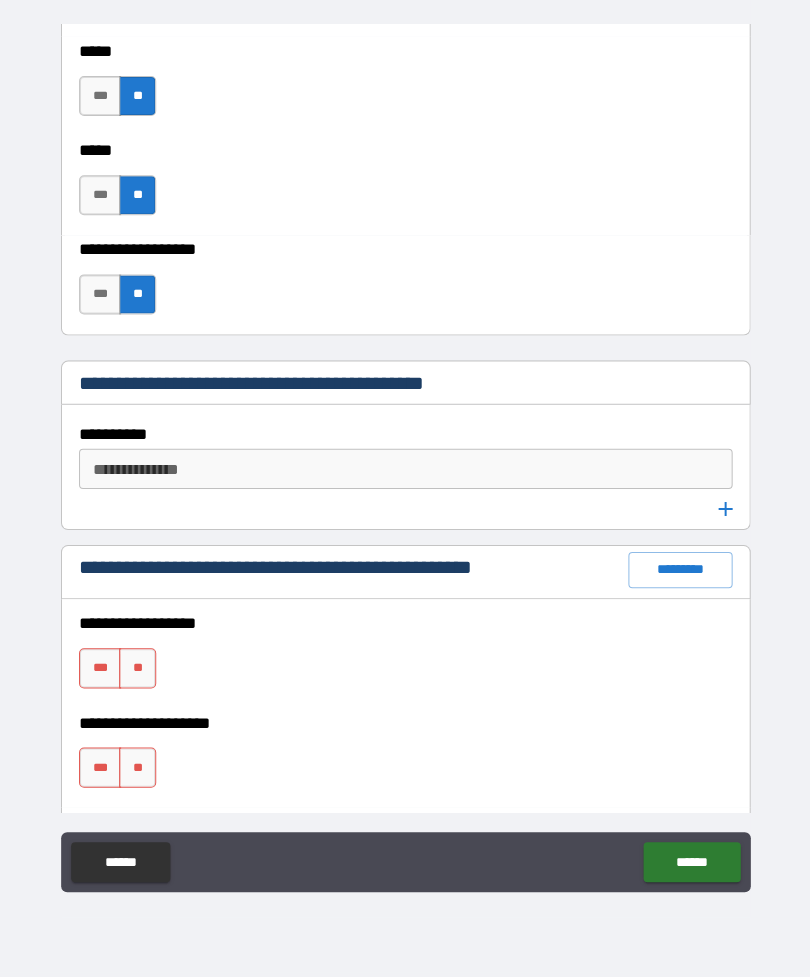 click on "**" at bounding box center [137, 669] 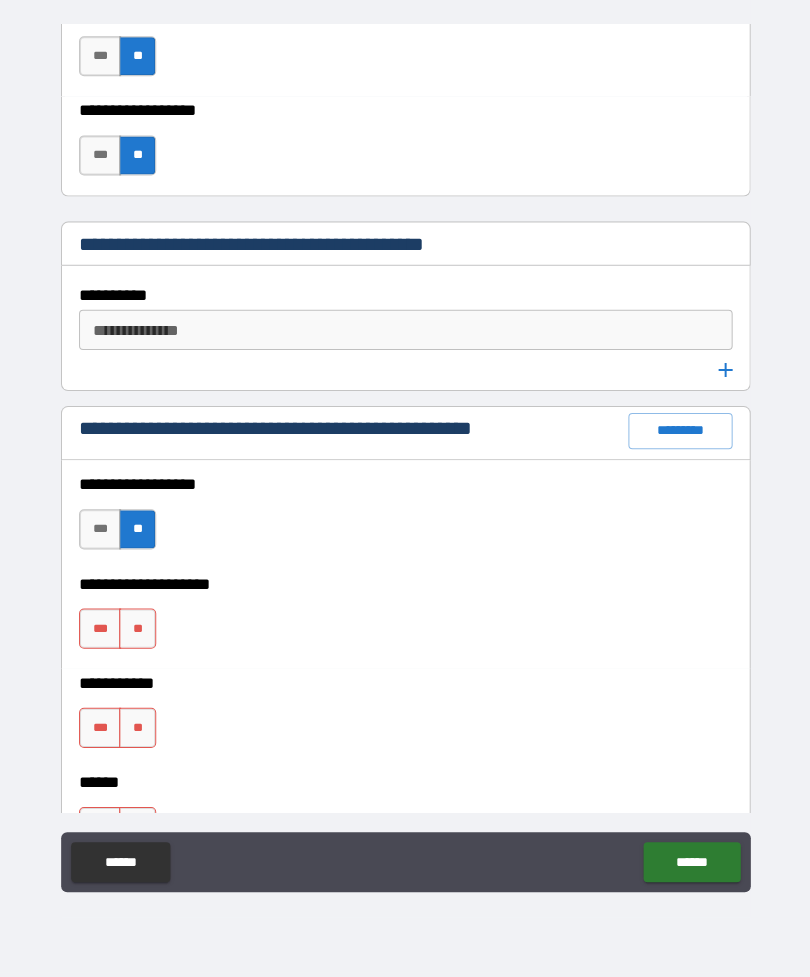 scroll, scrollTop: 2499, scrollLeft: 0, axis: vertical 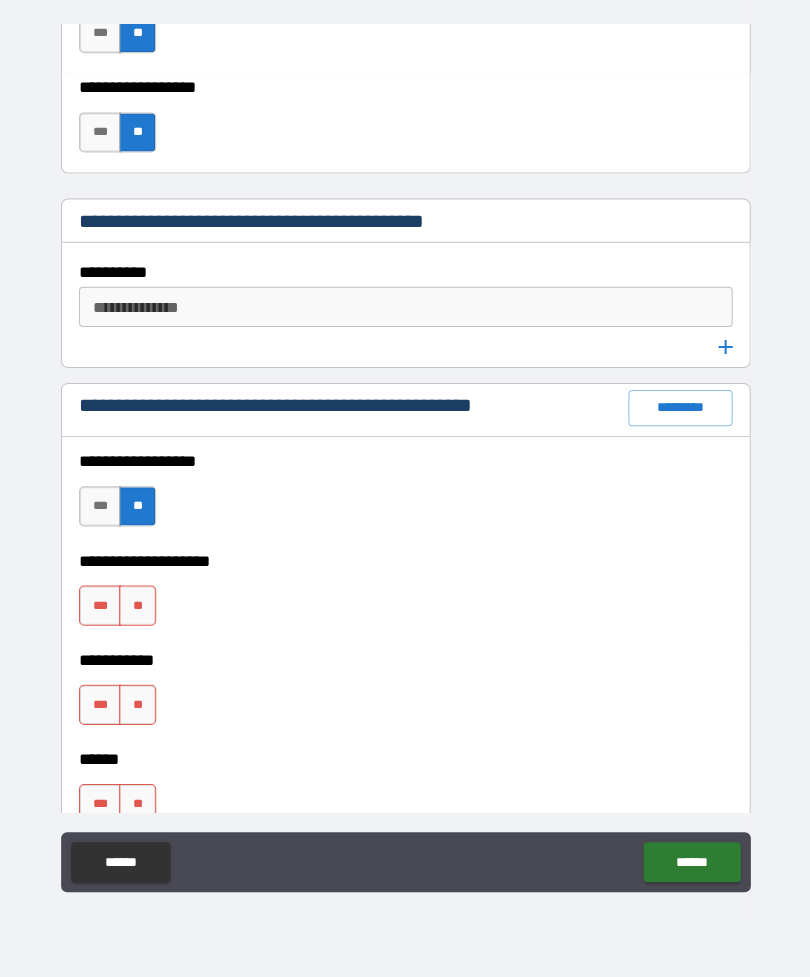 click on "**" at bounding box center (137, 606) 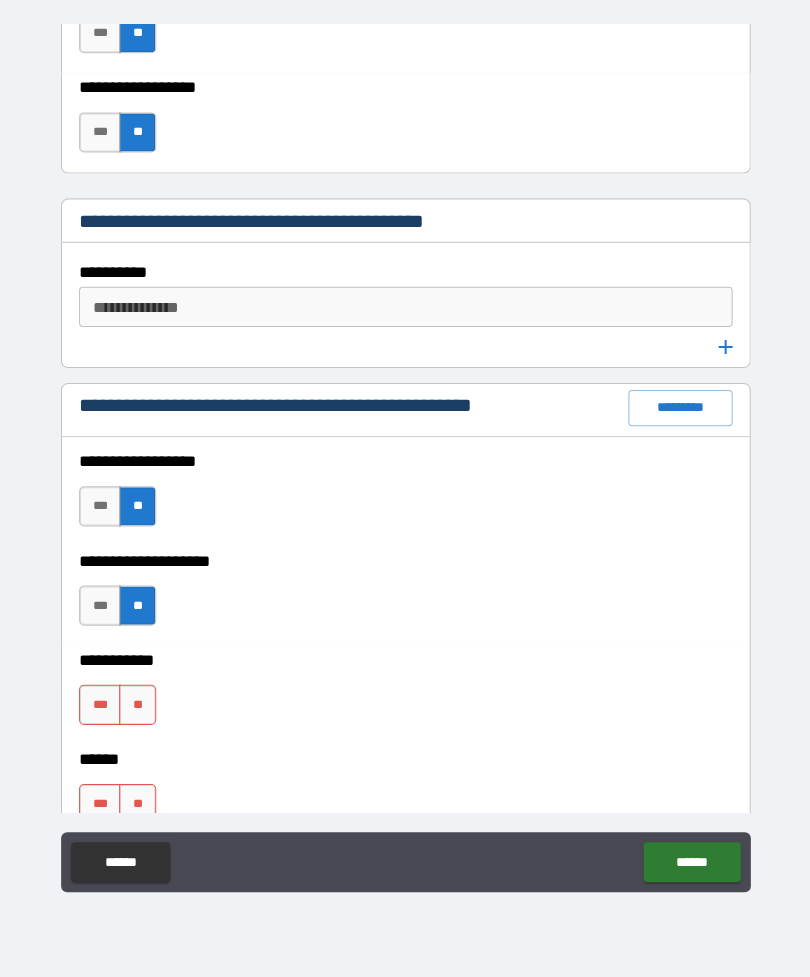 click on "**" at bounding box center [137, 705] 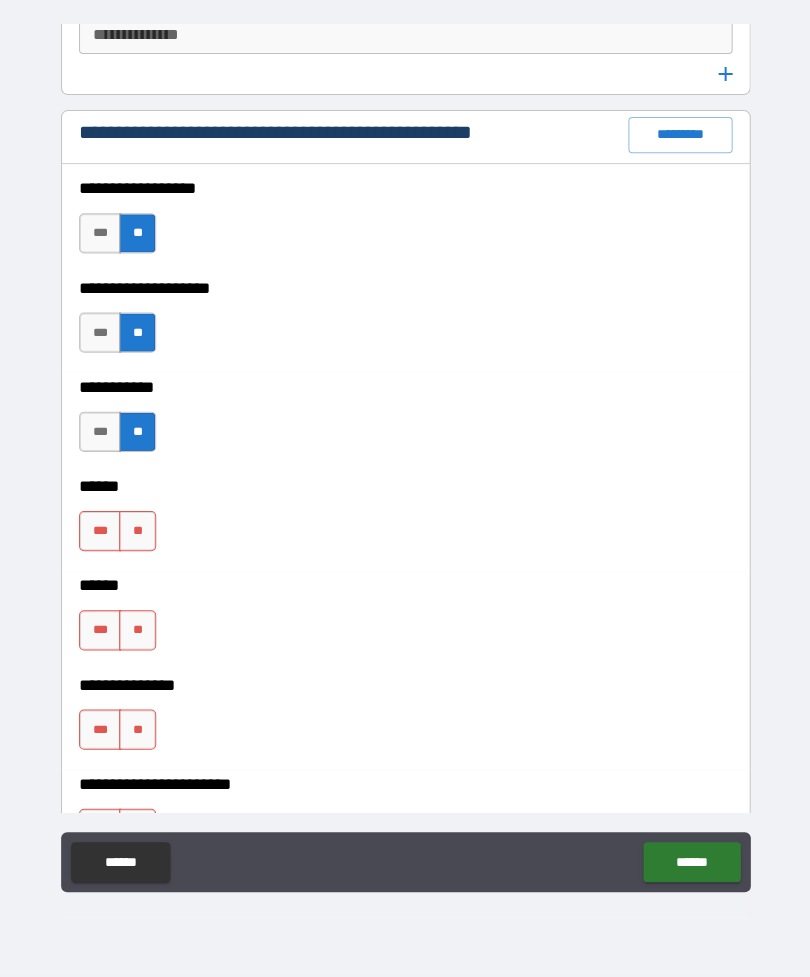 scroll, scrollTop: 2793, scrollLeft: 0, axis: vertical 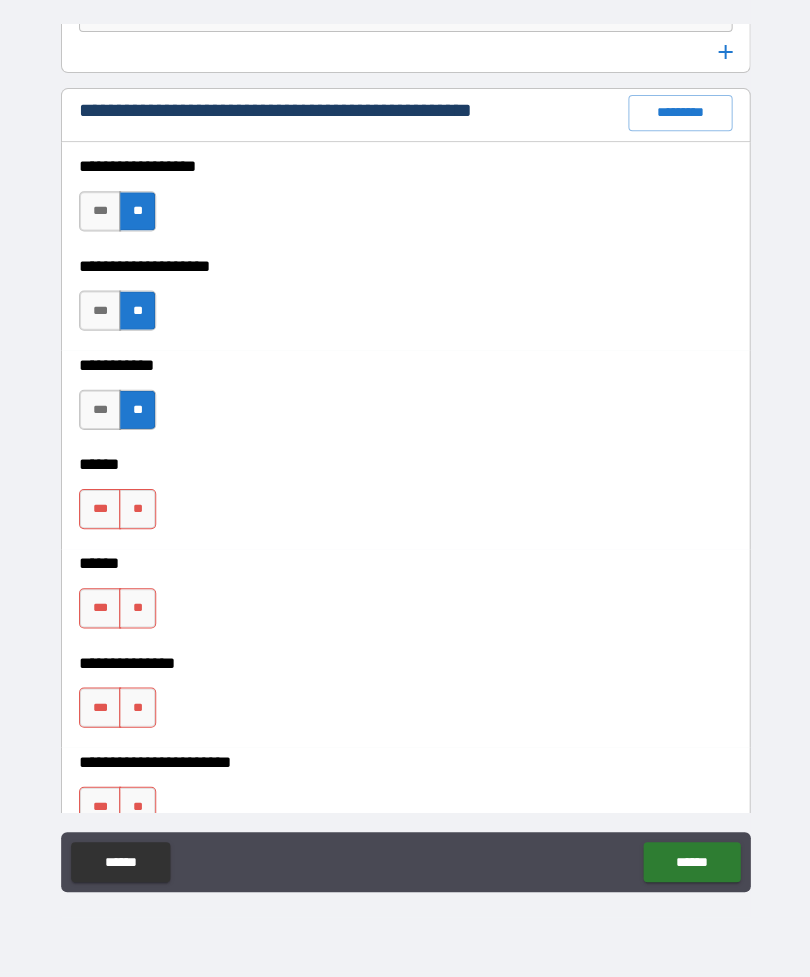 click on "**" at bounding box center [137, 510] 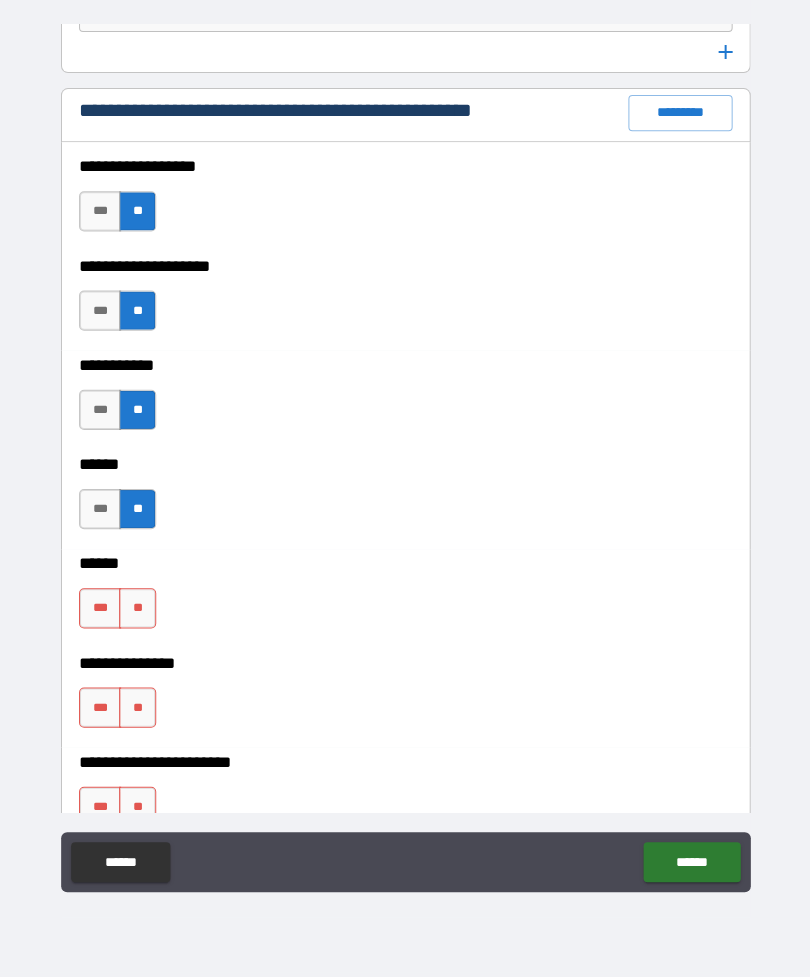 click on "**" at bounding box center (137, 609) 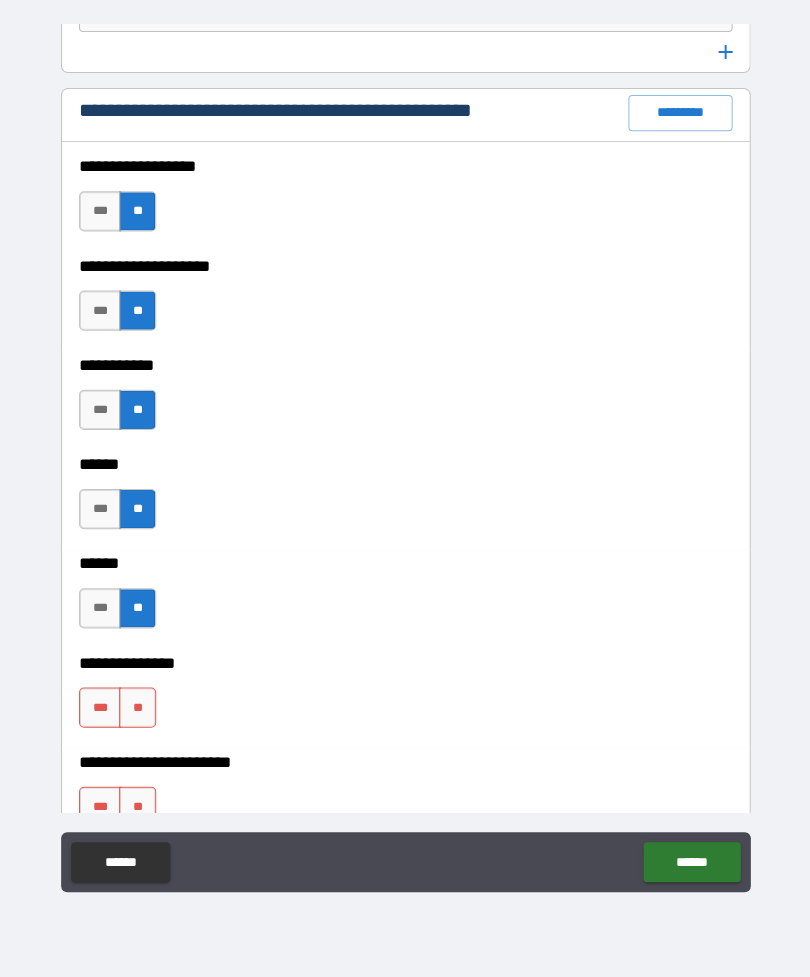 click on "**" at bounding box center (137, 708) 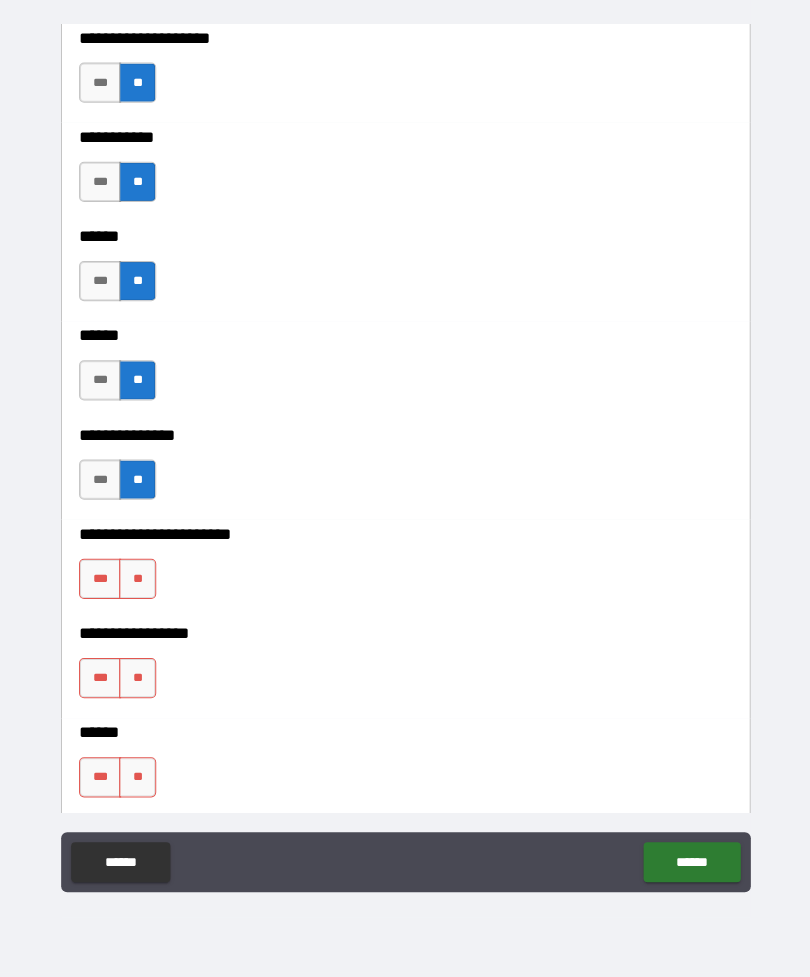 scroll, scrollTop: 3021, scrollLeft: 0, axis: vertical 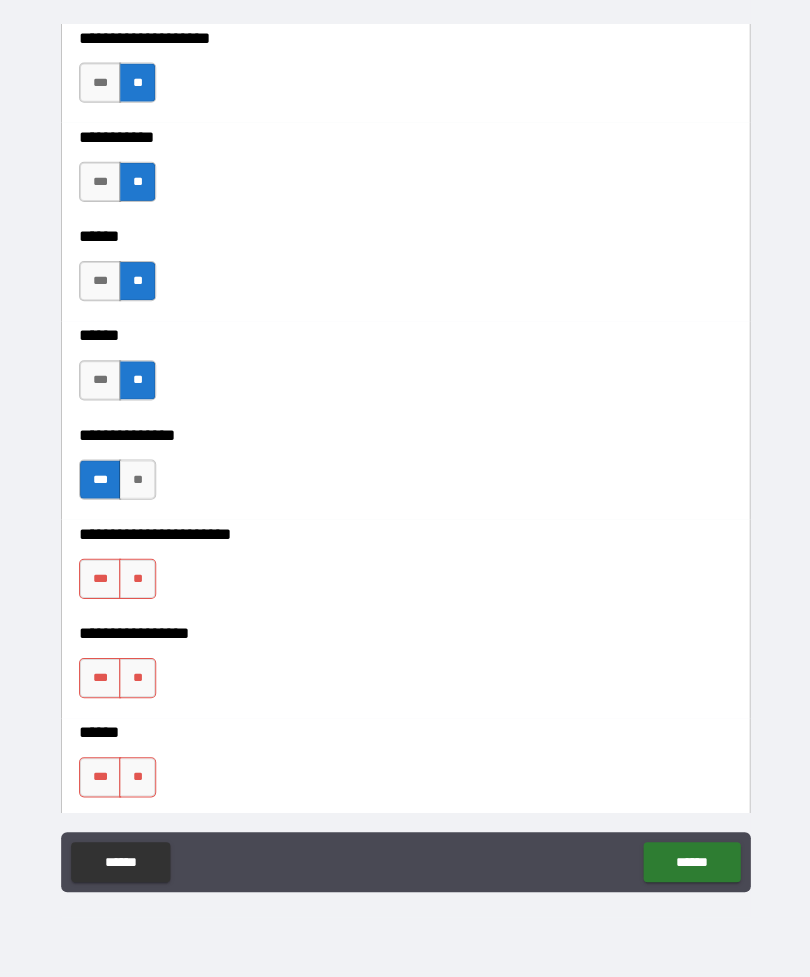 click on "**" at bounding box center (137, 579) 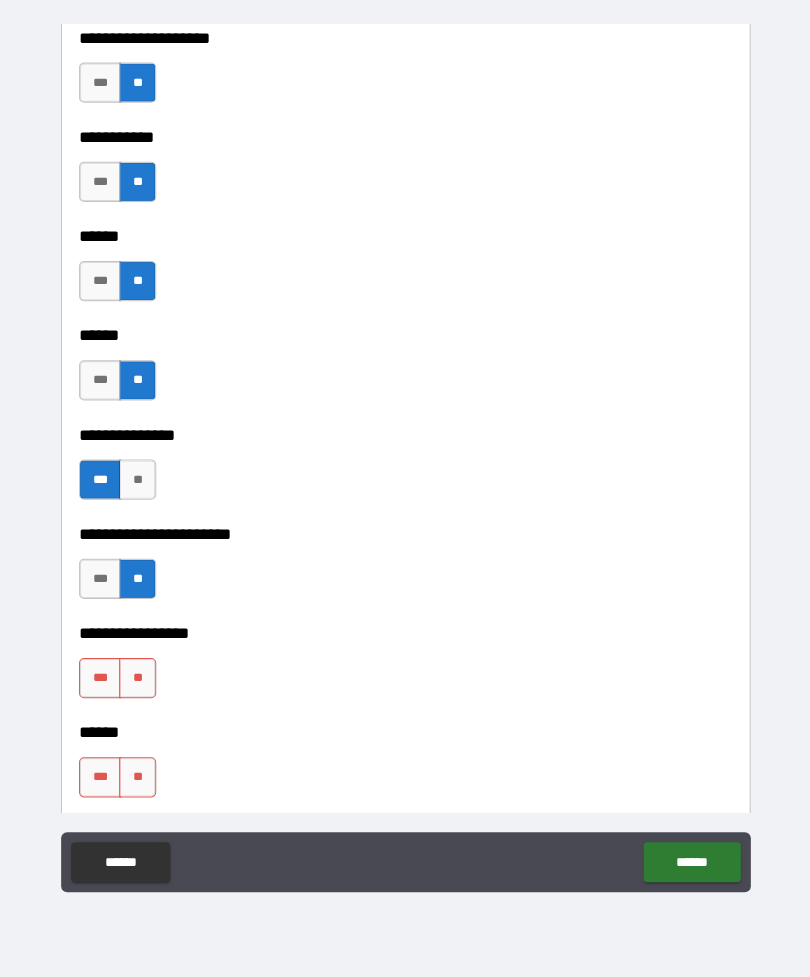 click on "**" at bounding box center (137, 678) 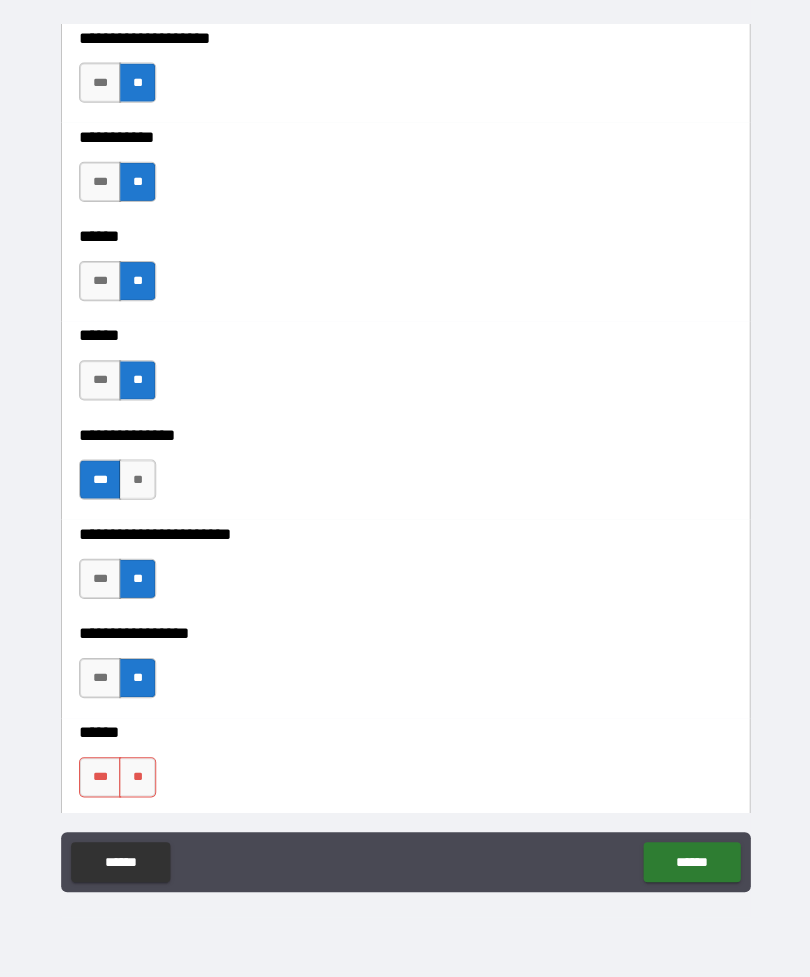 click on "**" at bounding box center (137, 777) 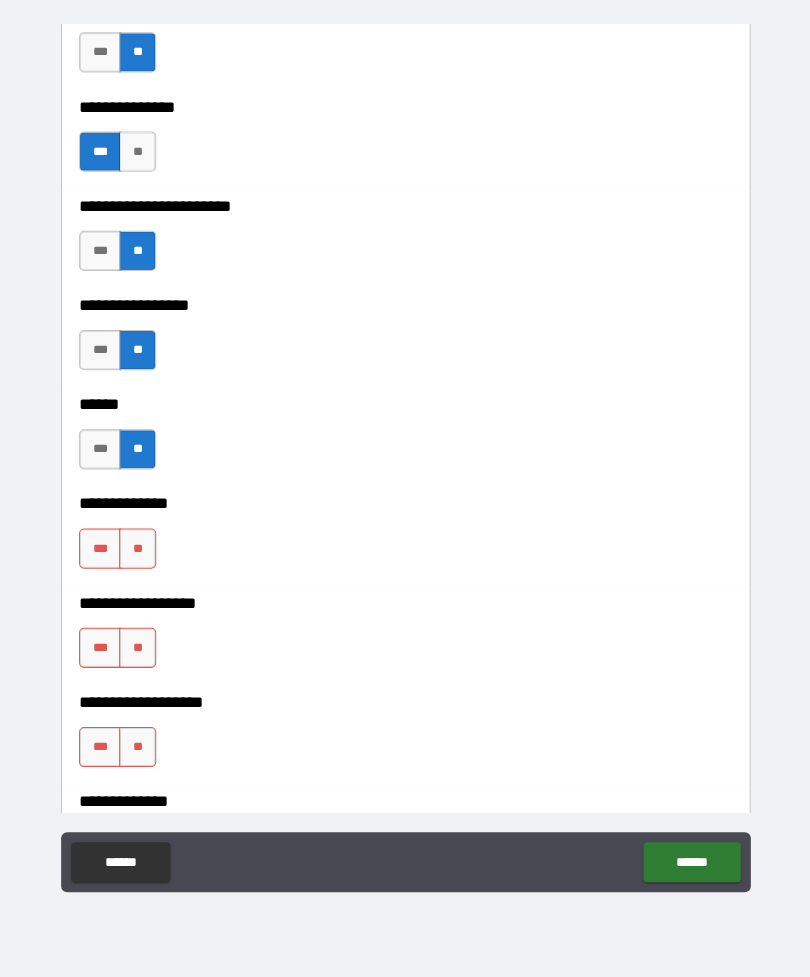 scroll, scrollTop: 3411, scrollLeft: 0, axis: vertical 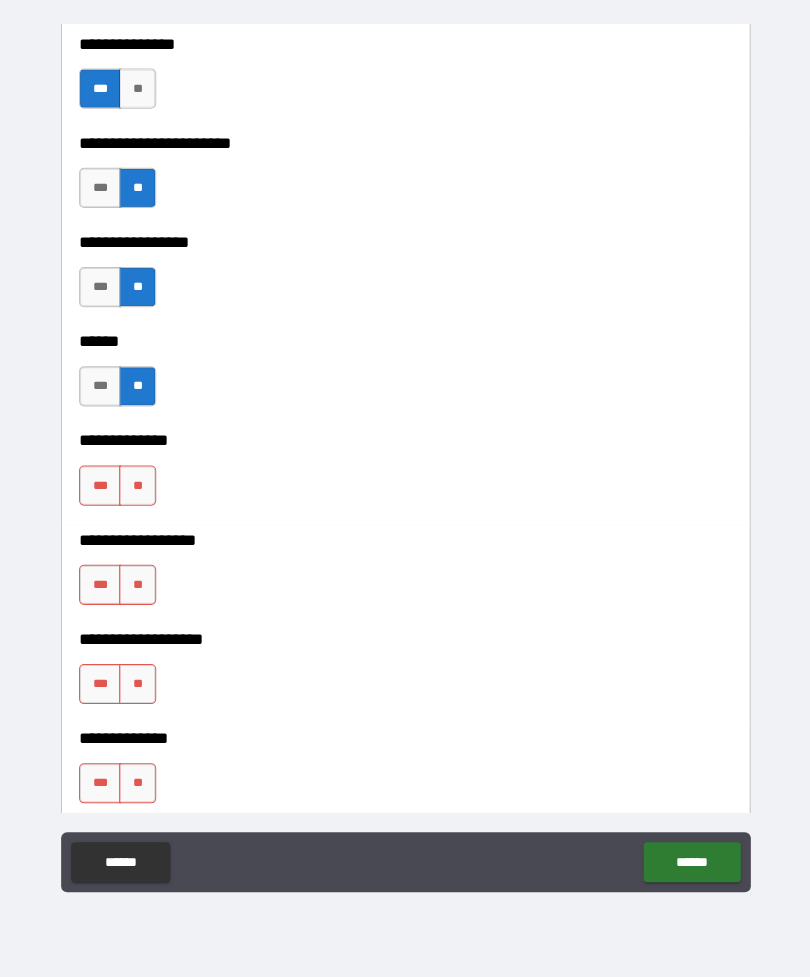 click on "**" at bounding box center [137, 486] 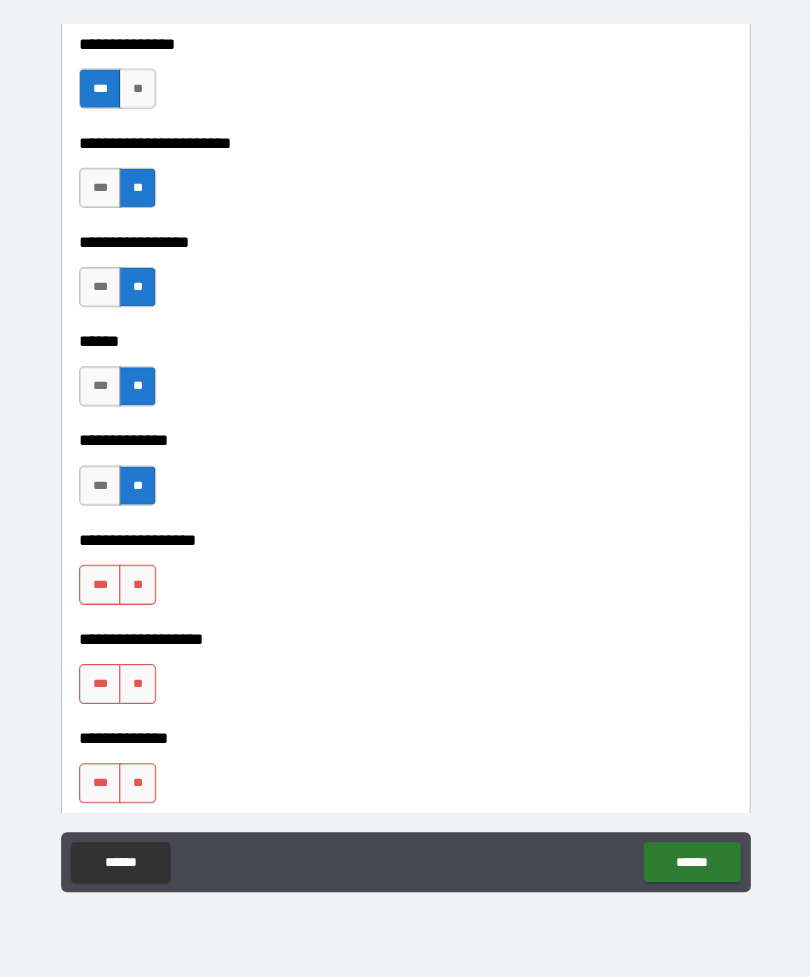click on "*** **" at bounding box center (120, 590) 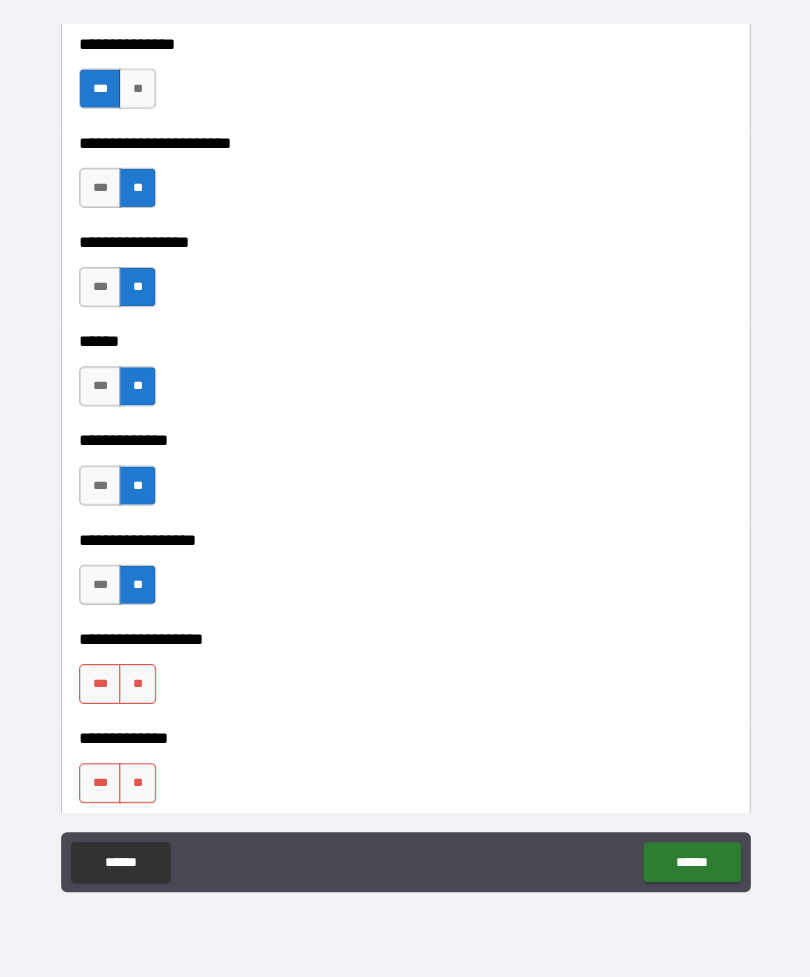 click on "**" at bounding box center (137, 684) 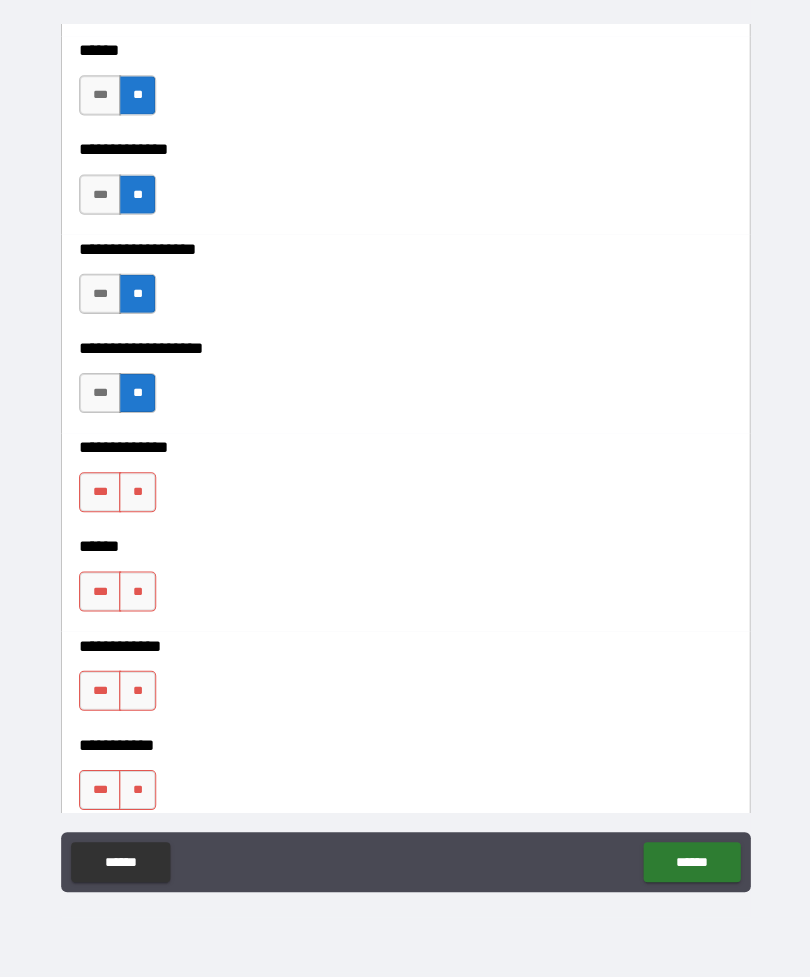 scroll, scrollTop: 3701, scrollLeft: 0, axis: vertical 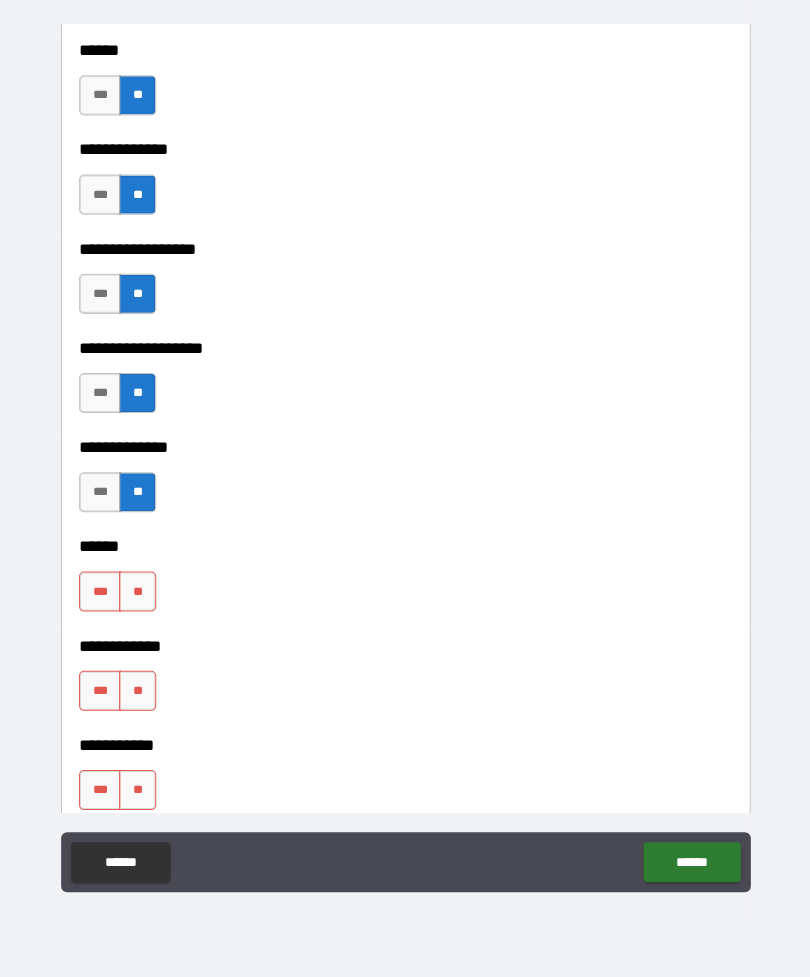 click on "**" at bounding box center [137, 592] 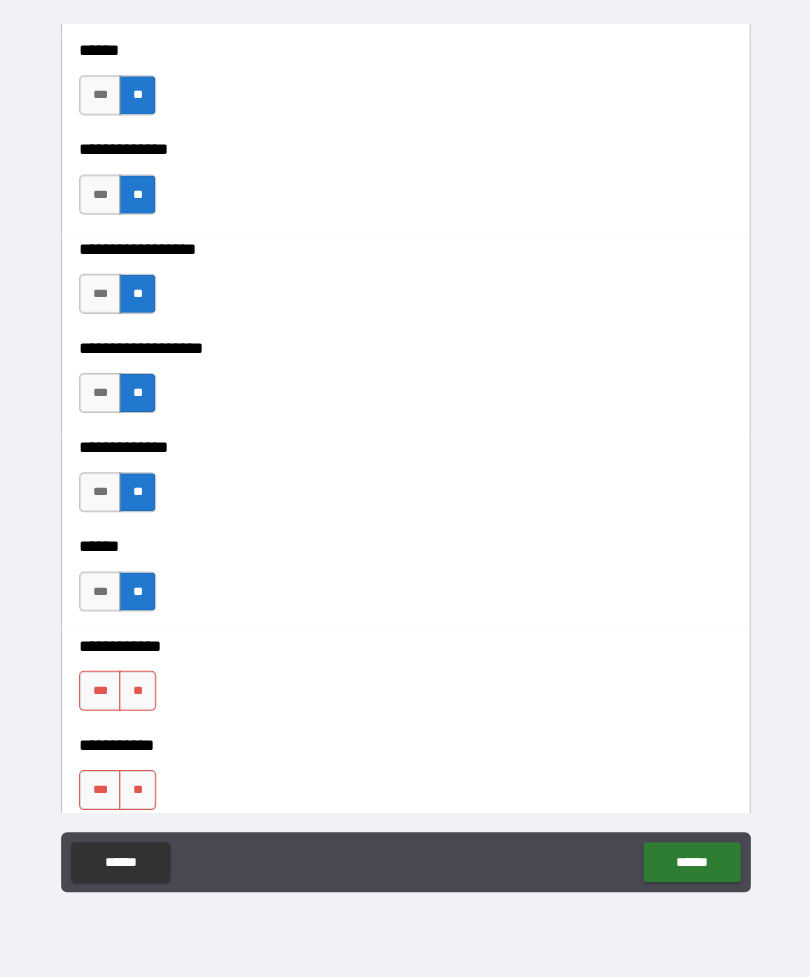 click on "**" at bounding box center [137, 691] 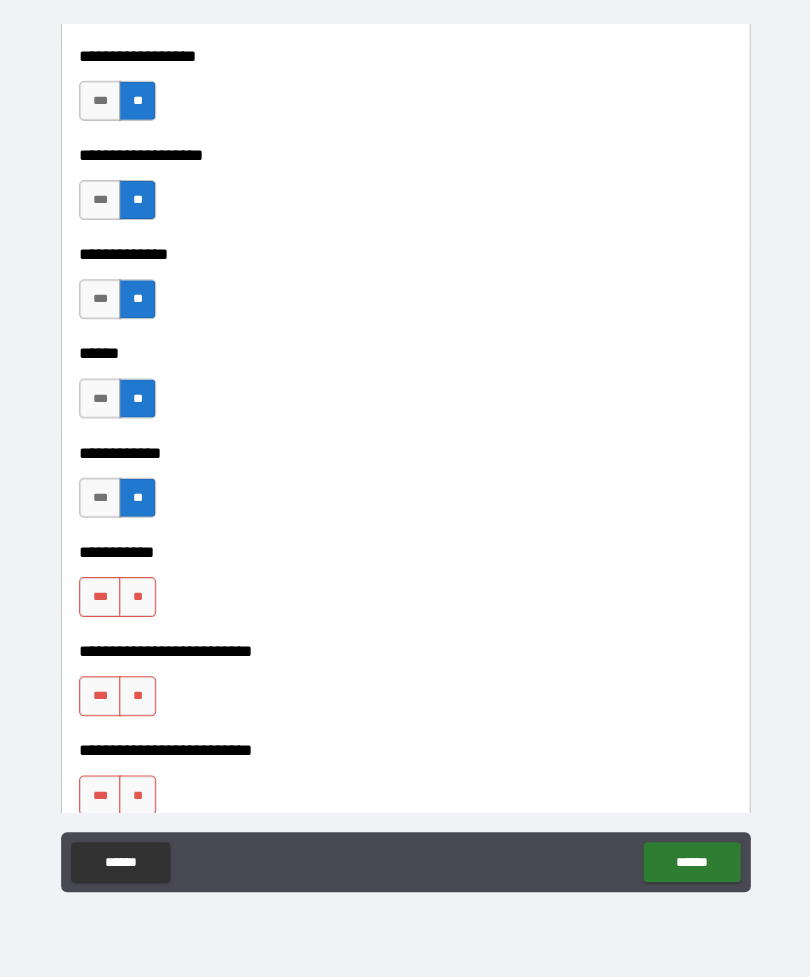 scroll, scrollTop: 3913, scrollLeft: 0, axis: vertical 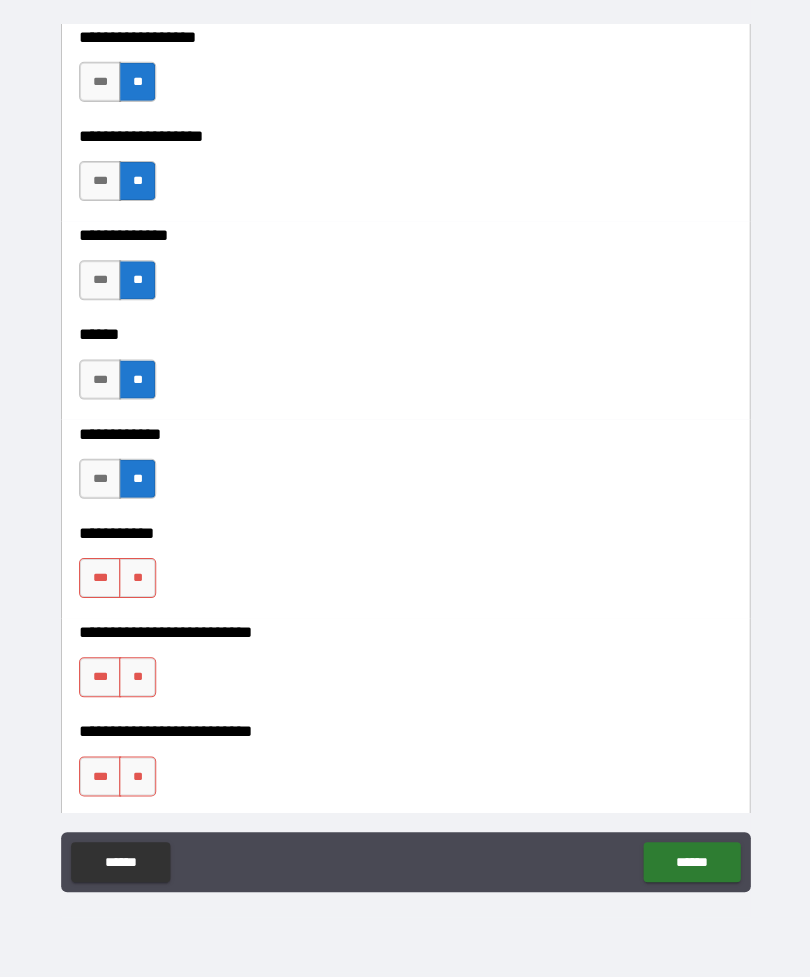 click on "**" at bounding box center [137, 578] 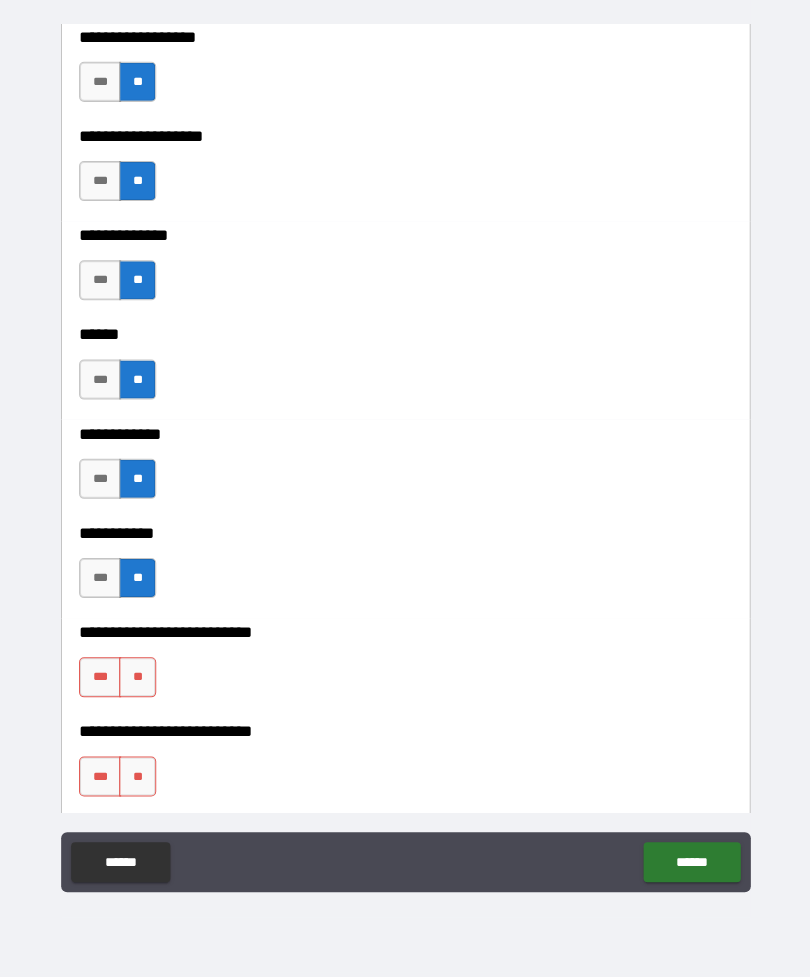 click on "**" at bounding box center (137, 677) 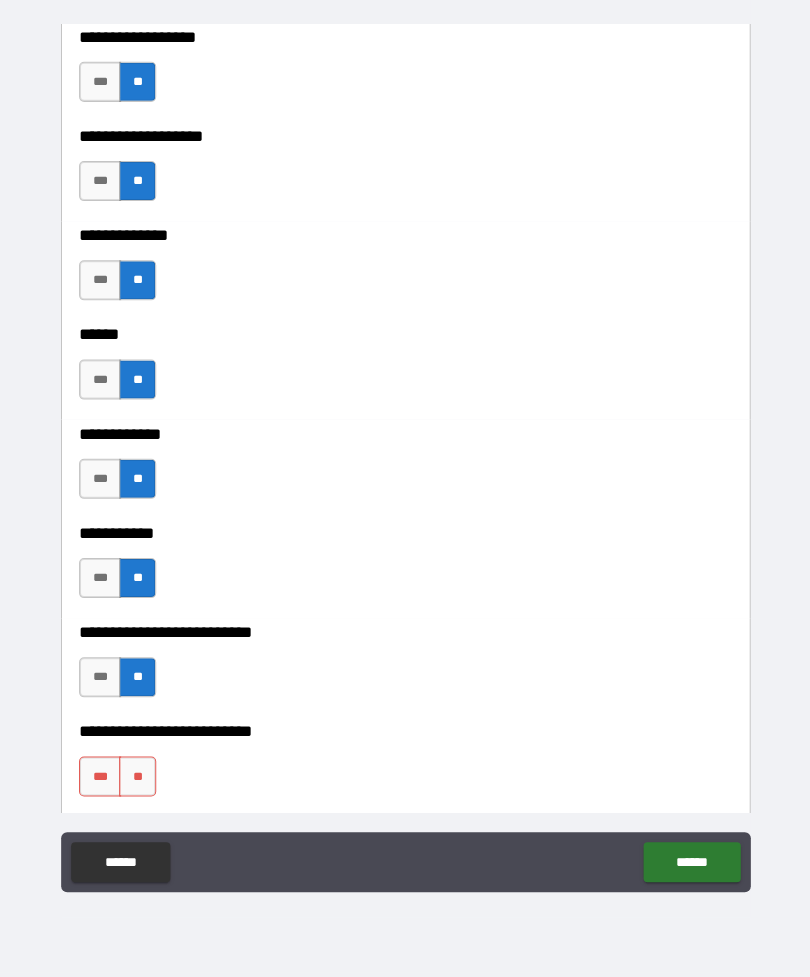 click on "**" at bounding box center (137, 776) 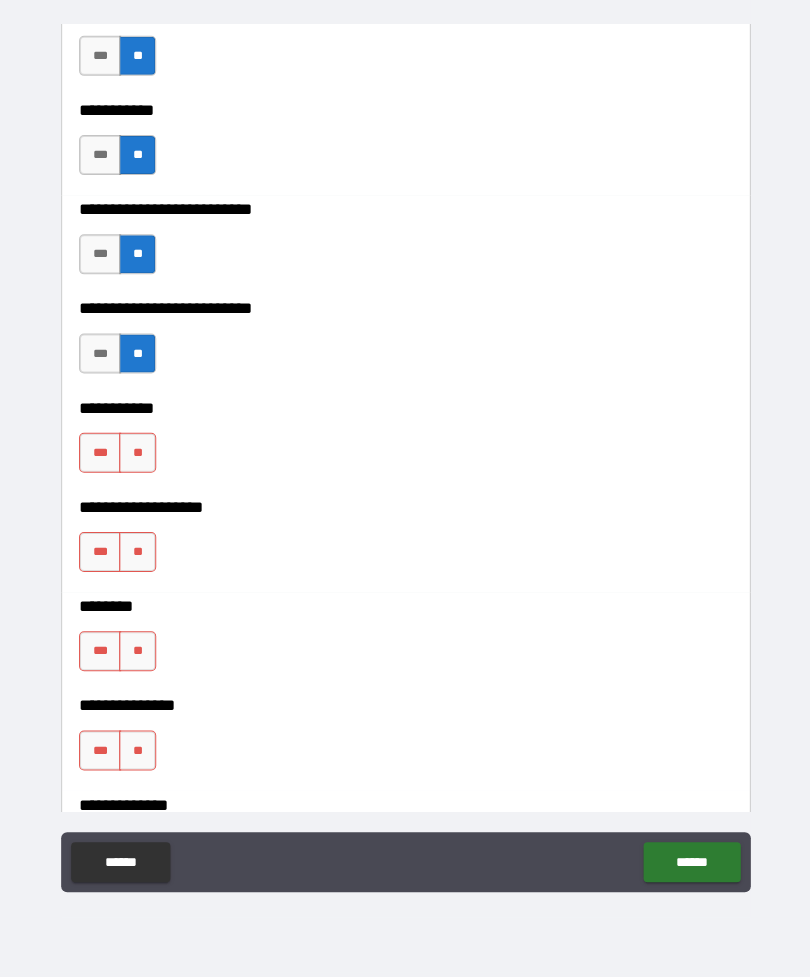 scroll, scrollTop: 4358, scrollLeft: 0, axis: vertical 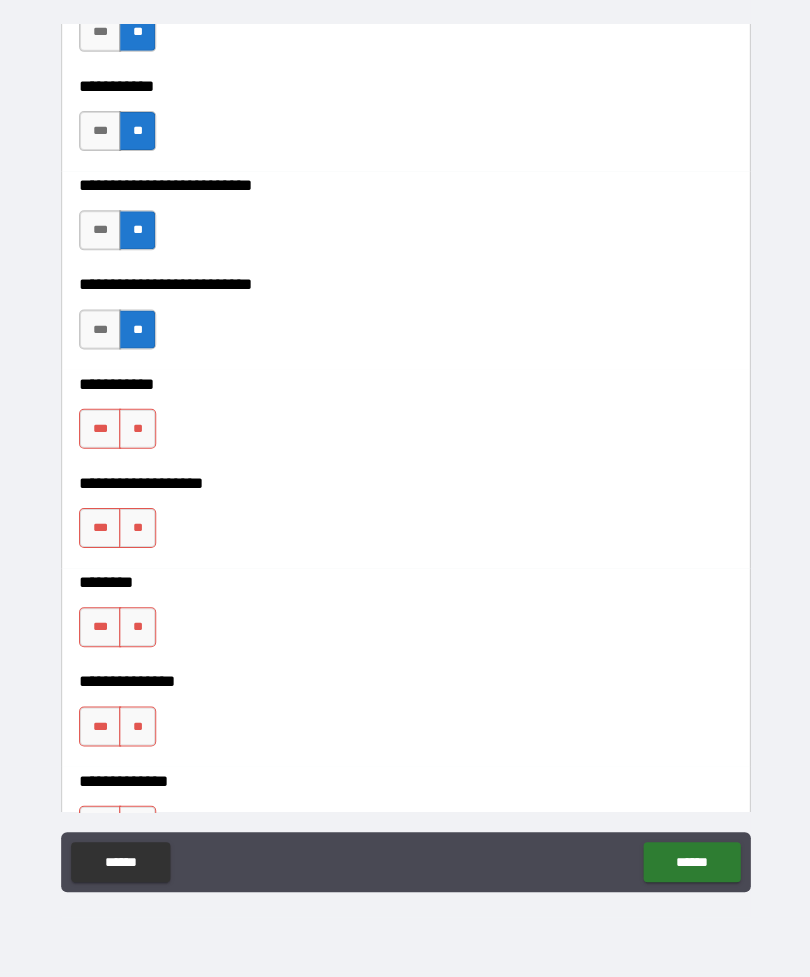 click on "**********" at bounding box center (405, 470) 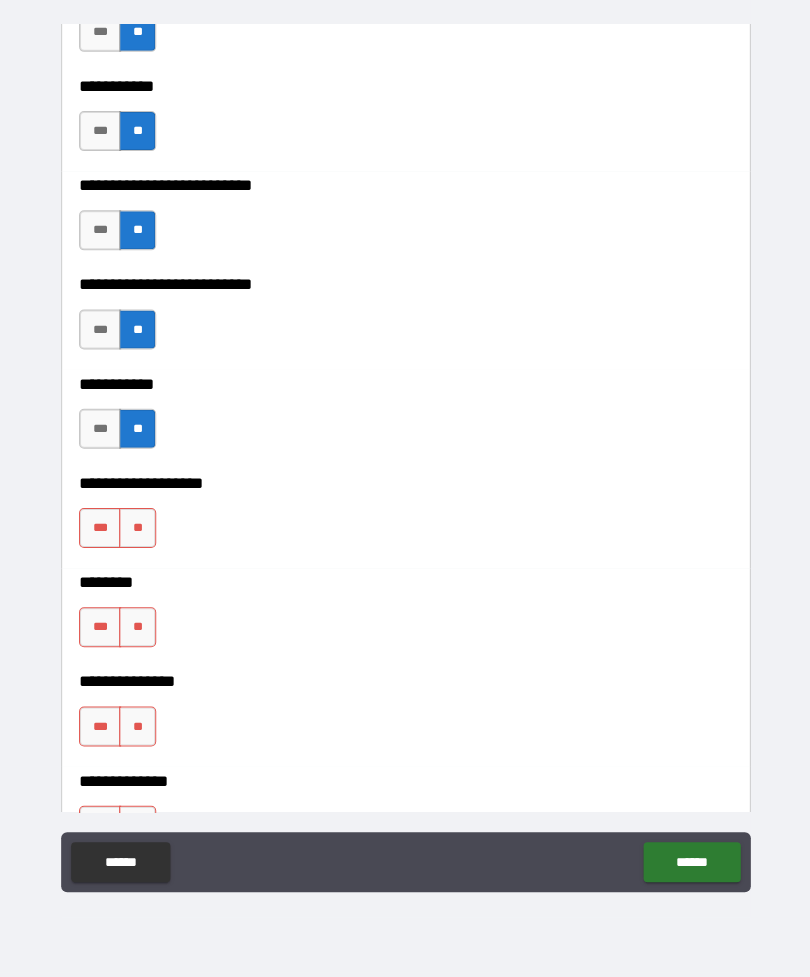 click on "**" at bounding box center [137, 529] 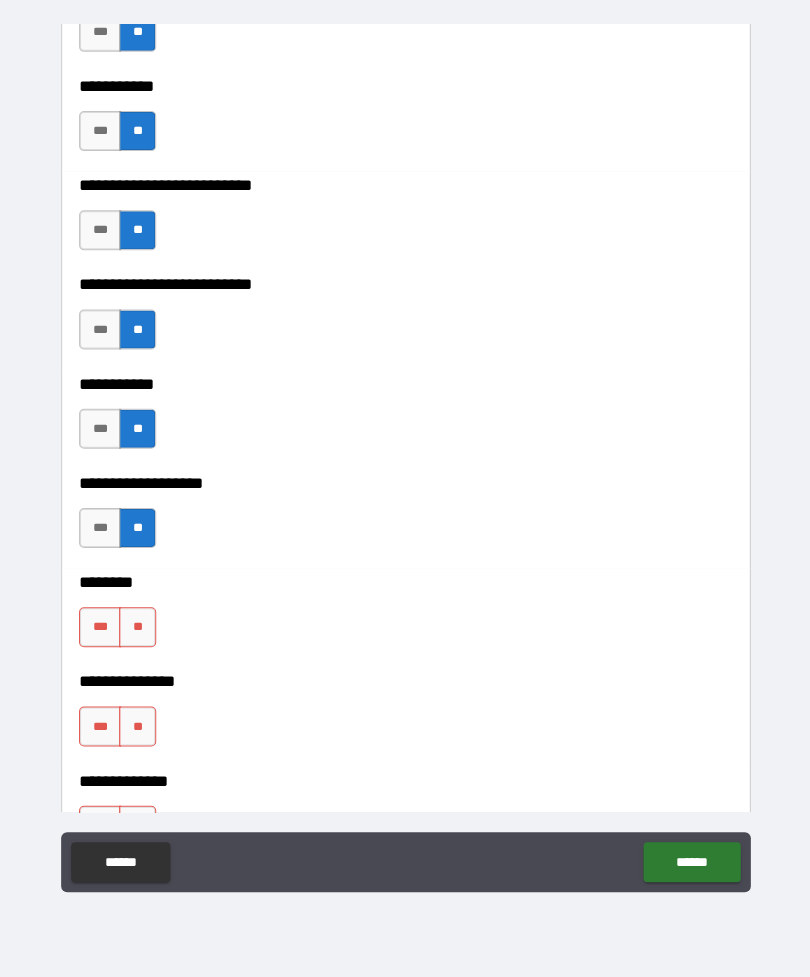 click on "***" at bounding box center [100, 628] 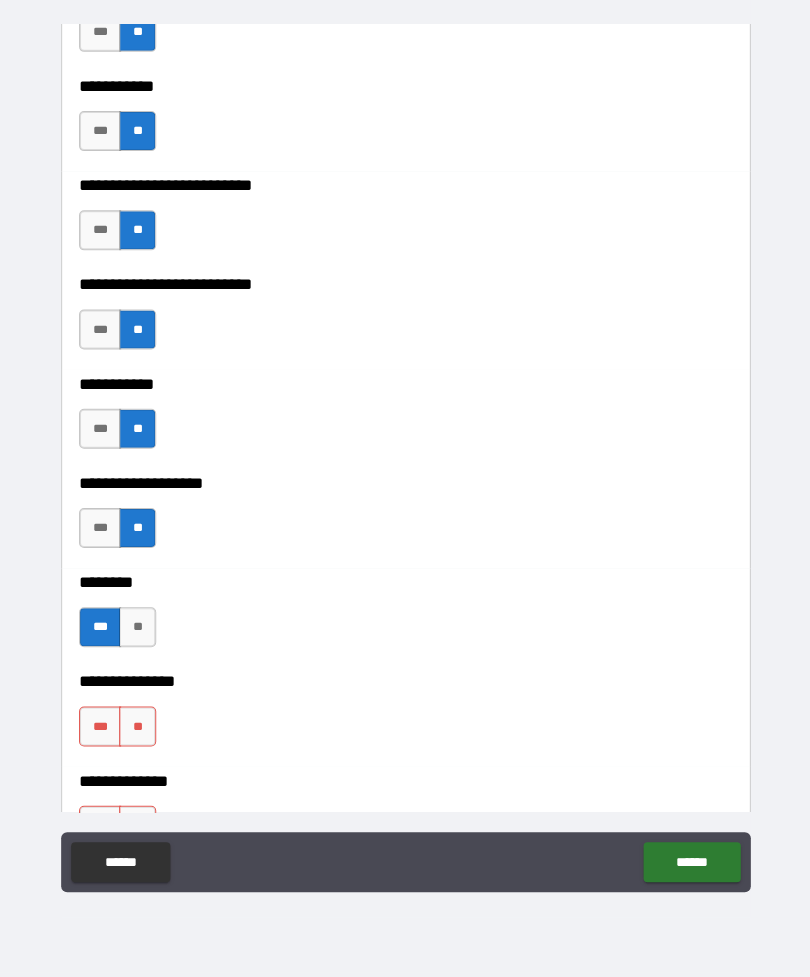click on "**" at bounding box center (137, 727) 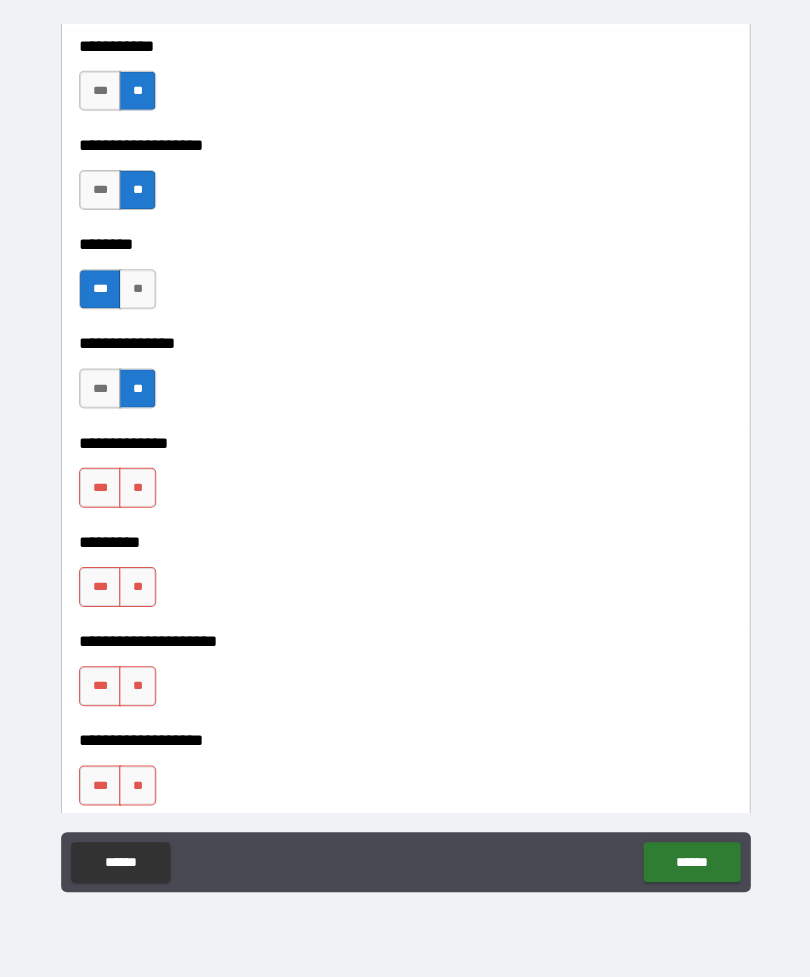 scroll, scrollTop: 4711, scrollLeft: 0, axis: vertical 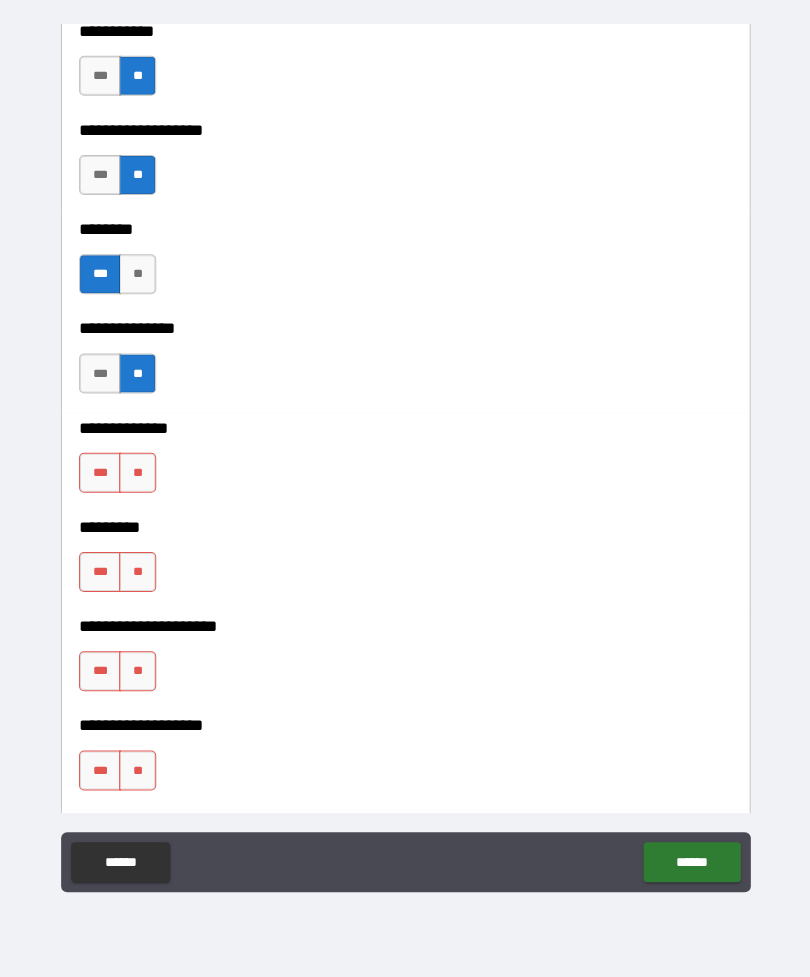 click on "**" at bounding box center (137, 473) 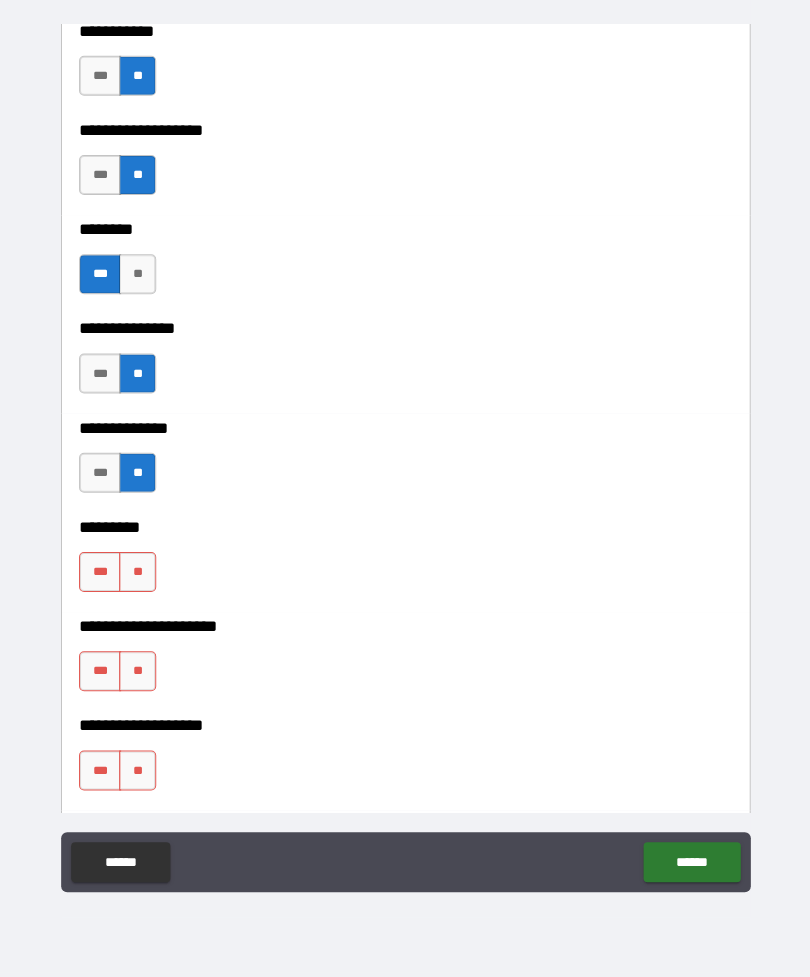 click on "**" at bounding box center (137, 572) 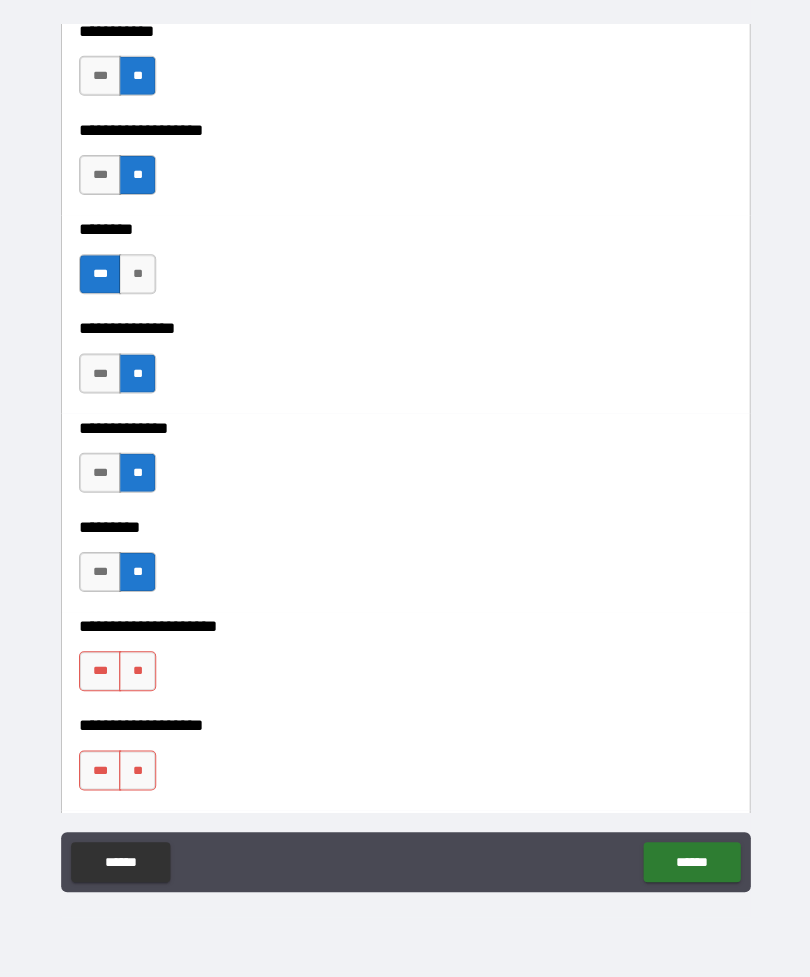 click on "**" at bounding box center (137, 671) 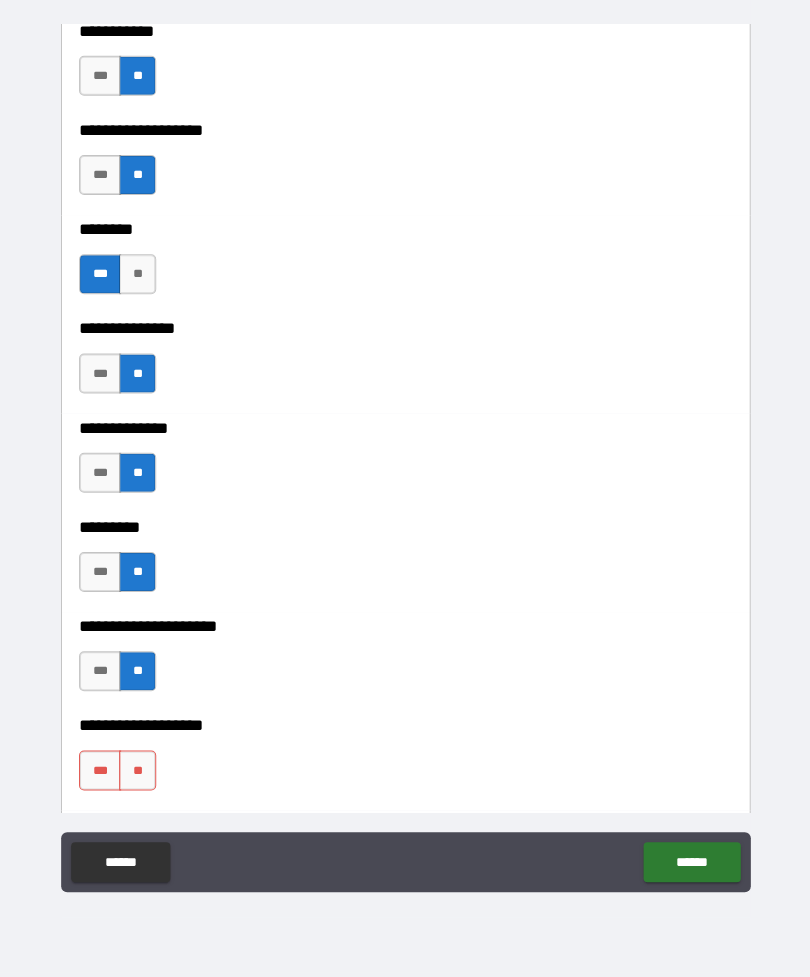 click on "**" at bounding box center (137, 770) 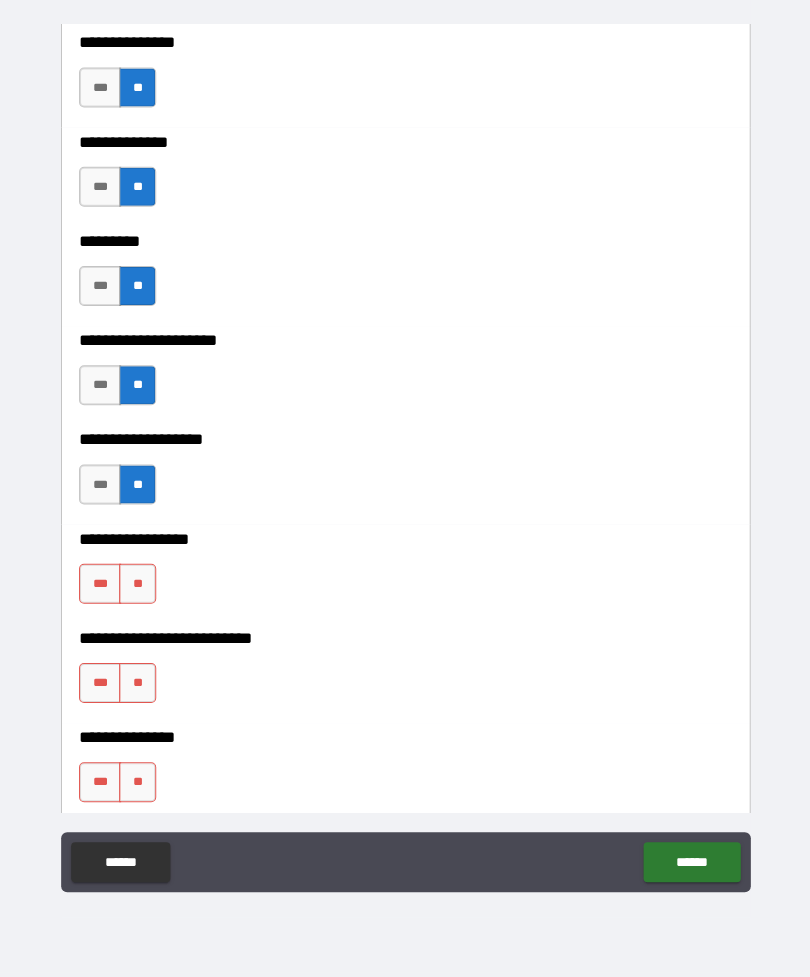scroll, scrollTop: 5003, scrollLeft: 0, axis: vertical 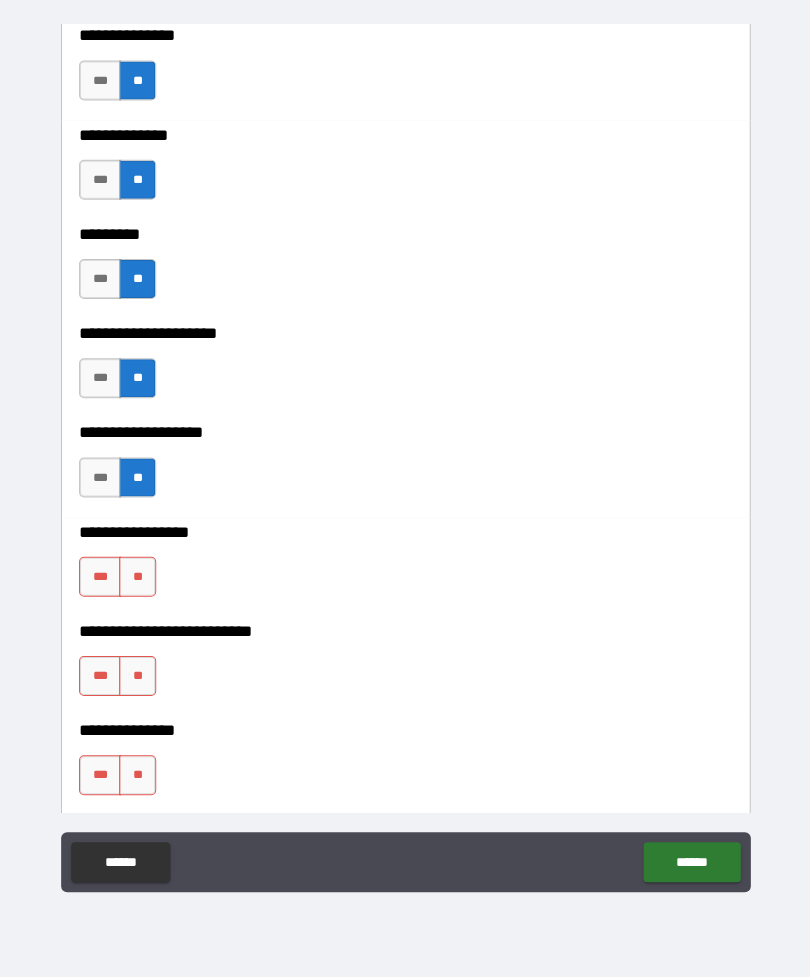 click on "**" at bounding box center [137, 577] 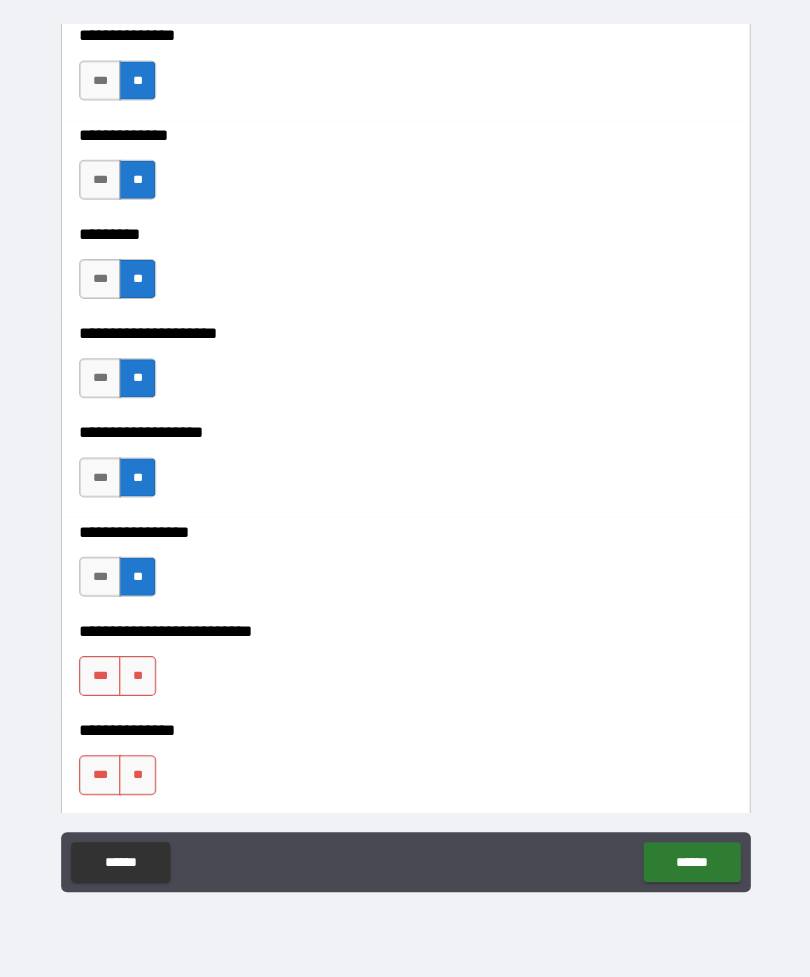 click on "**" at bounding box center [137, 676] 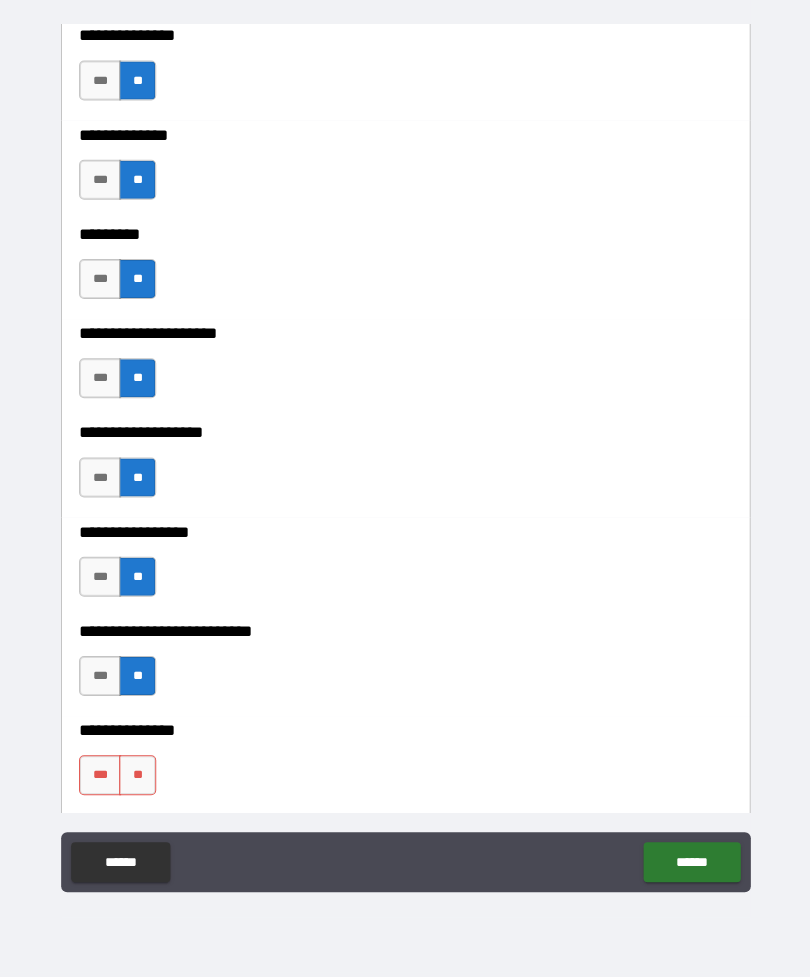 click on "**" at bounding box center [137, 775] 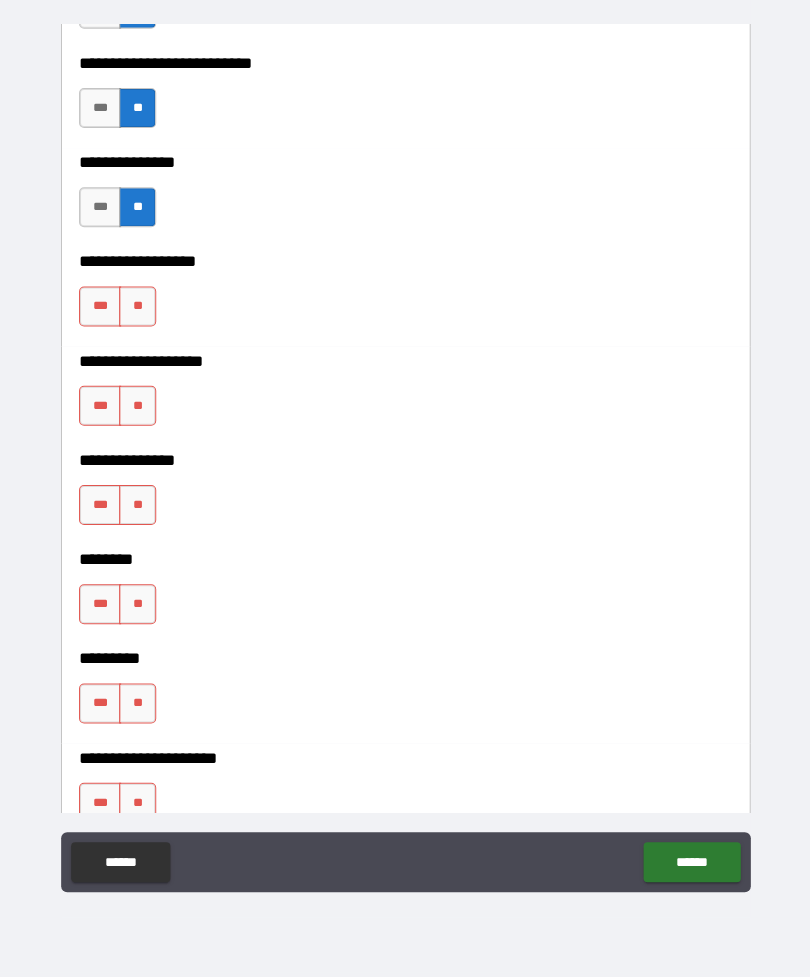 scroll, scrollTop: 5572, scrollLeft: 0, axis: vertical 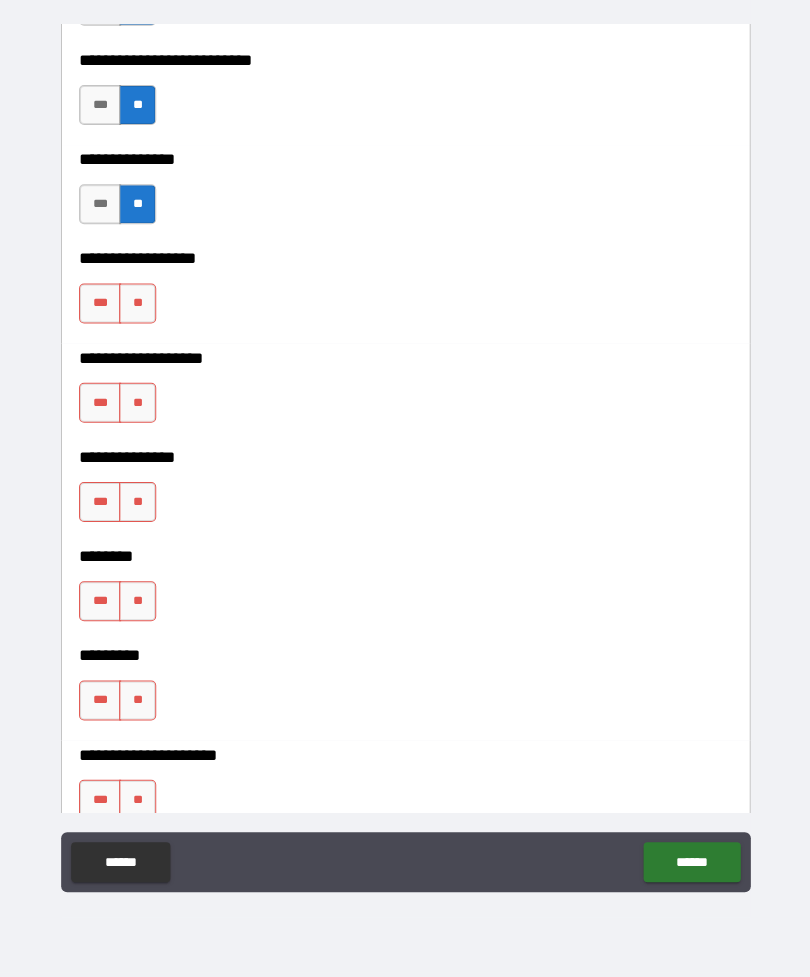 click on "**" at bounding box center [137, 305] 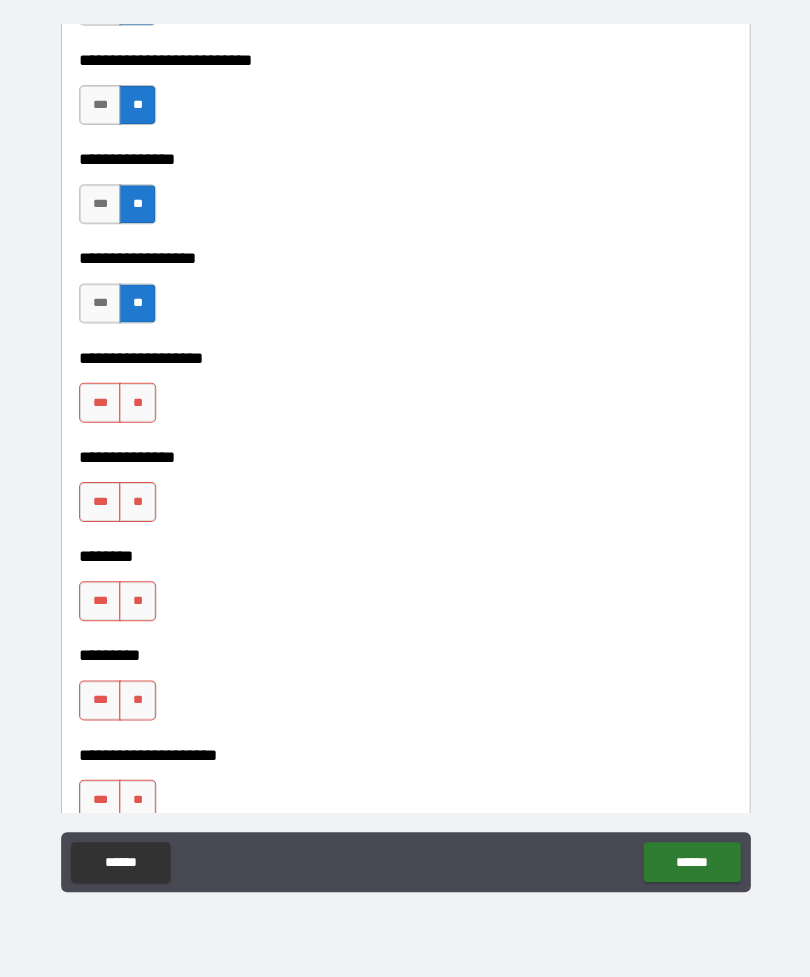 click on "**" at bounding box center (137, 404) 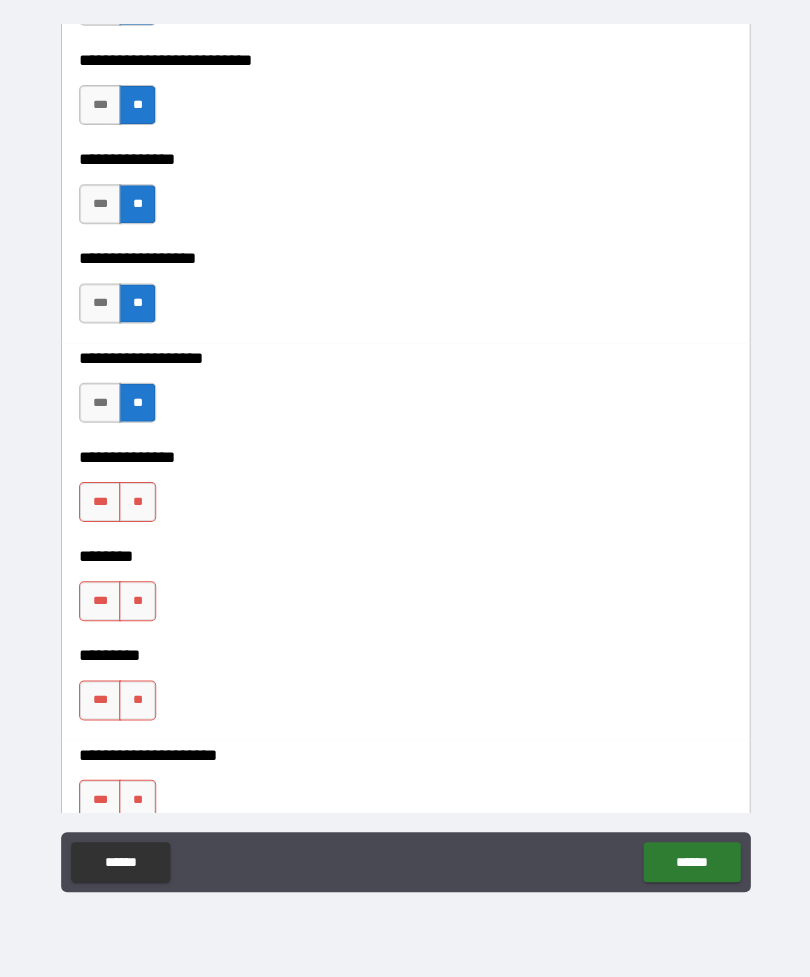 click on "**" at bounding box center (137, 503) 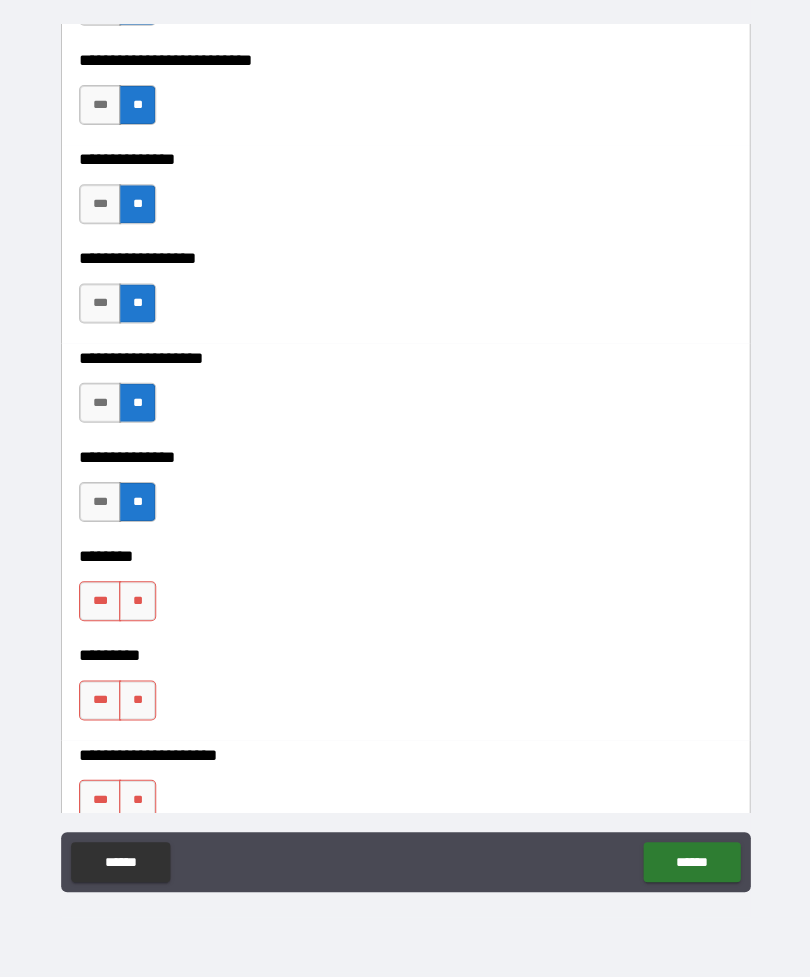 click on "**" at bounding box center [137, 602] 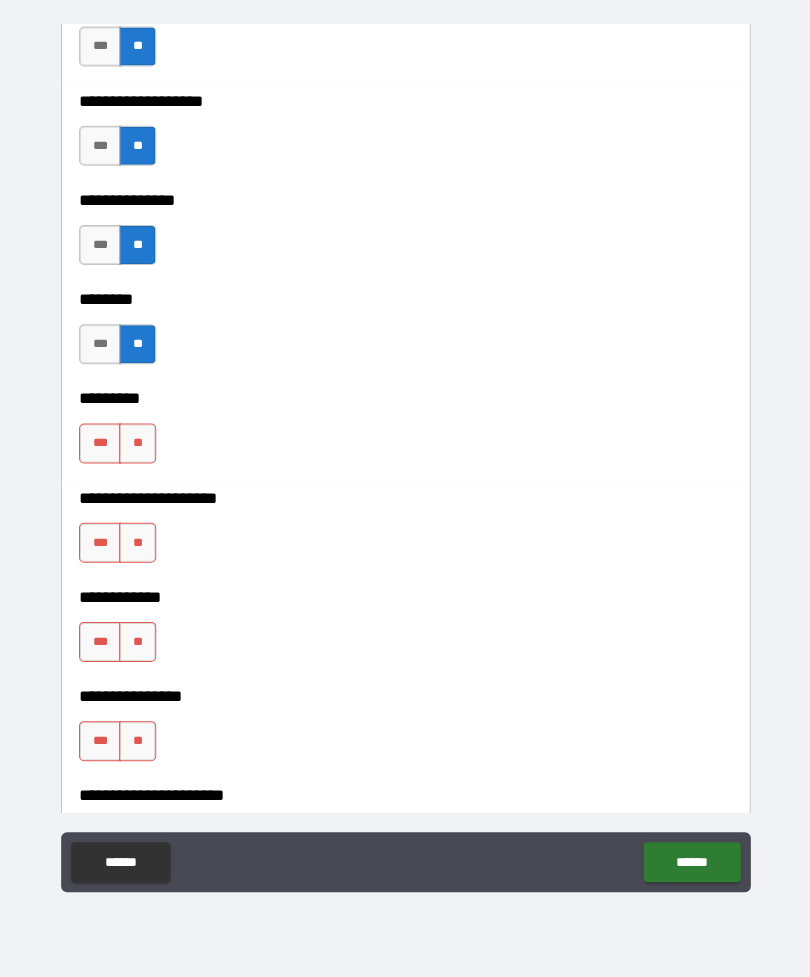 scroll, scrollTop: 5878, scrollLeft: 0, axis: vertical 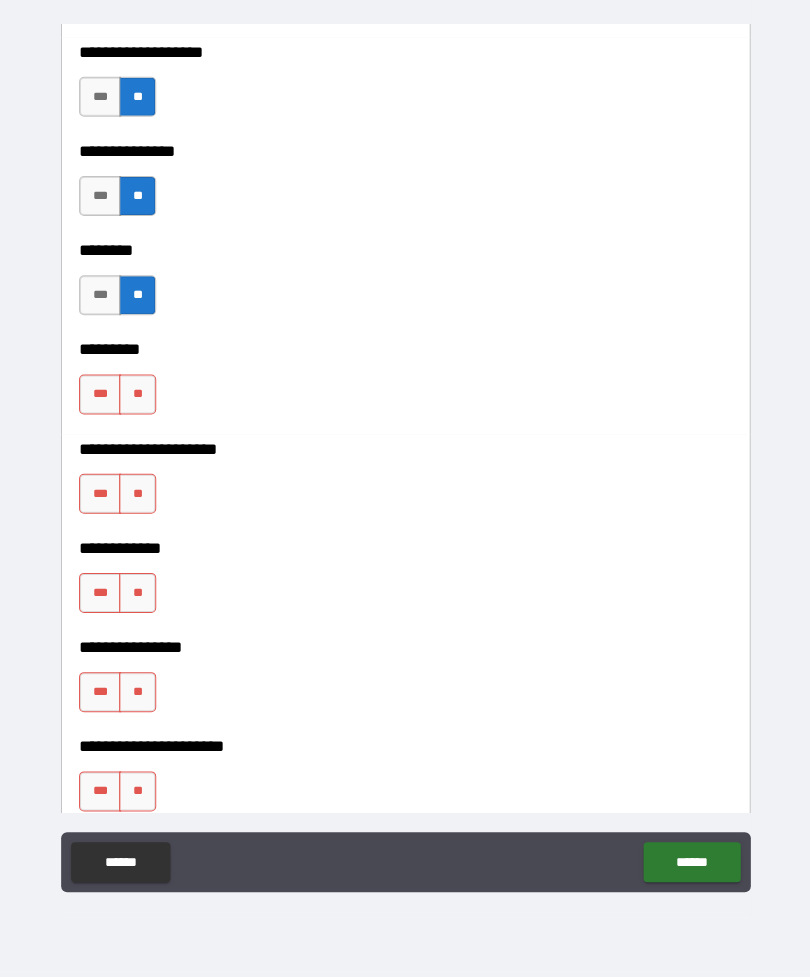 click on "**" at bounding box center [137, 395] 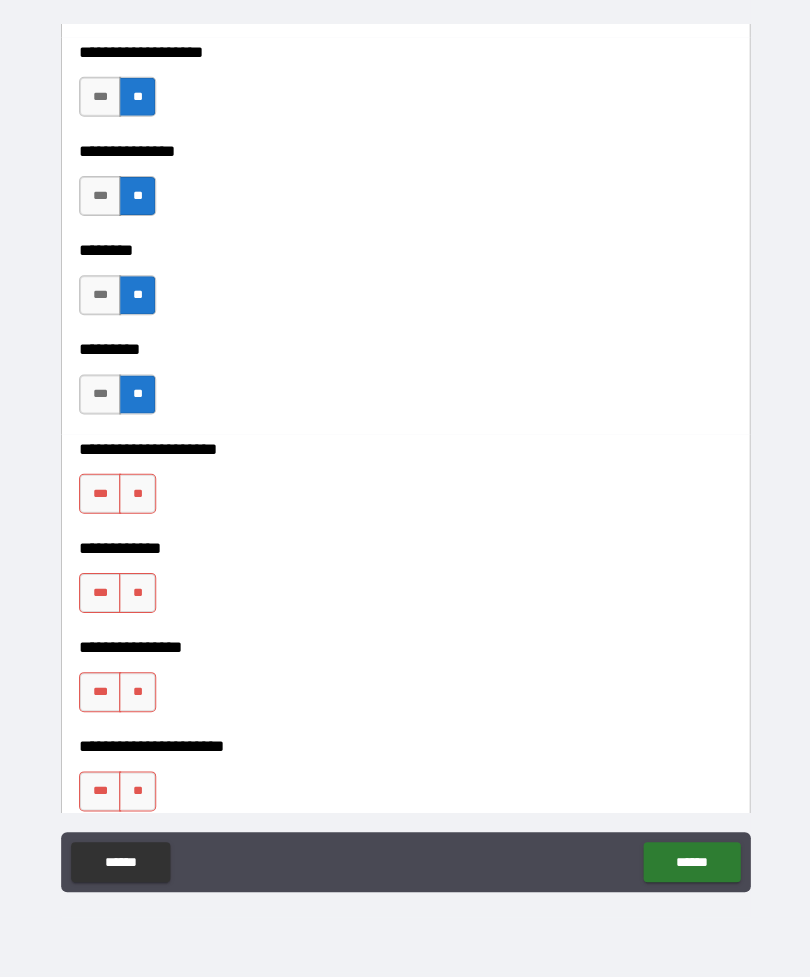 click on "**" at bounding box center [137, 494] 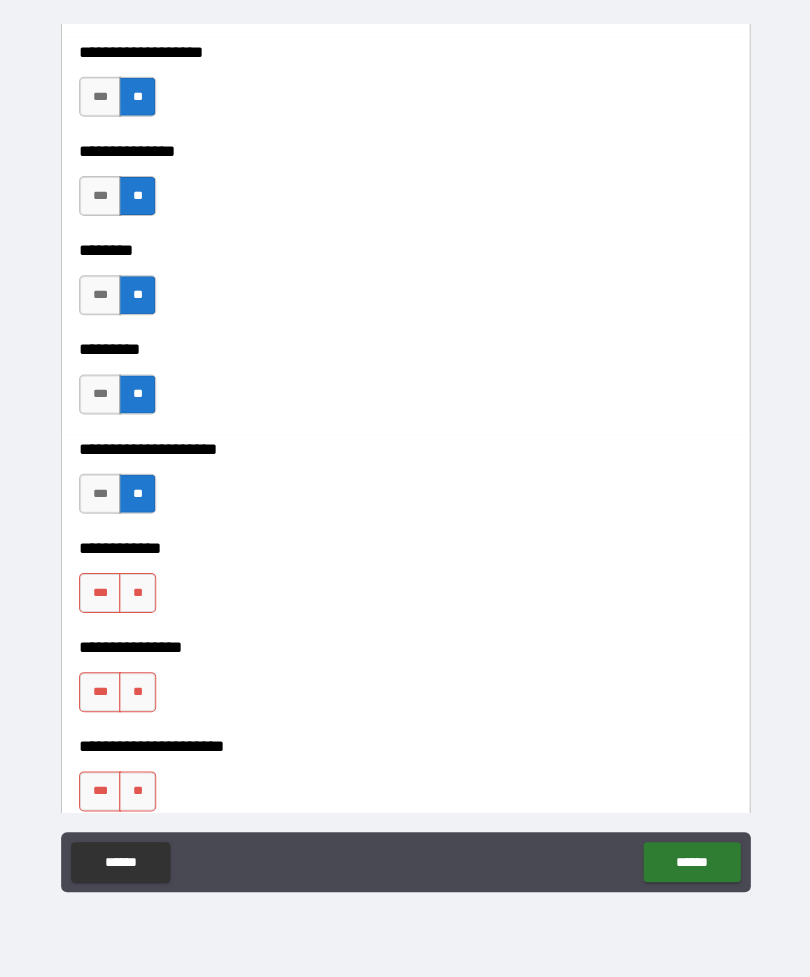 click on "**" at bounding box center [137, 593] 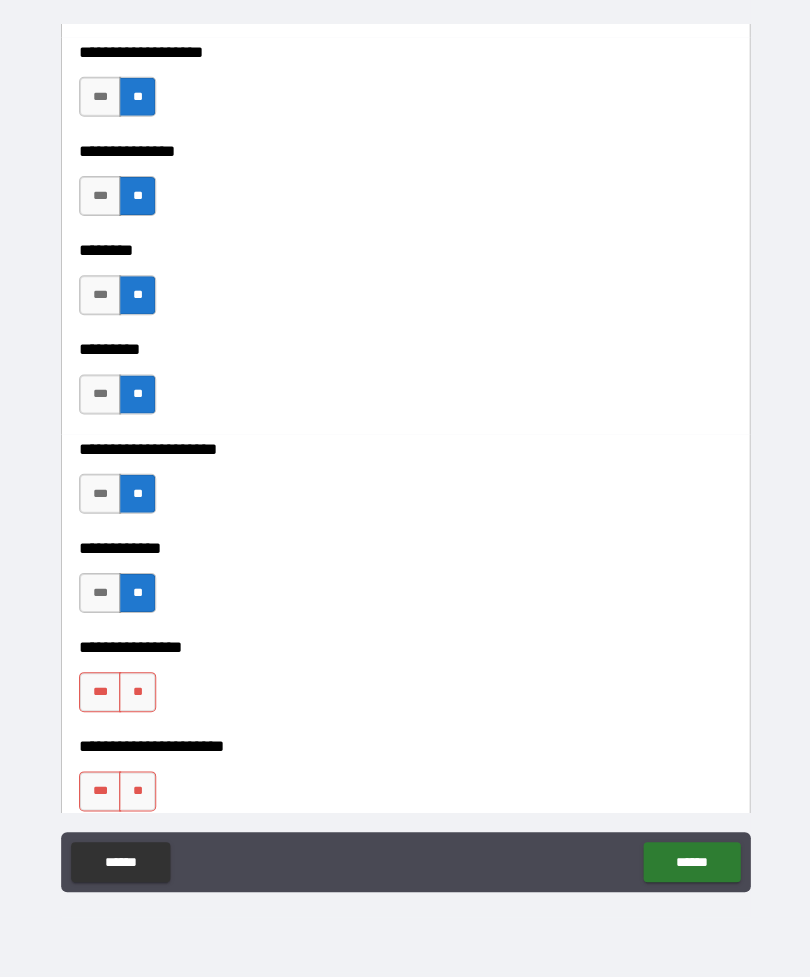click on "**" at bounding box center [137, 692] 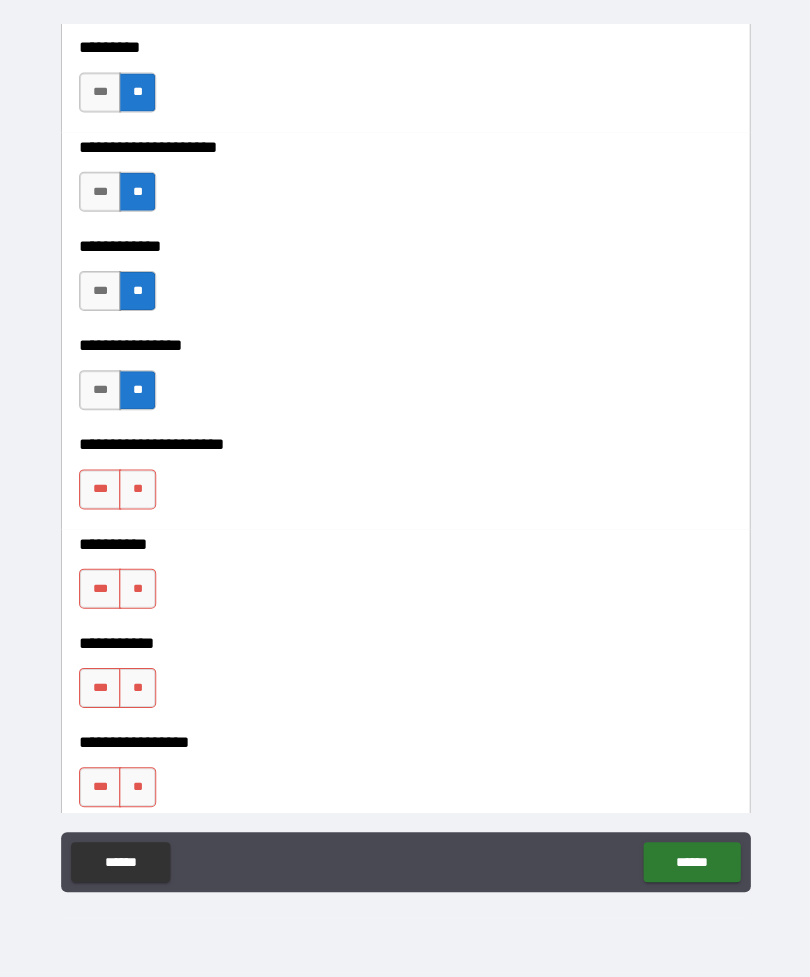 scroll, scrollTop: 6189, scrollLeft: 0, axis: vertical 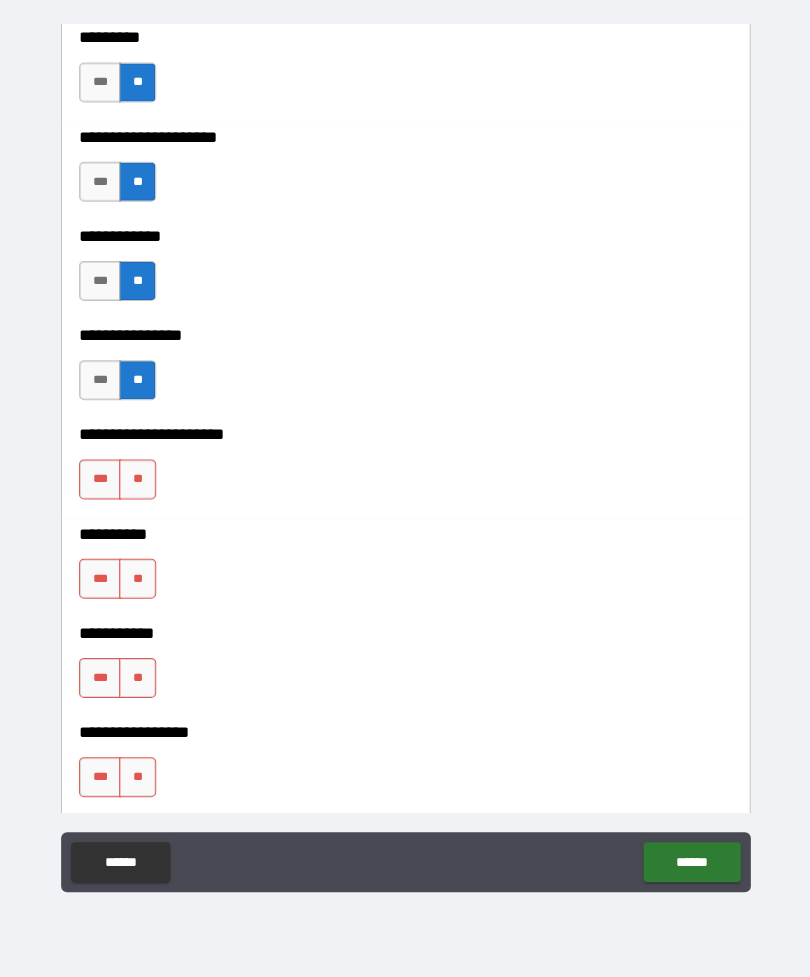 click on "**" at bounding box center (137, 480) 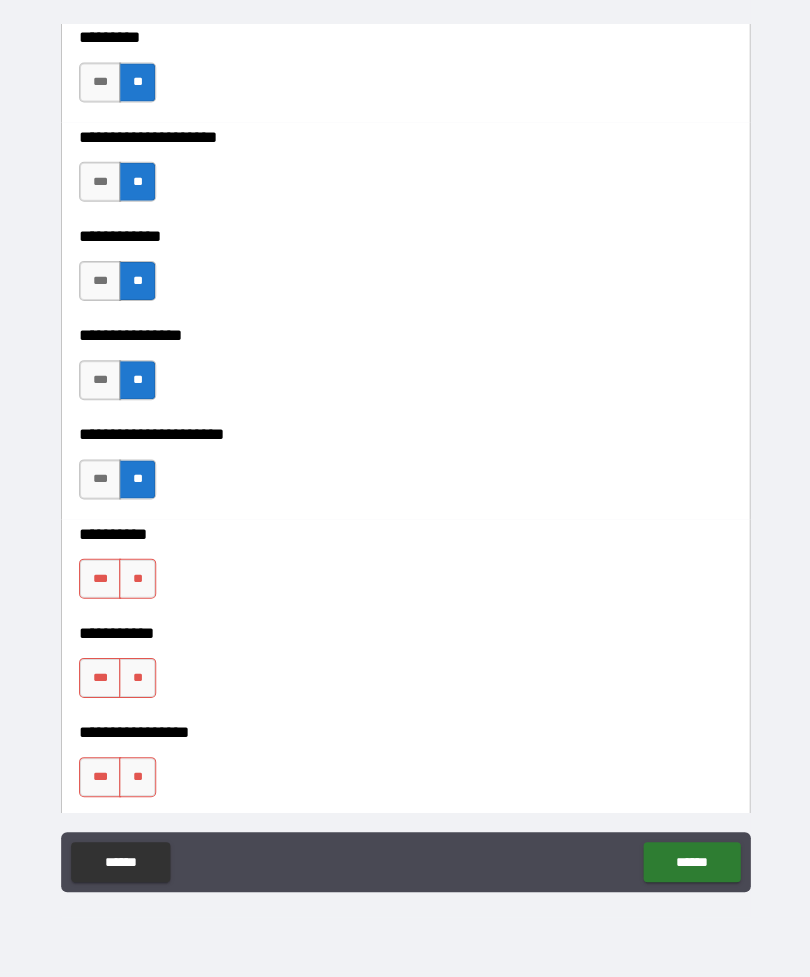 click on "**" at bounding box center (137, 579) 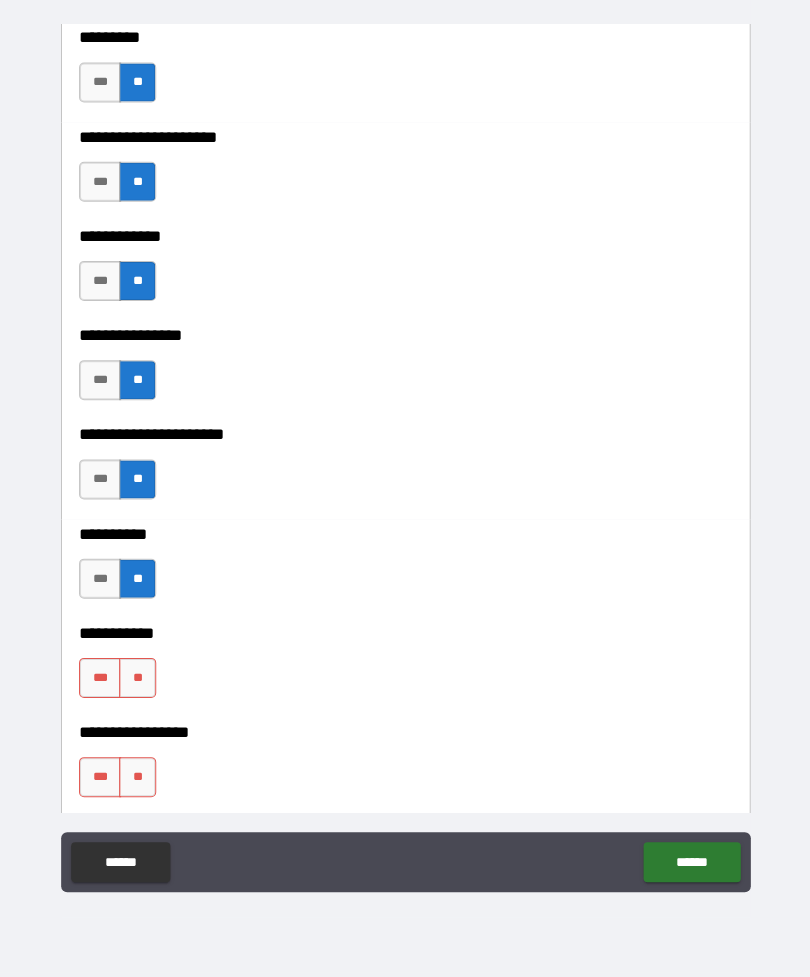 click on "**" at bounding box center (137, 678) 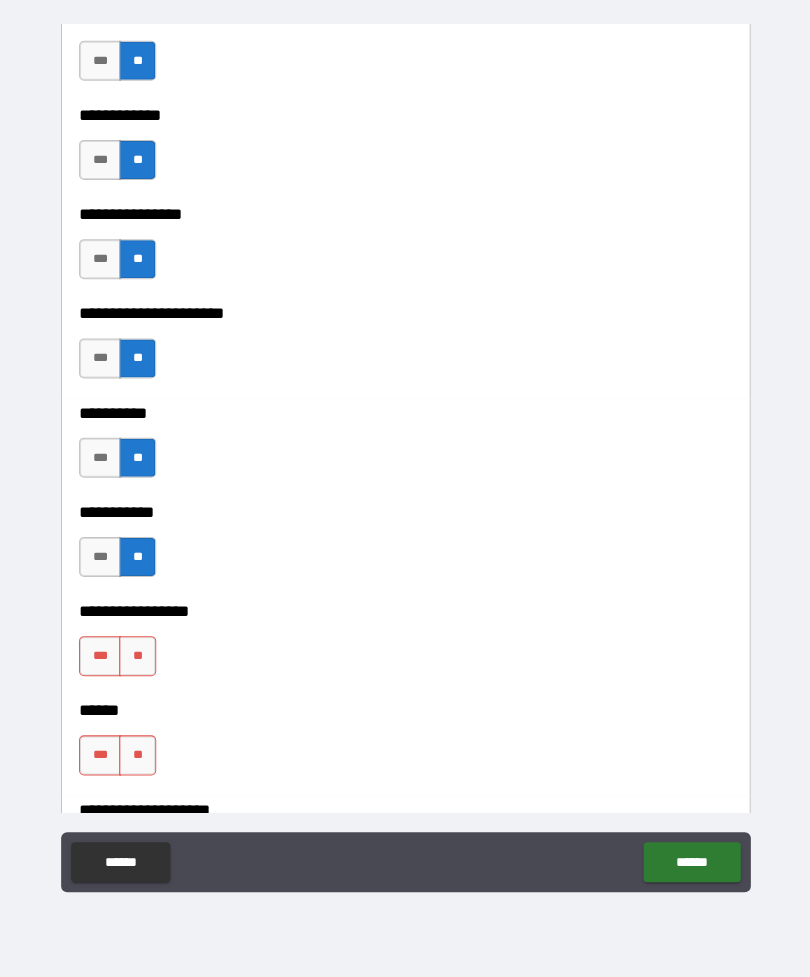 scroll, scrollTop: 6362, scrollLeft: 0, axis: vertical 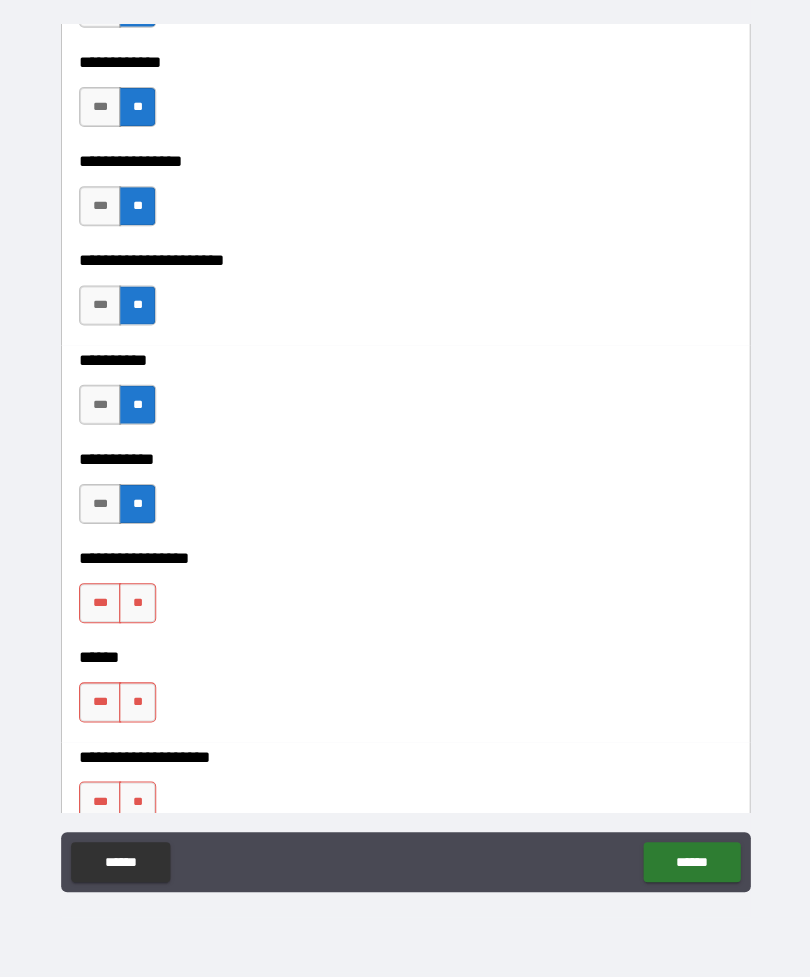 click on "**" at bounding box center (137, 604) 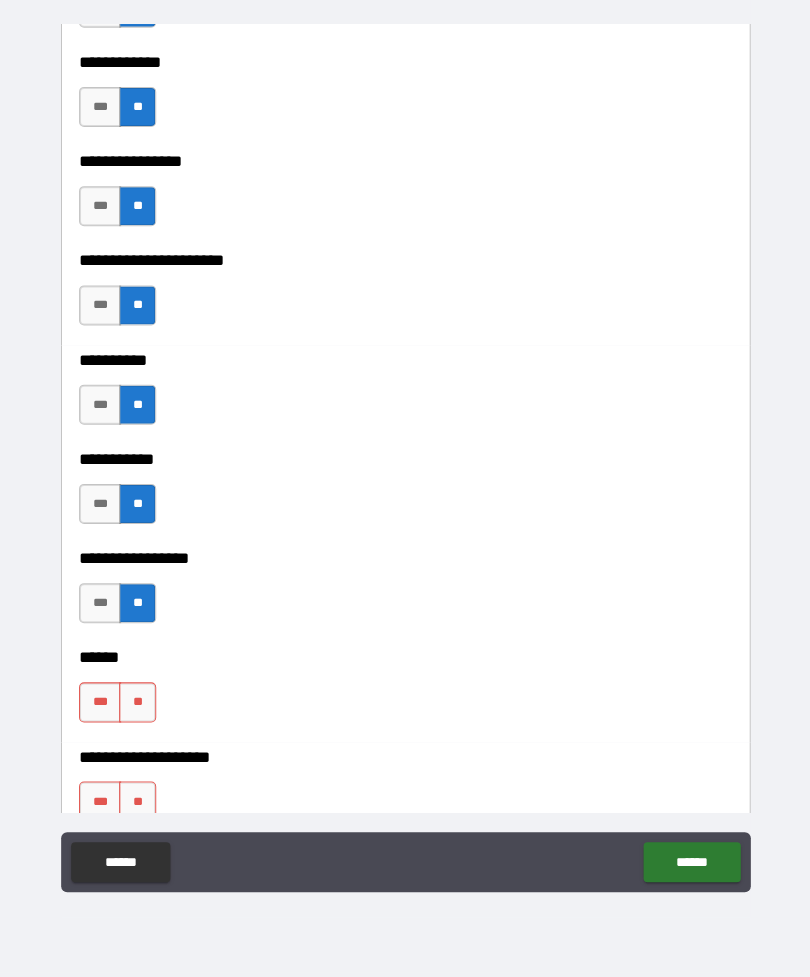 click on "**" at bounding box center (137, 703) 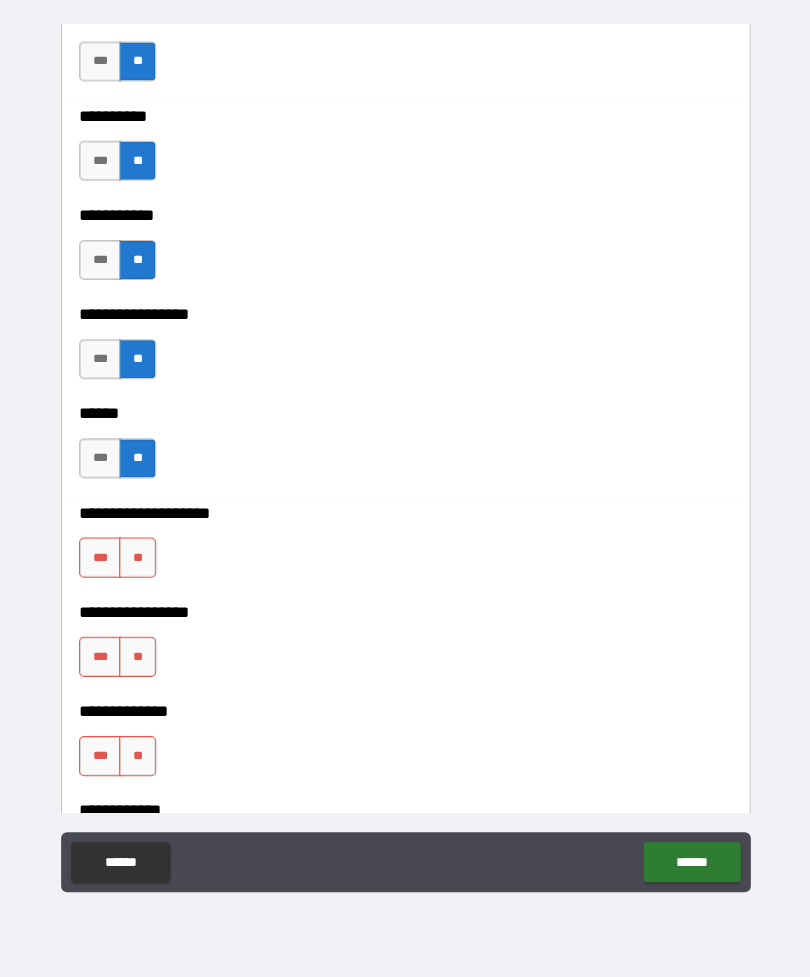 scroll, scrollTop: 6664, scrollLeft: 0, axis: vertical 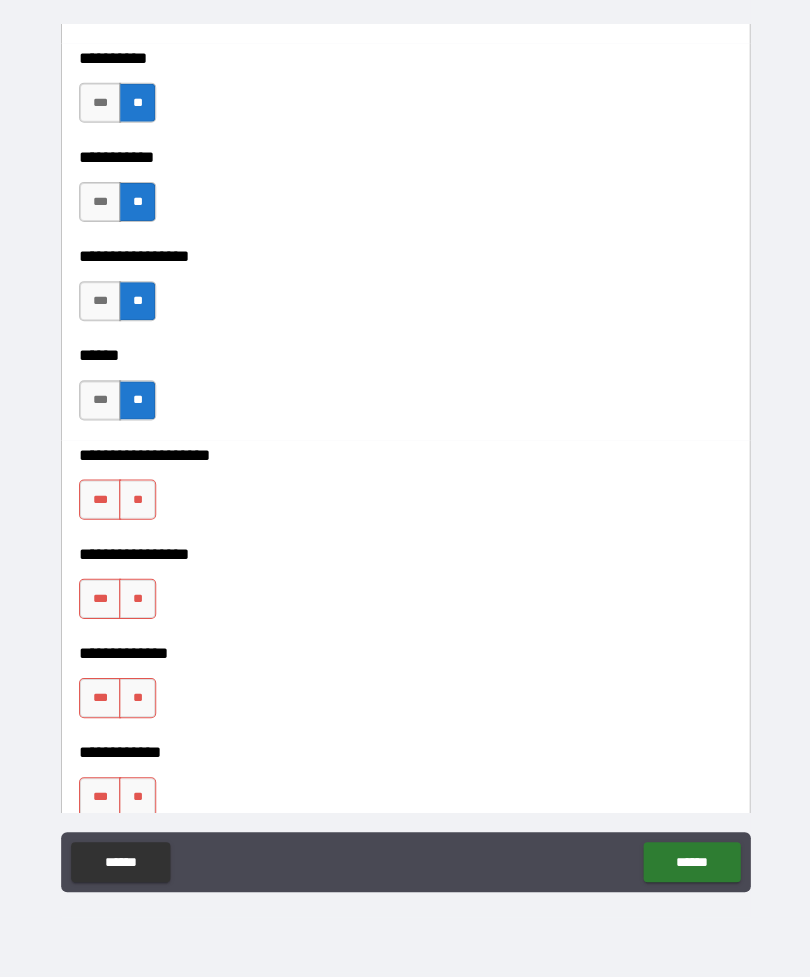 click on "**" at bounding box center (137, 500) 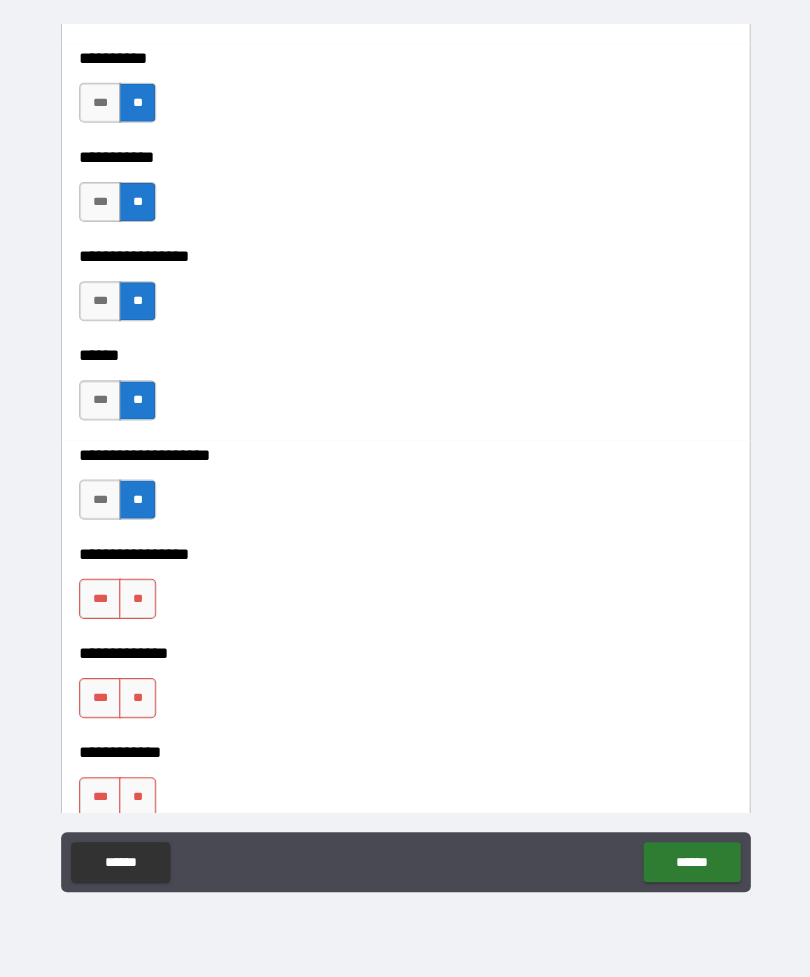 click on "***" at bounding box center [100, 599] 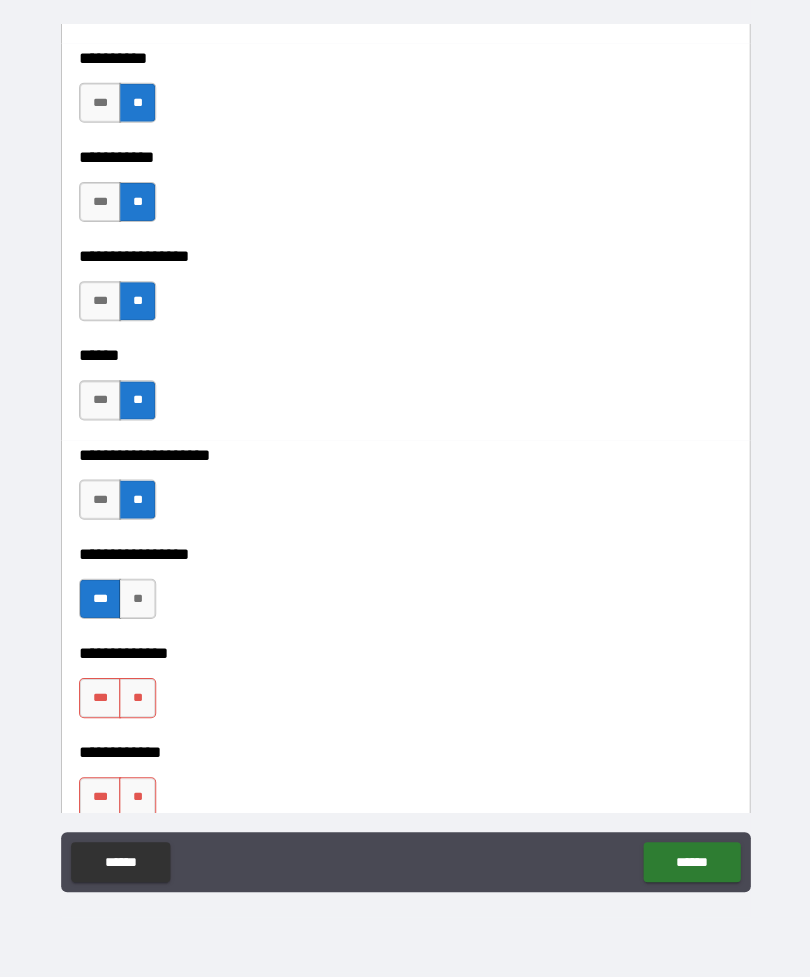 click on "***" at bounding box center [100, 500] 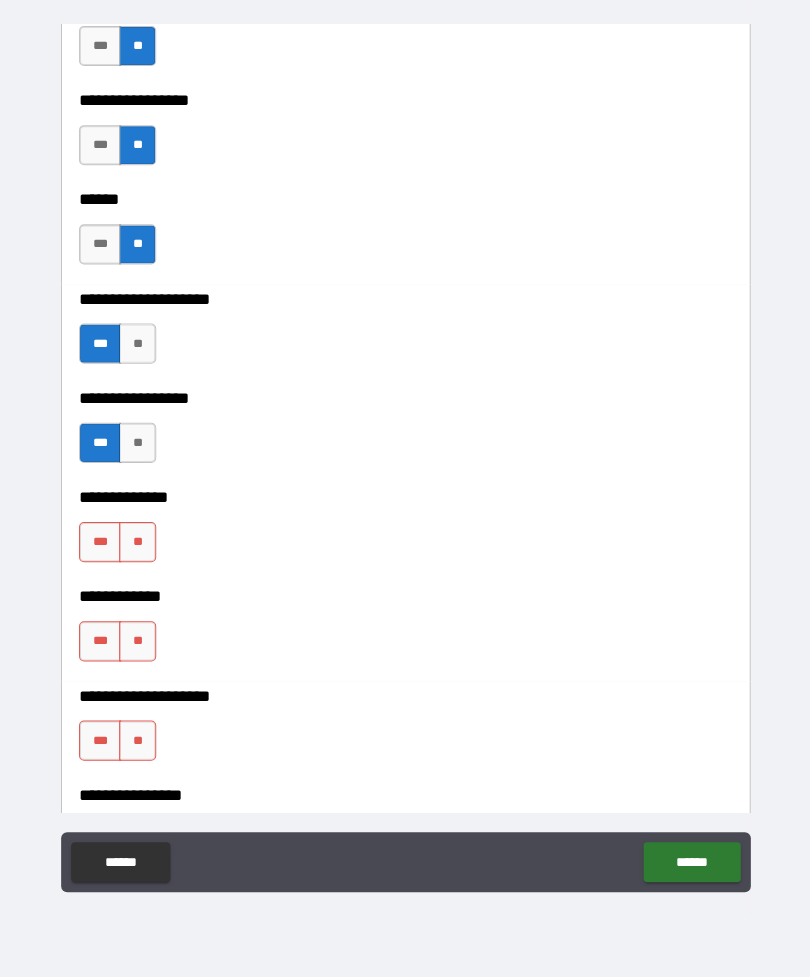 scroll, scrollTop: 6915, scrollLeft: 0, axis: vertical 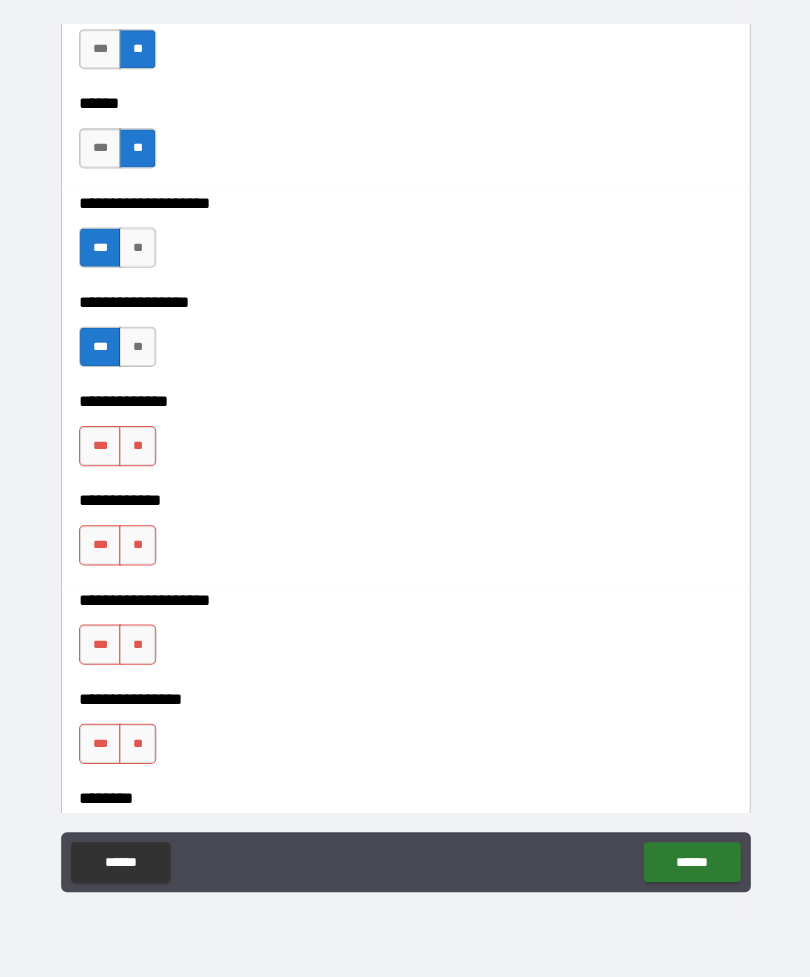 click on "**" at bounding box center (137, 447) 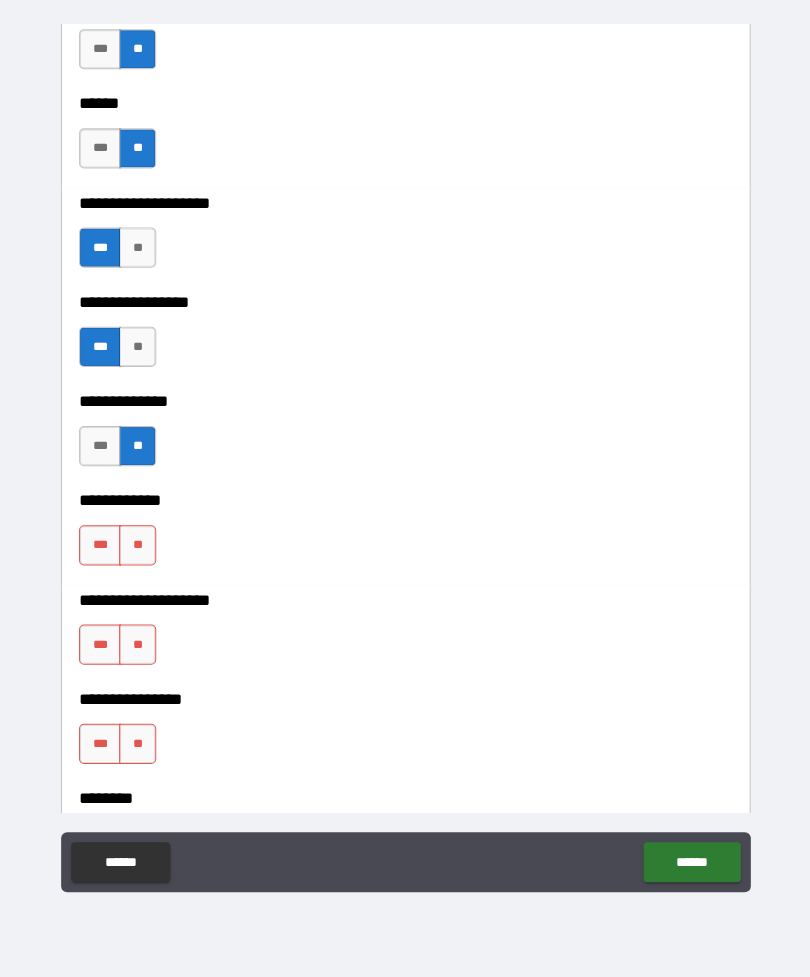 click on "**" at bounding box center (137, 546) 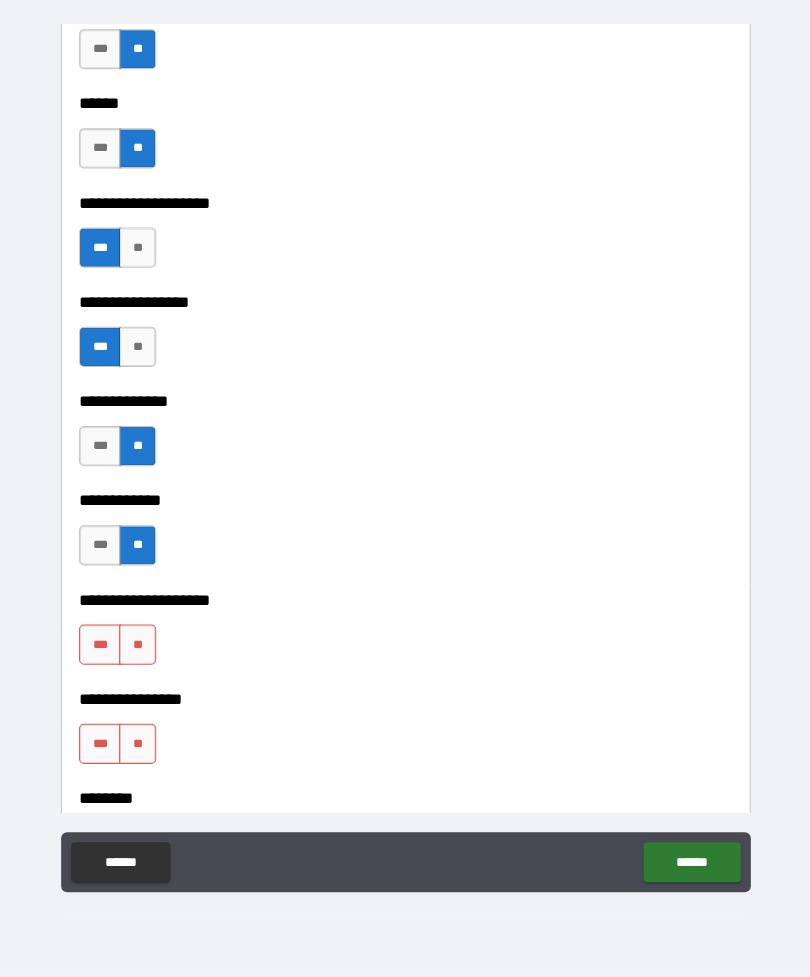 click on "***" at bounding box center (100, 645) 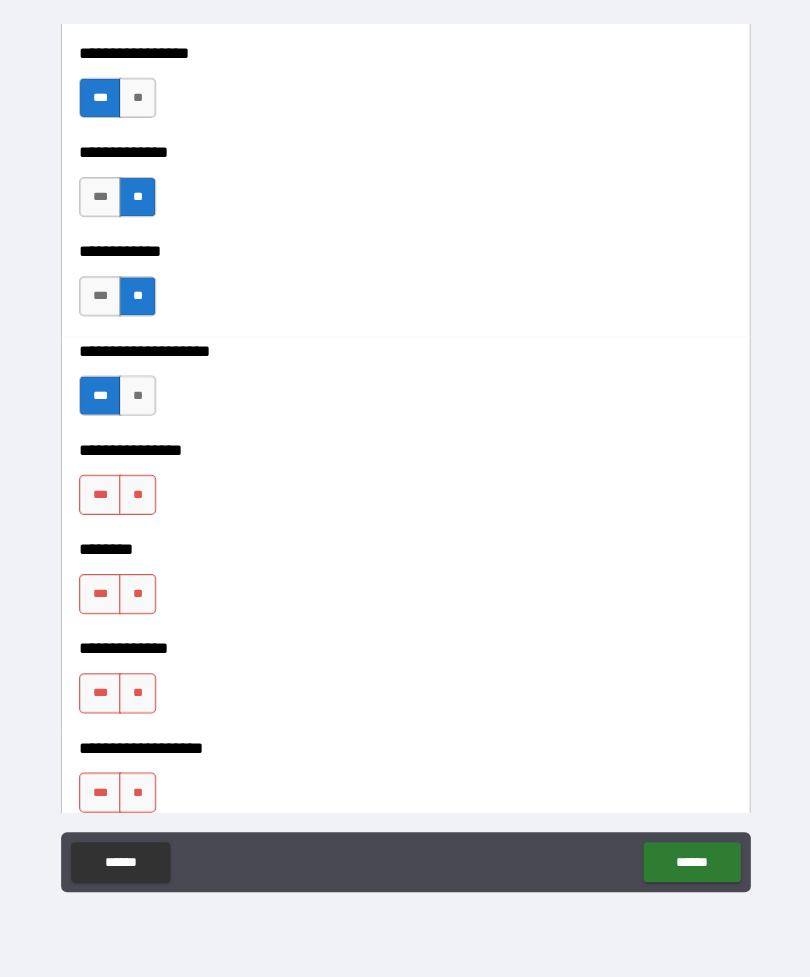 scroll, scrollTop: 7171, scrollLeft: 0, axis: vertical 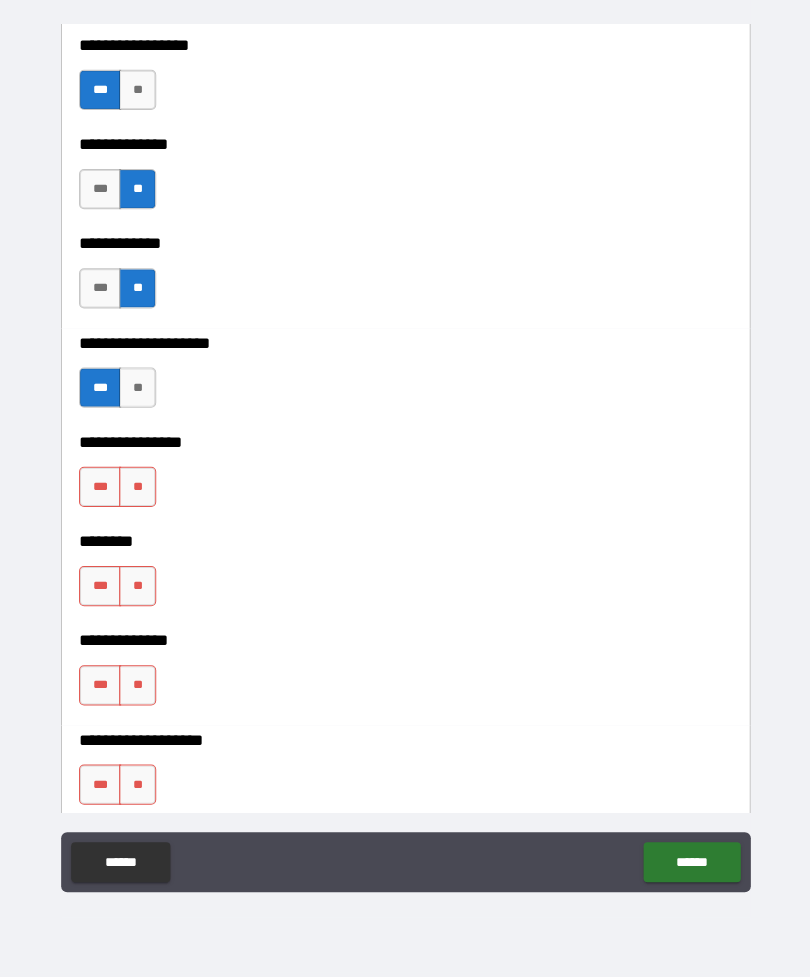 click on "**" at bounding box center [137, 488] 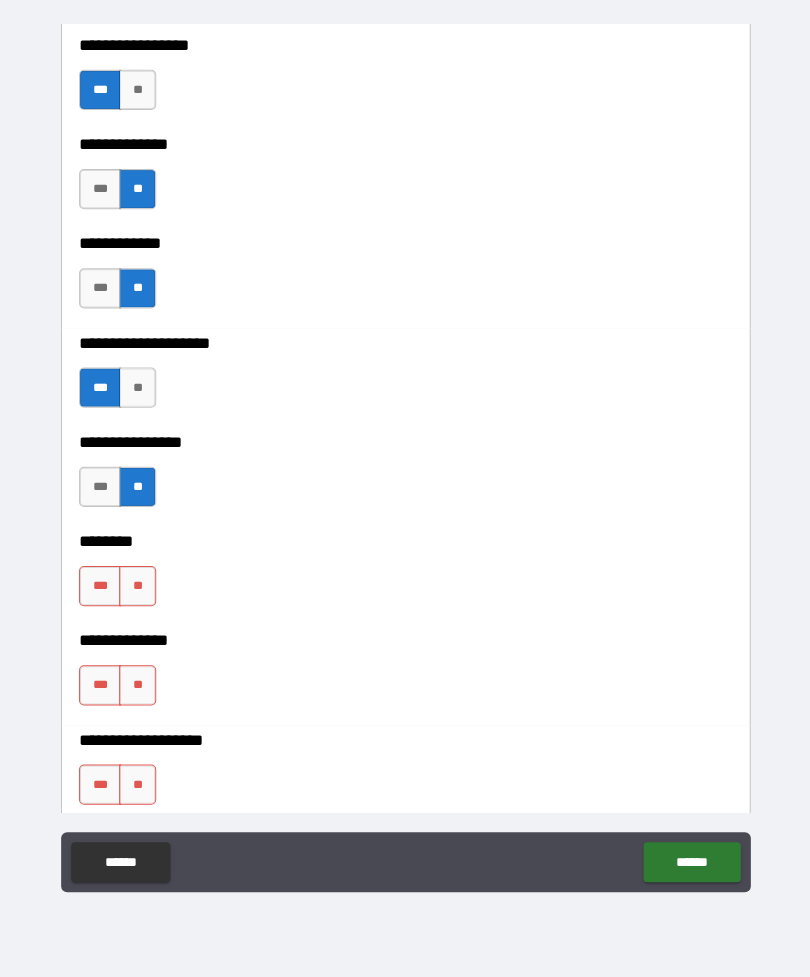 click on "**" at bounding box center [137, 587] 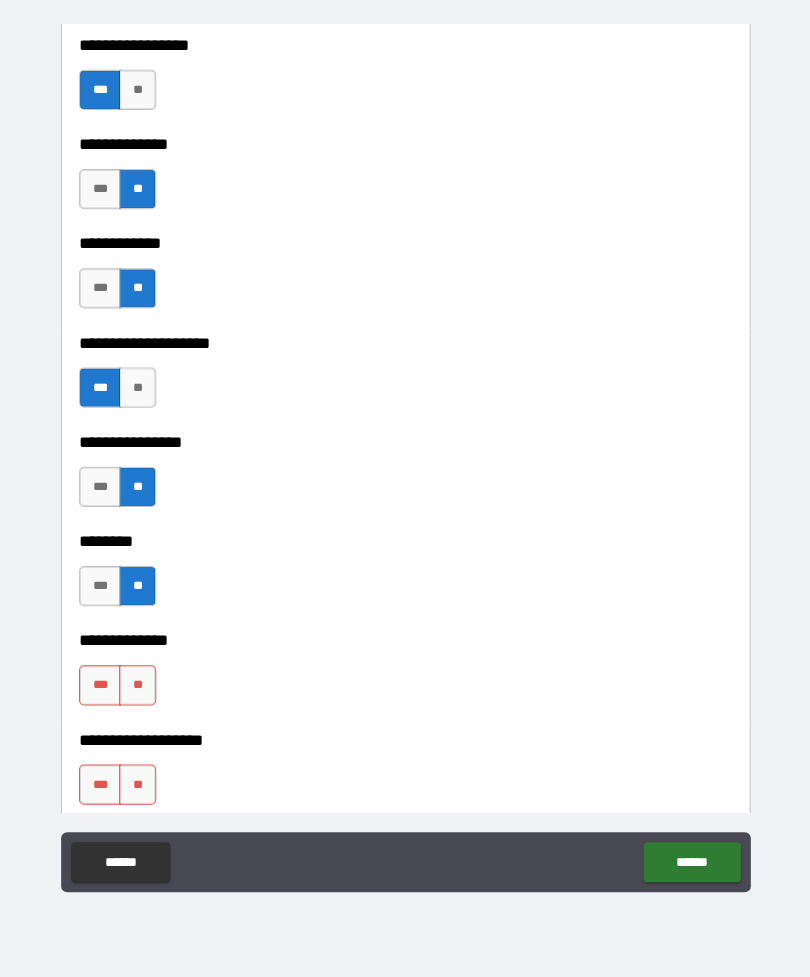 click on "**" at bounding box center (137, 686) 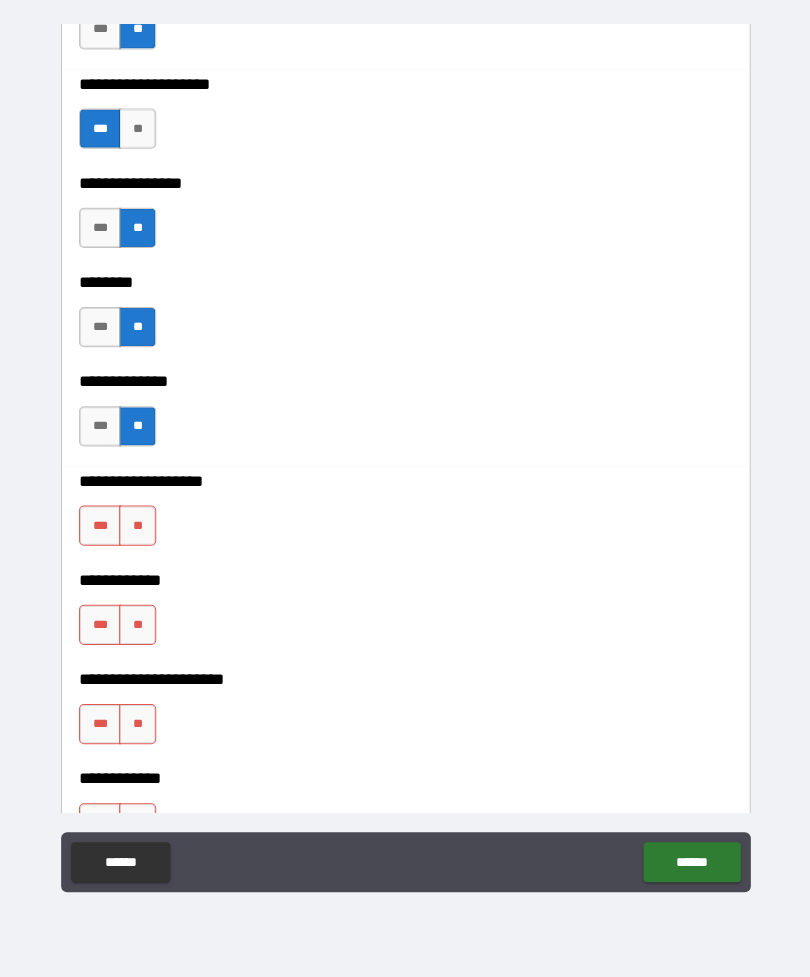 scroll, scrollTop: 7484, scrollLeft: 0, axis: vertical 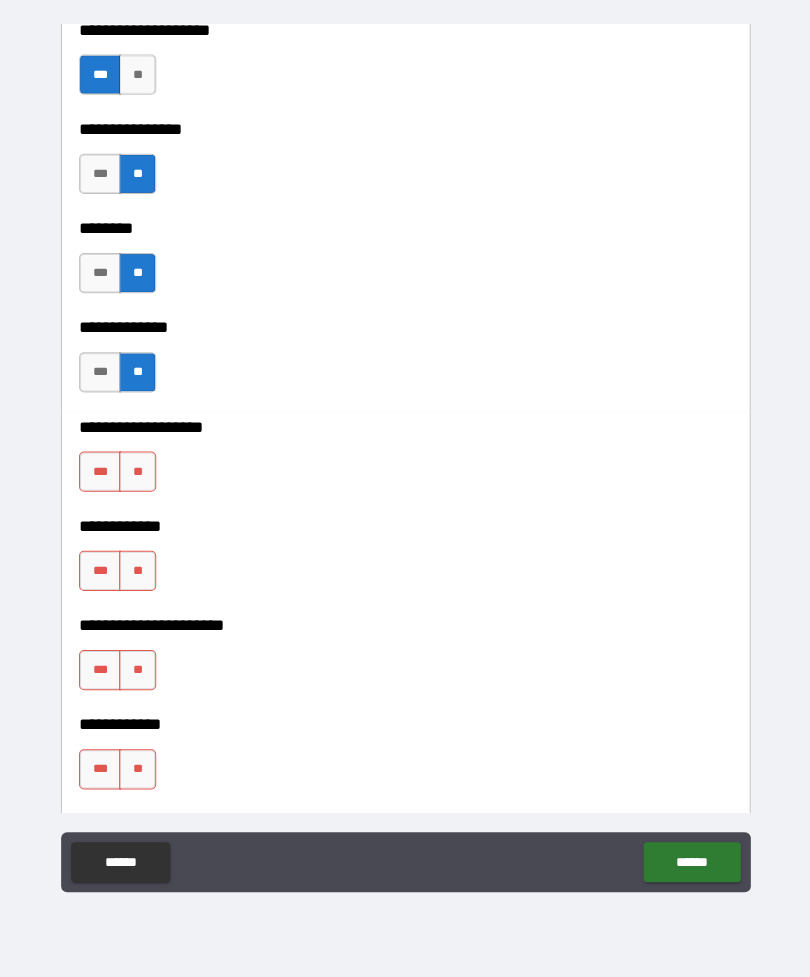 click on "**" at bounding box center [137, 472] 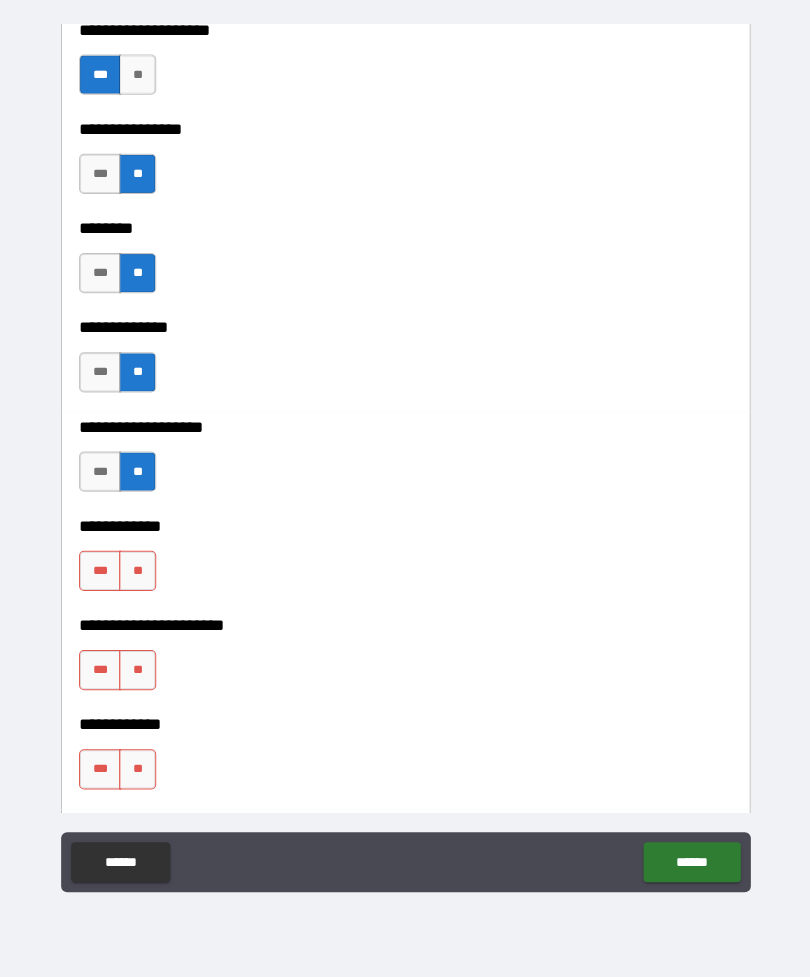 click on "**" at bounding box center [137, 571] 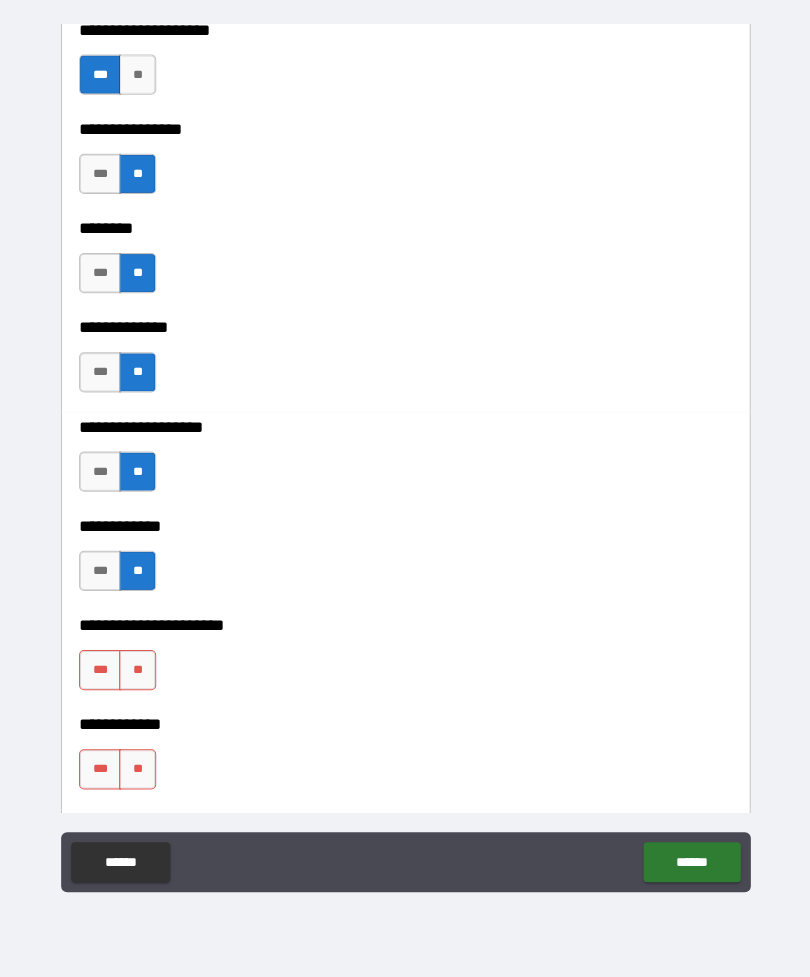 click on "**" at bounding box center [137, 670] 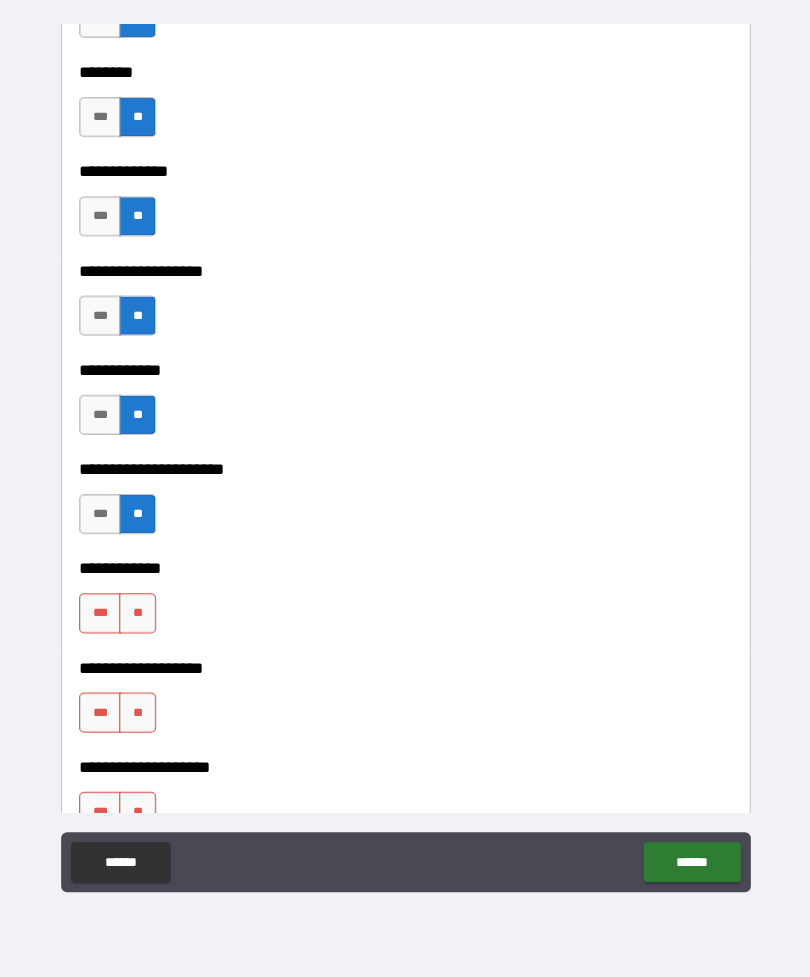 scroll, scrollTop: 7706, scrollLeft: 0, axis: vertical 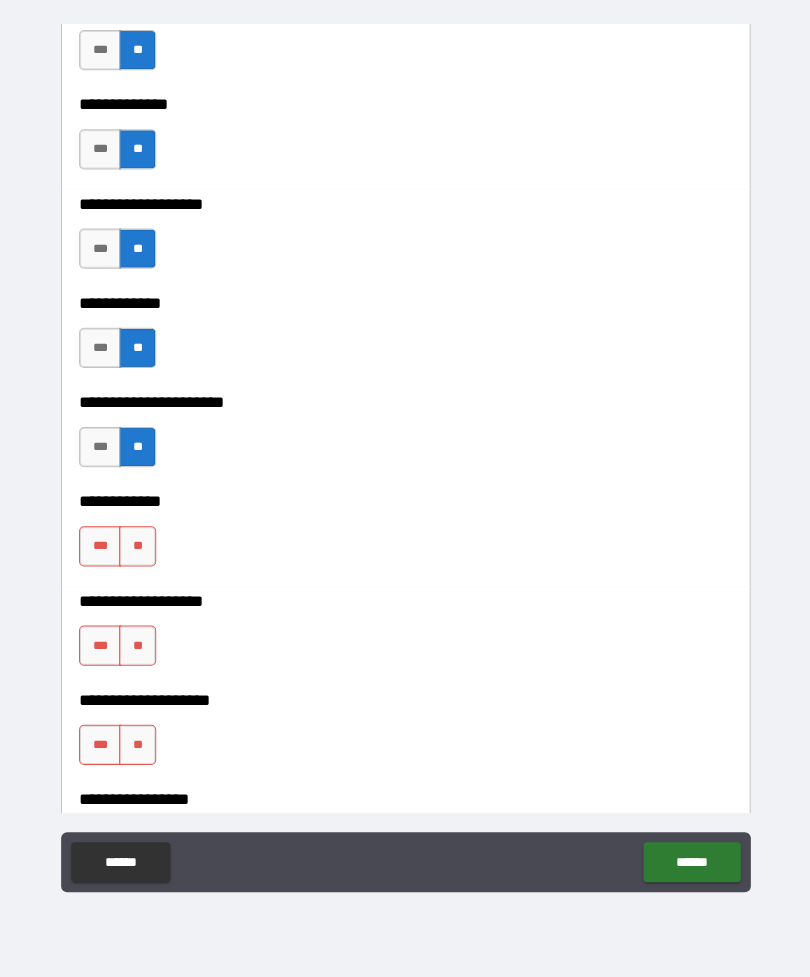 click on "**" at bounding box center [137, 547] 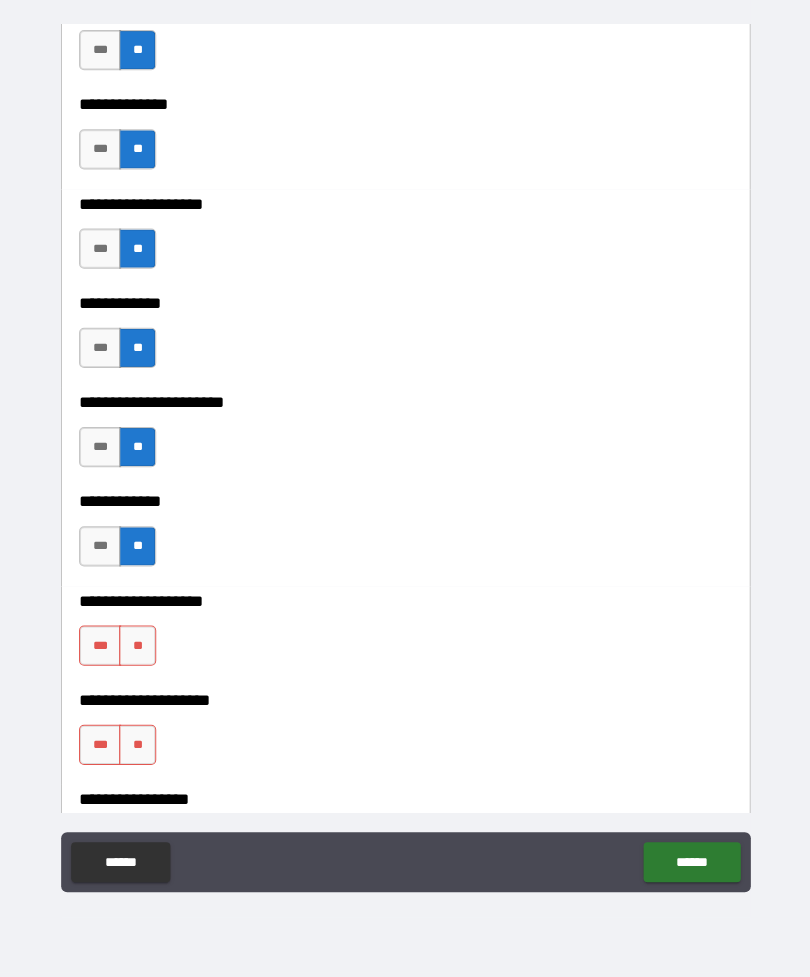 click on "**" at bounding box center [137, 646] 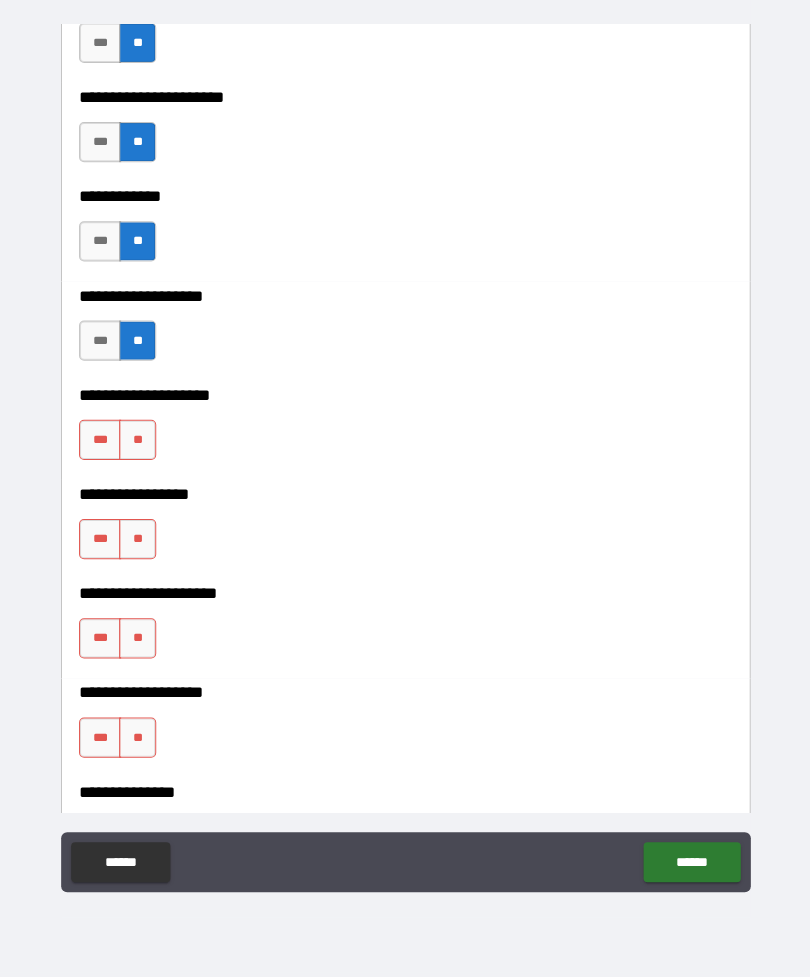 scroll, scrollTop: 8055, scrollLeft: 0, axis: vertical 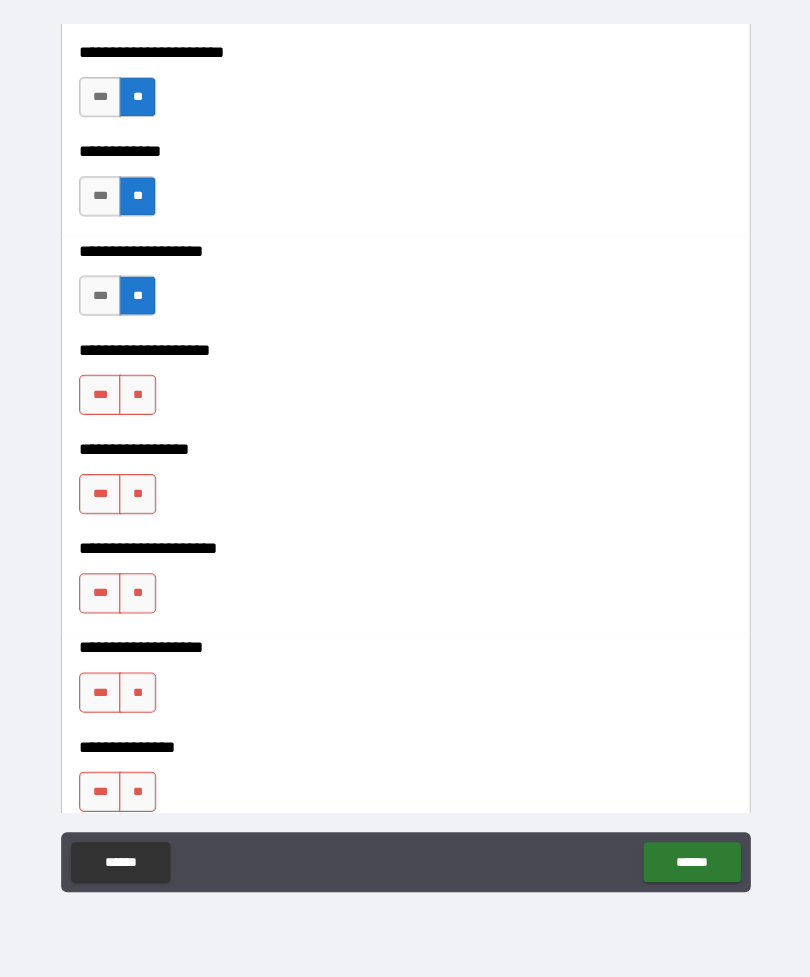 click on "**" at bounding box center (137, 396) 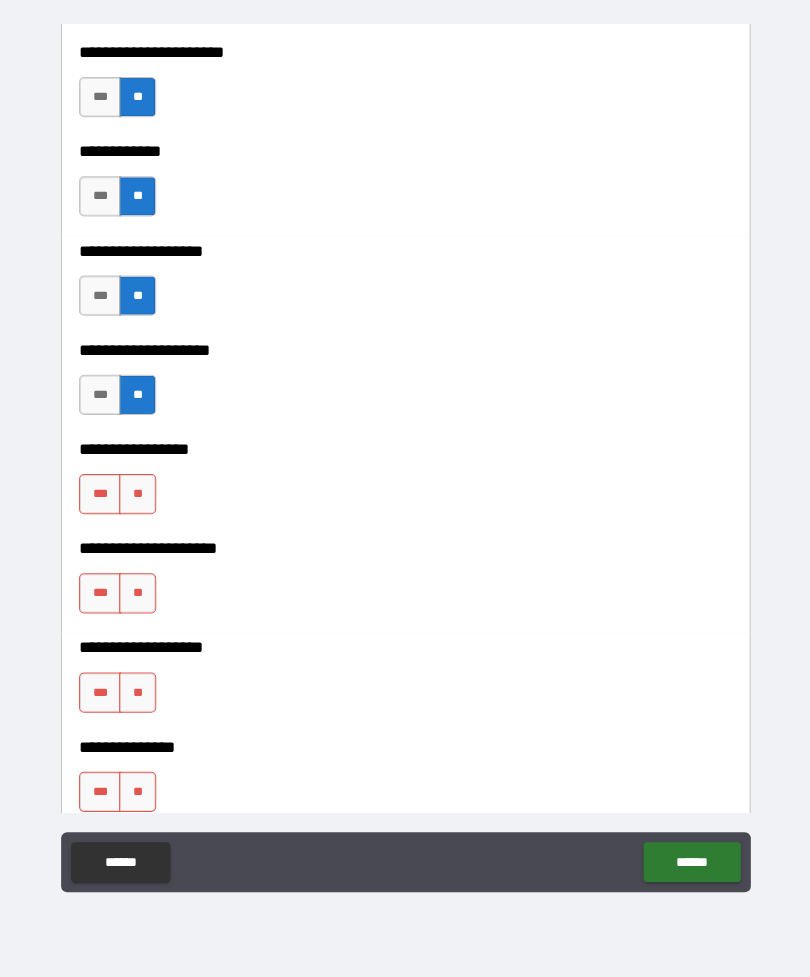 click on "**" at bounding box center (137, 495) 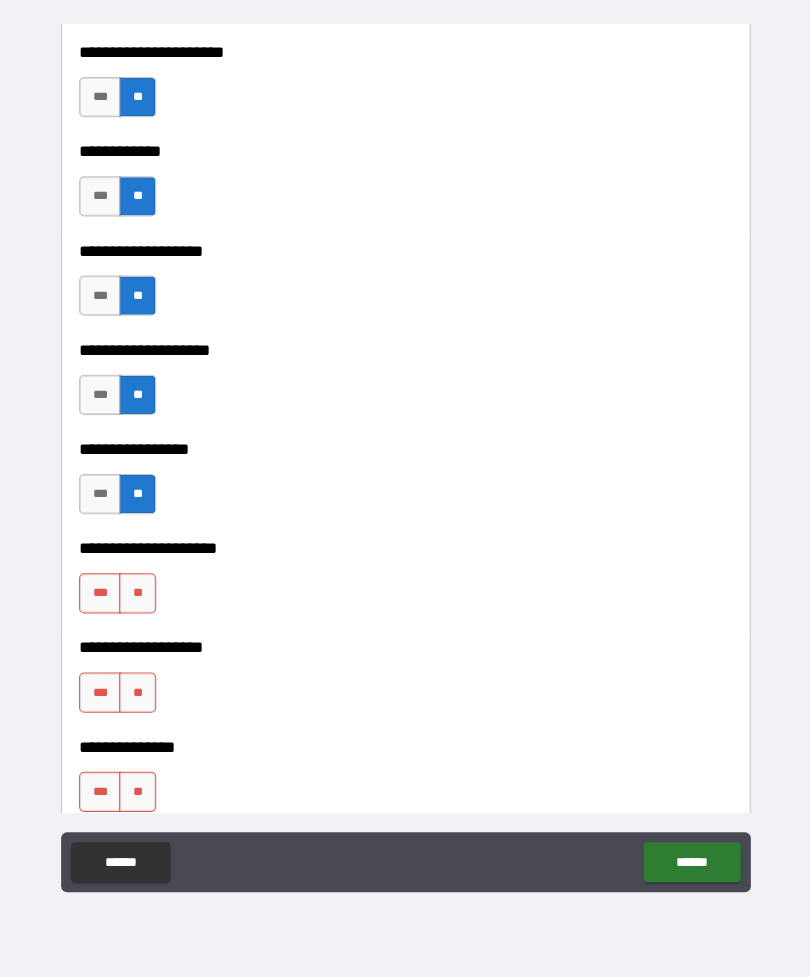 click on "**" at bounding box center (137, 594) 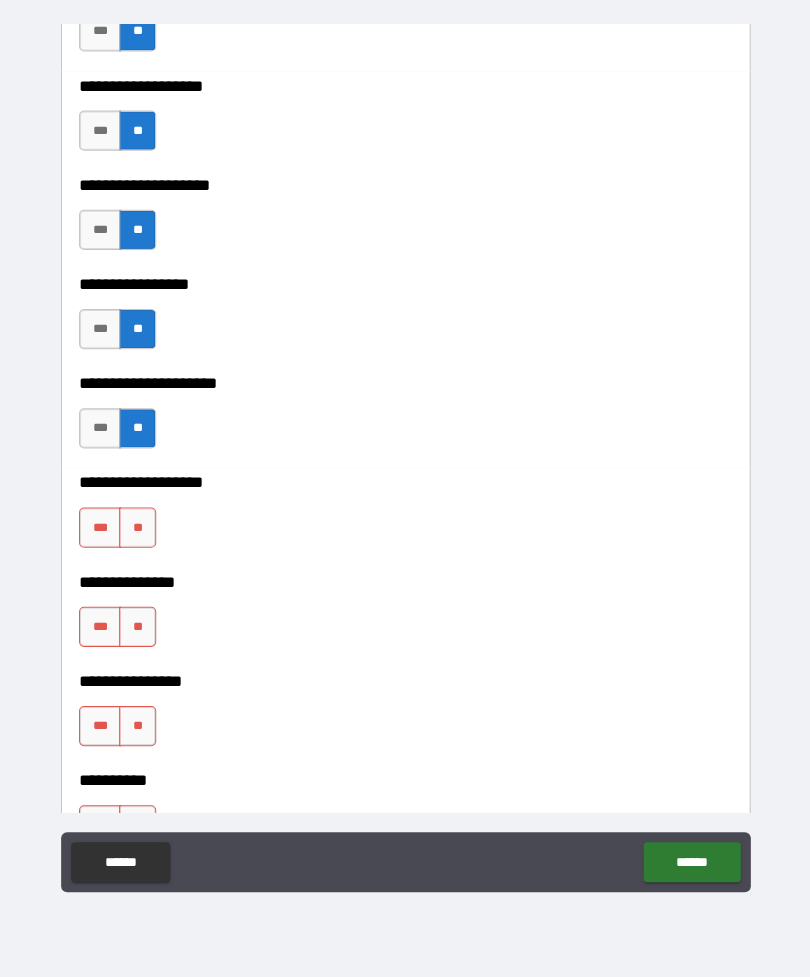 scroll, scrollTop: 8262, scrollLeft: 0, axis: vertical 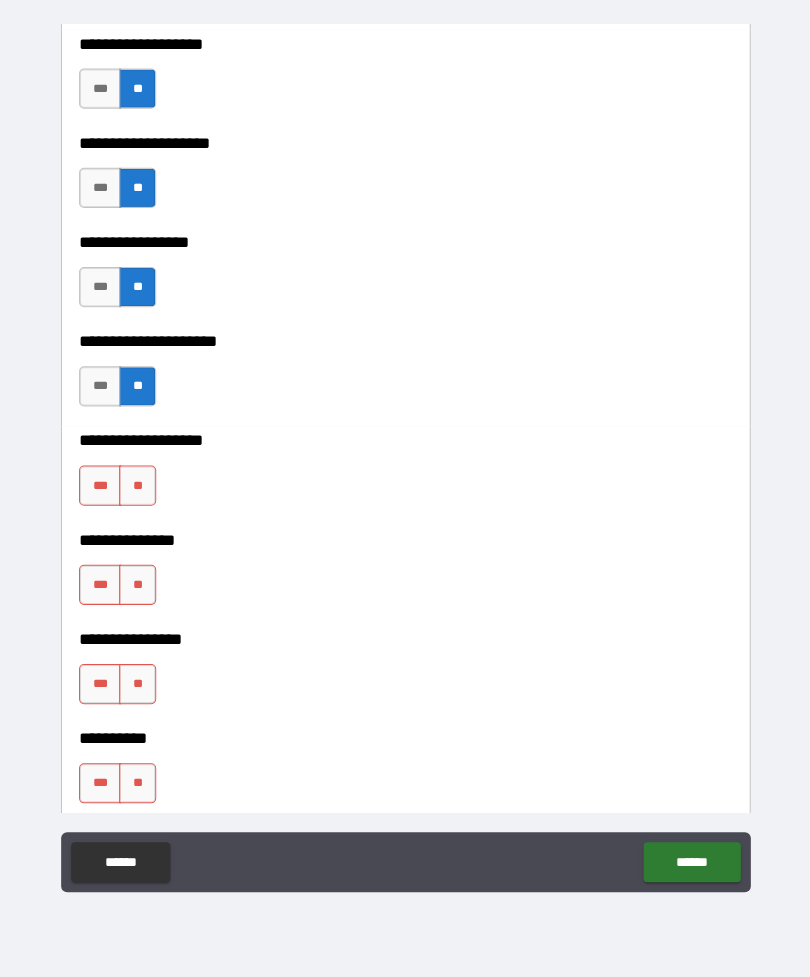 click on "**" at bounding box center (137, 486) 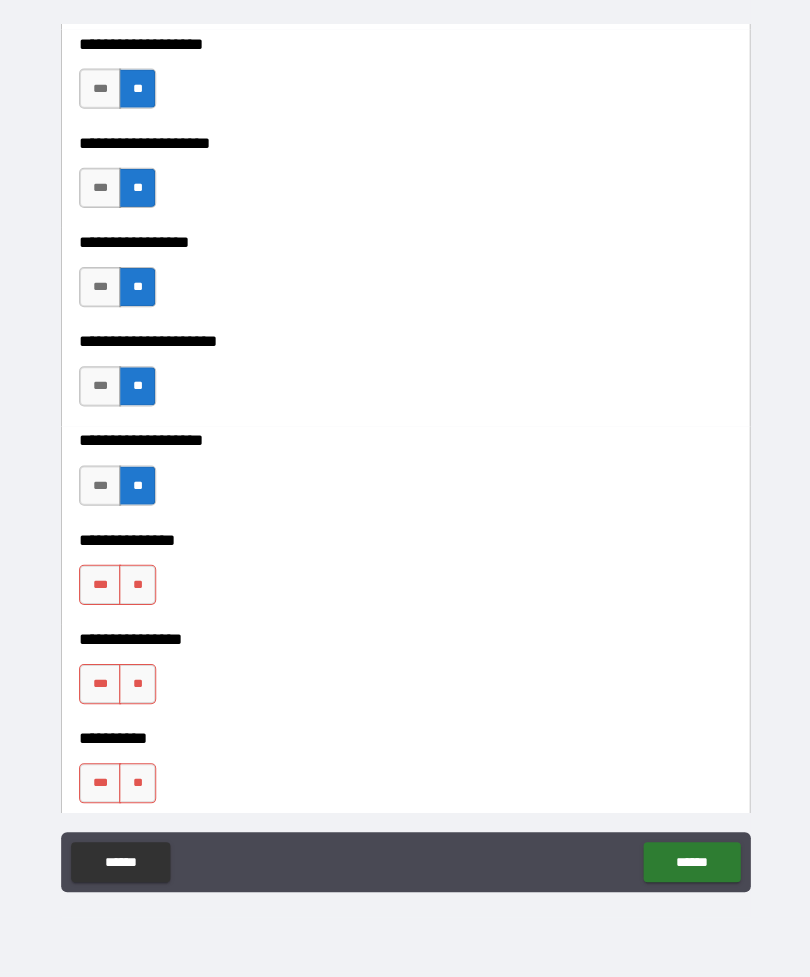 click on "**" at bounding box center (137, 585) 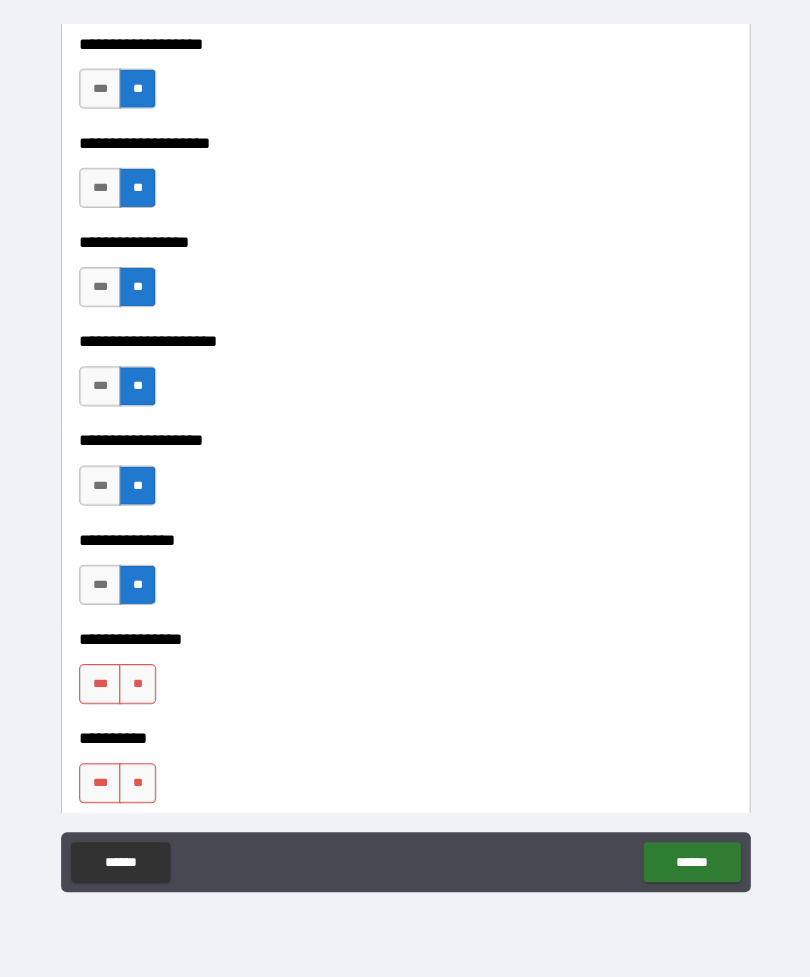 click on "**" at bounding box center [137, 684] 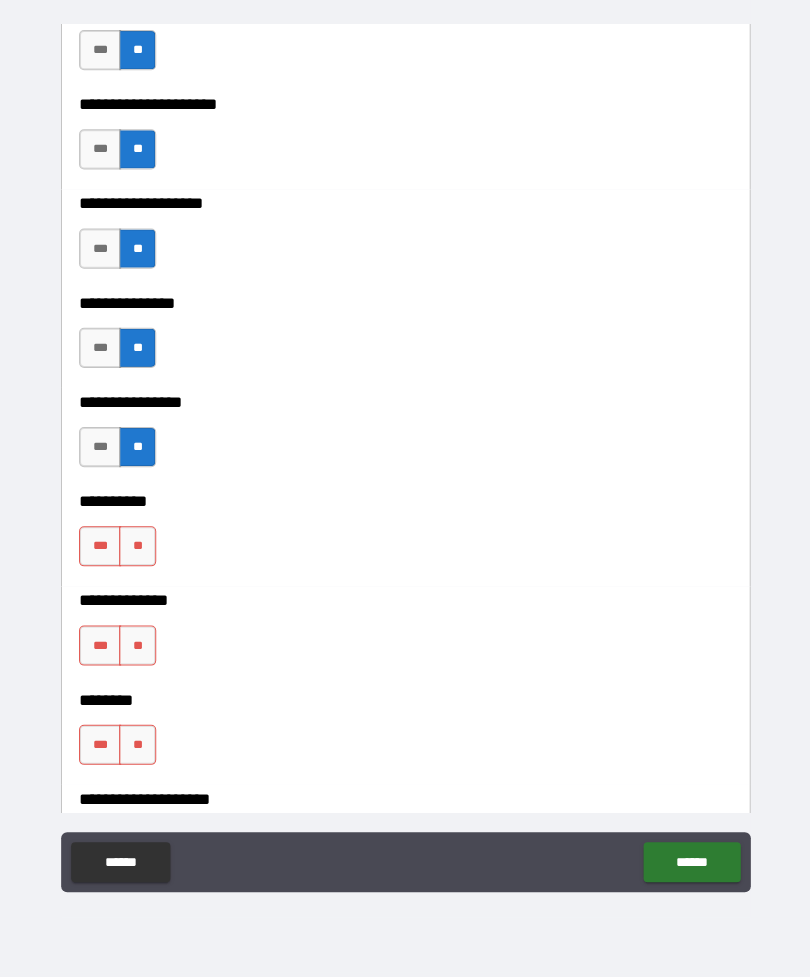 scroll, scrollTop: 8542, scrollLeft: 0, axis: vertical 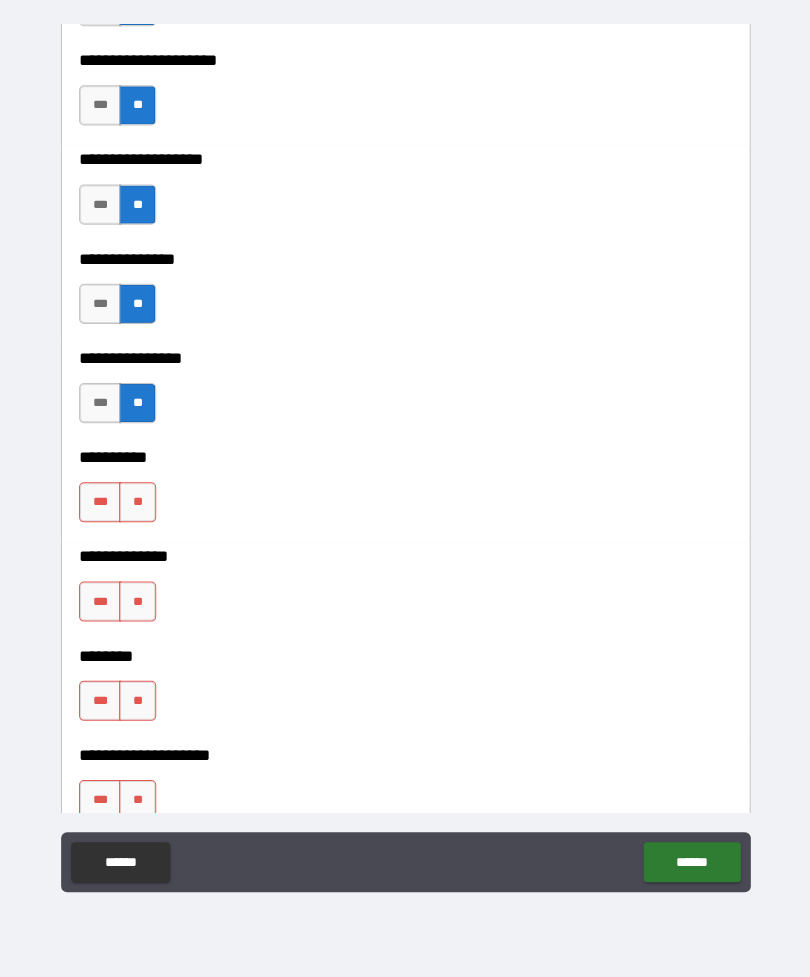 click on "**" at bounding box center (137, 503) 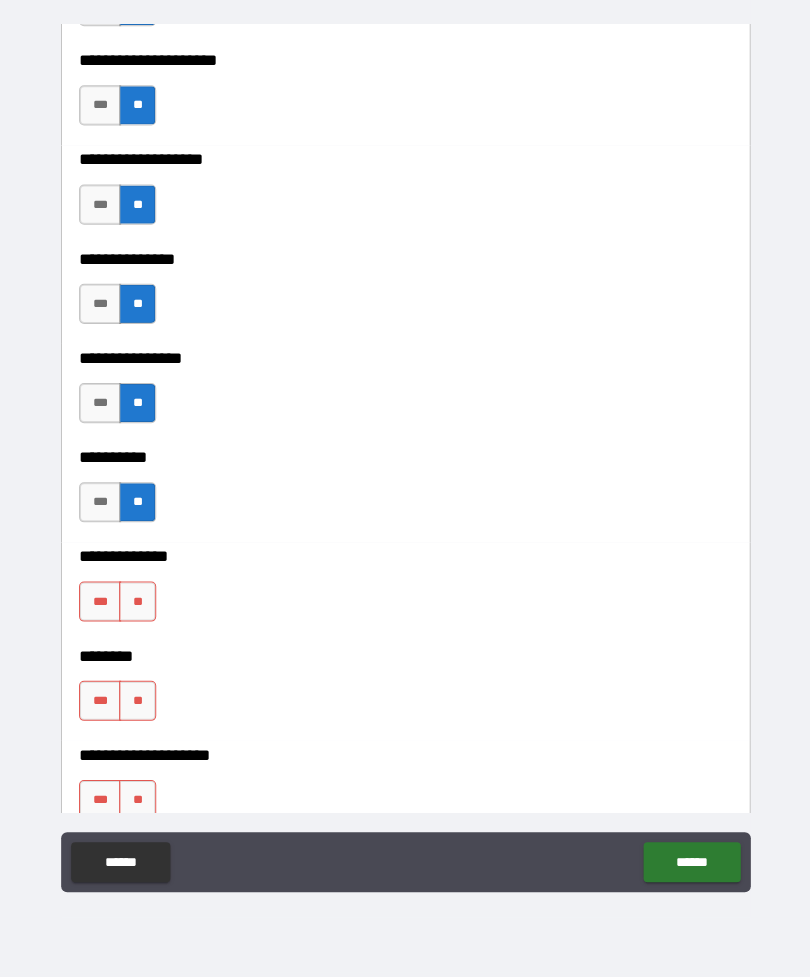 click on "**" at bounding box center (137, 602) 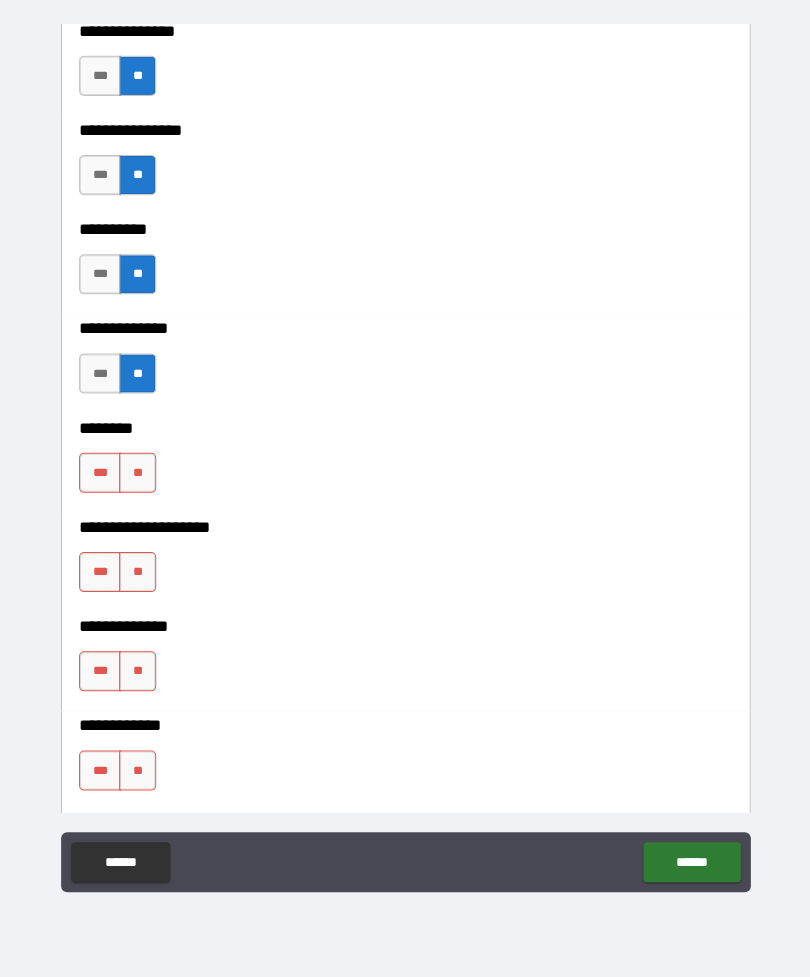 scroll, scrollTop: 8806, scrollLeft: 0, axis: vertical 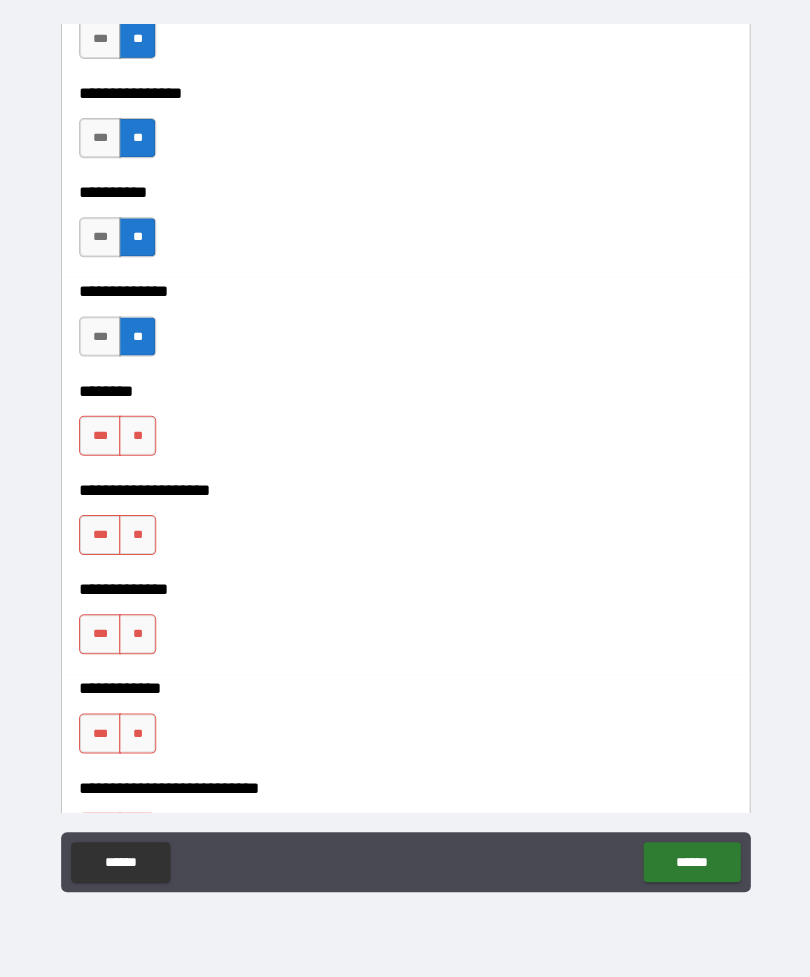 click on "**" at bounding box center (137, 437) 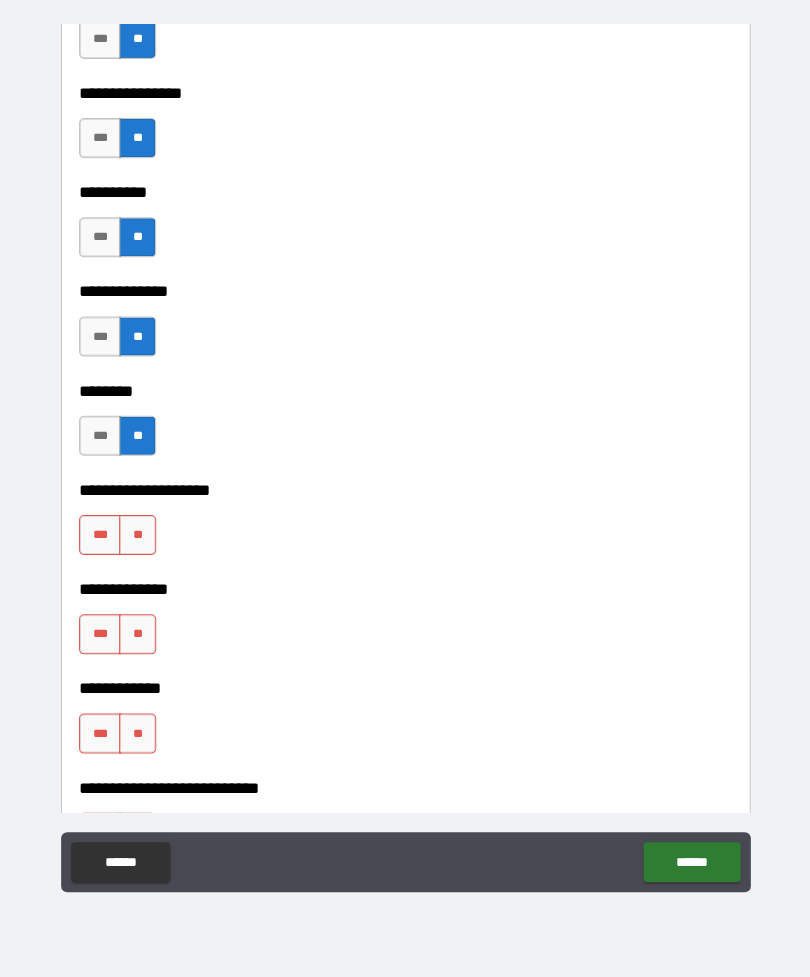 click on "**" at bounding box center [137, 536] 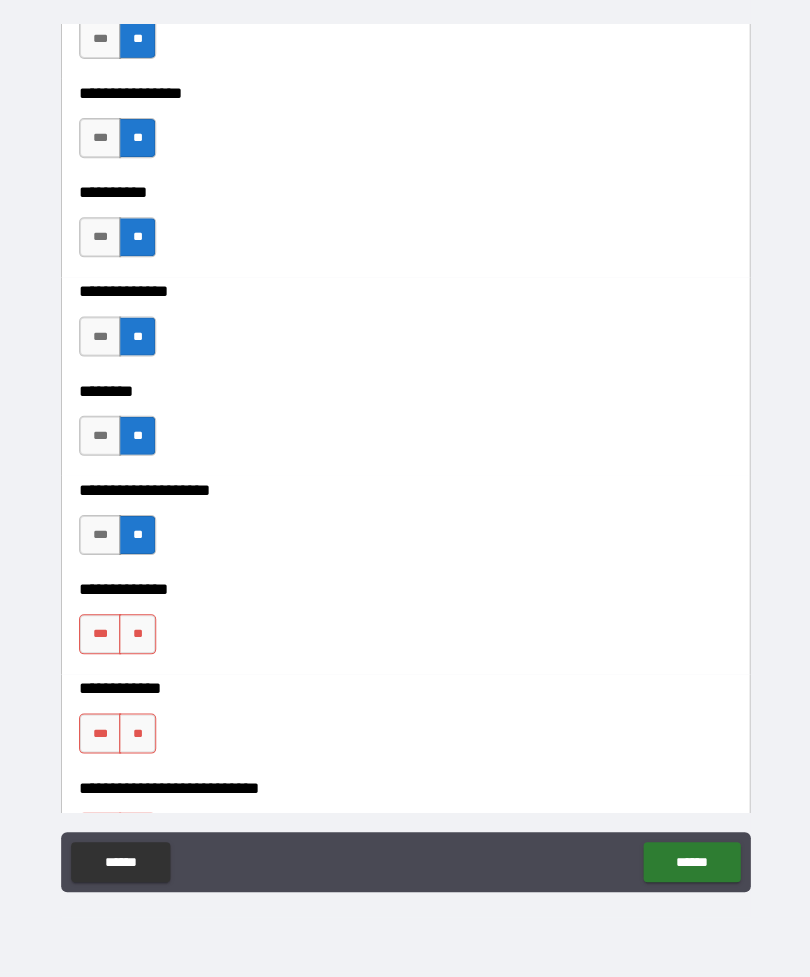 click on "**" at bounding box center [137, 635] 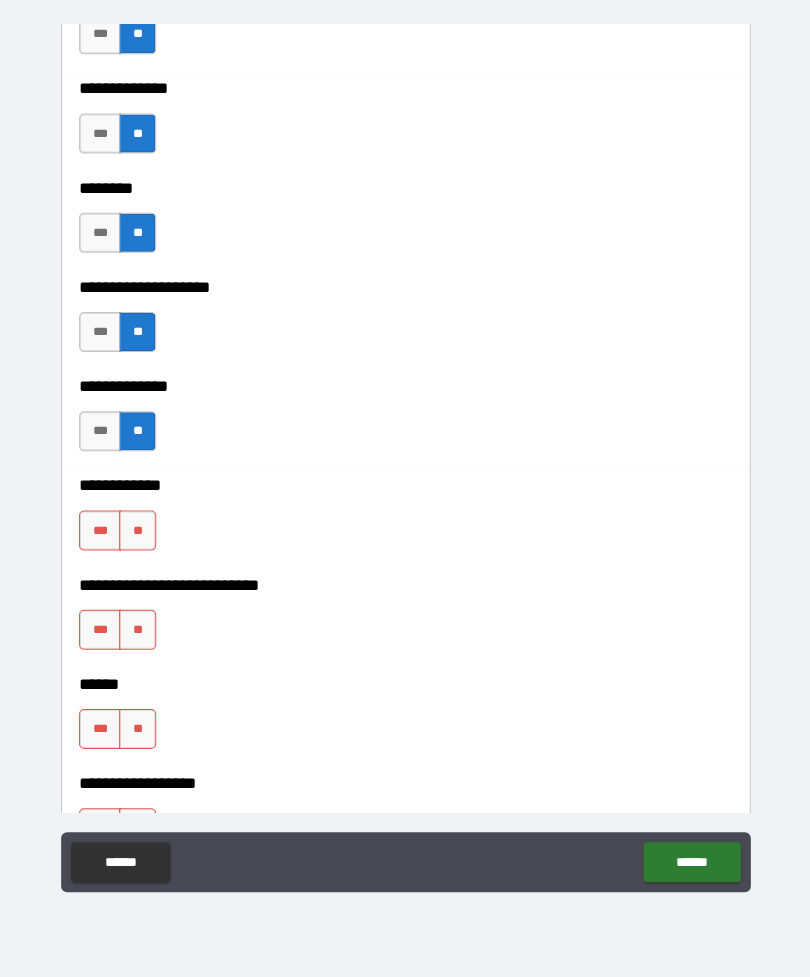scroll, scrollTop: 9016, scrollLeft: 0, axis: vertical 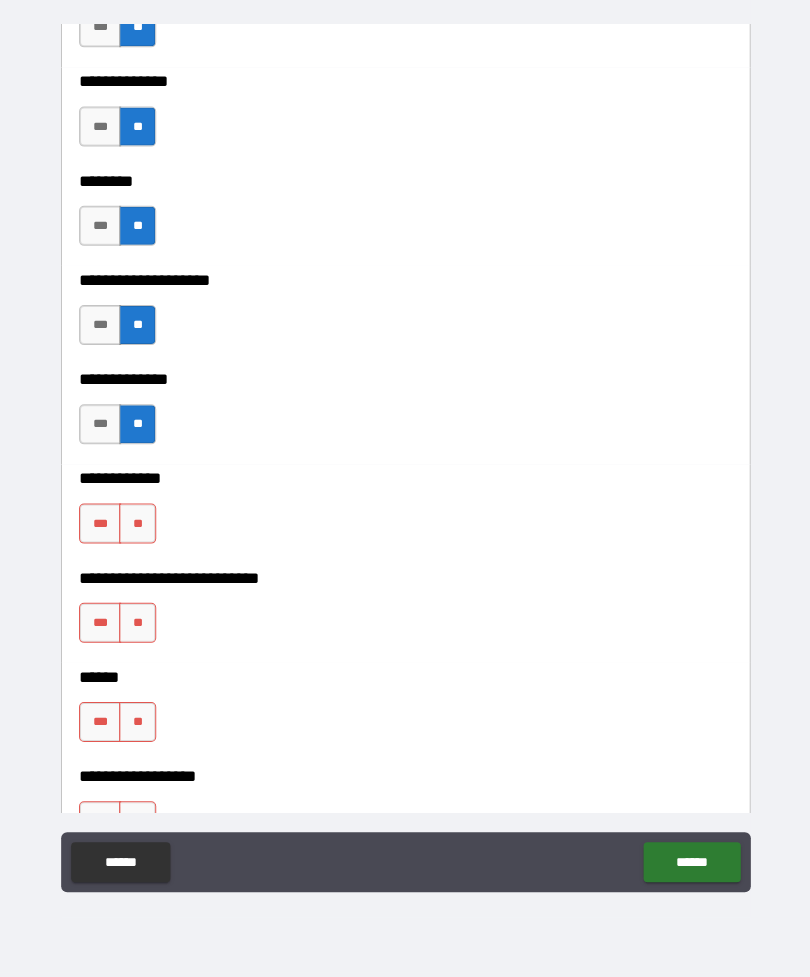 click on "**" at bounding box center (137, 524) 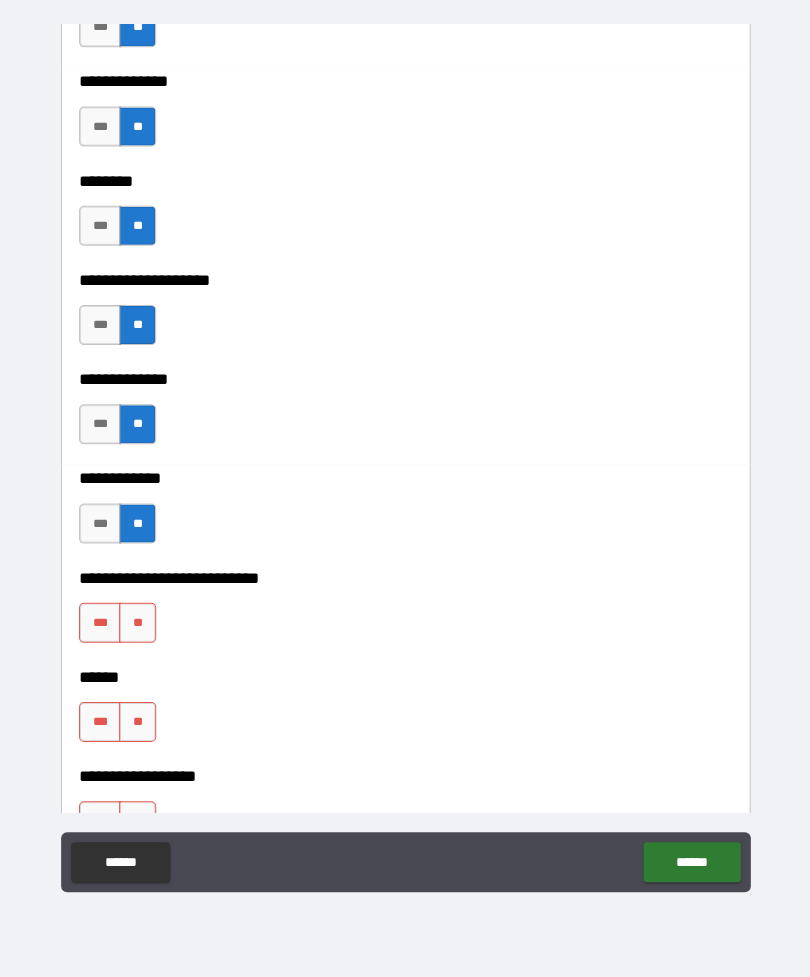 click on "**" at bounding box center [137, 623] 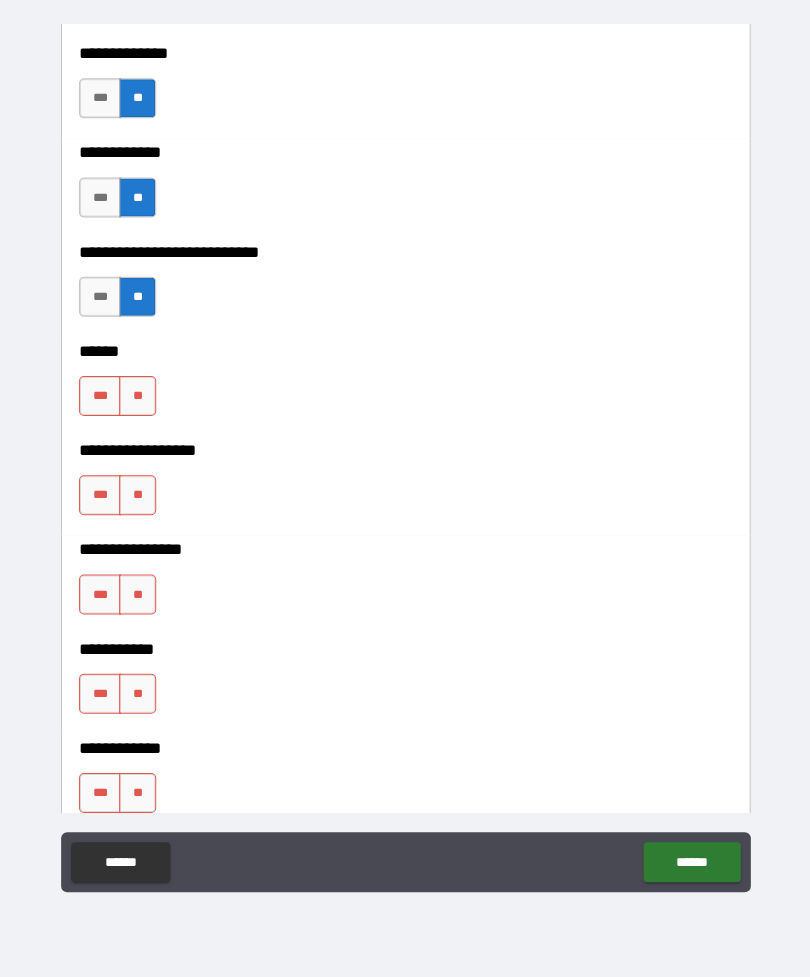 scroll, scrollTop: 9345, scrollLeft: 0, axis: vertical 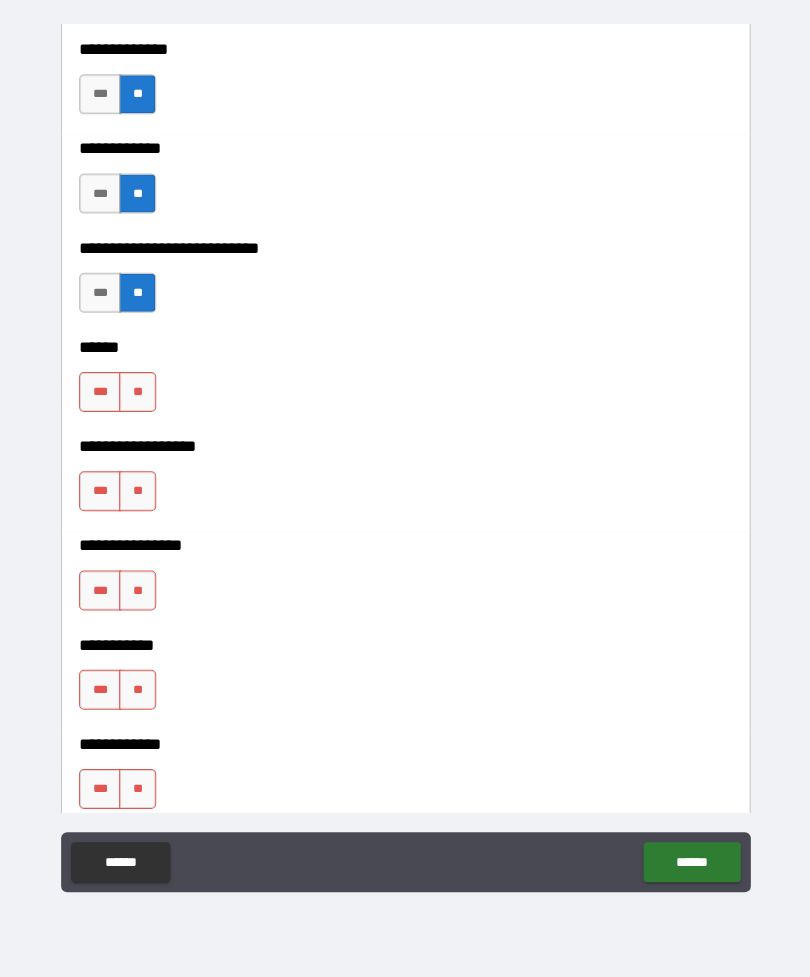 click on "**" at bounding box center [137, 393] 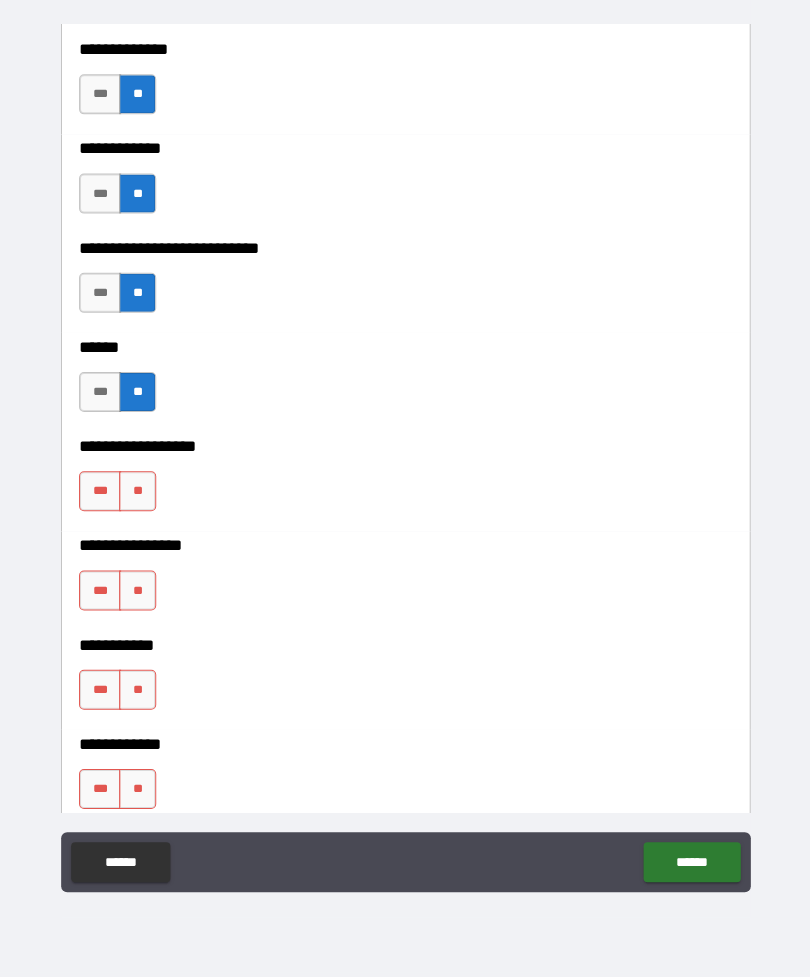 click on "**" at bounding box center [137, 492] 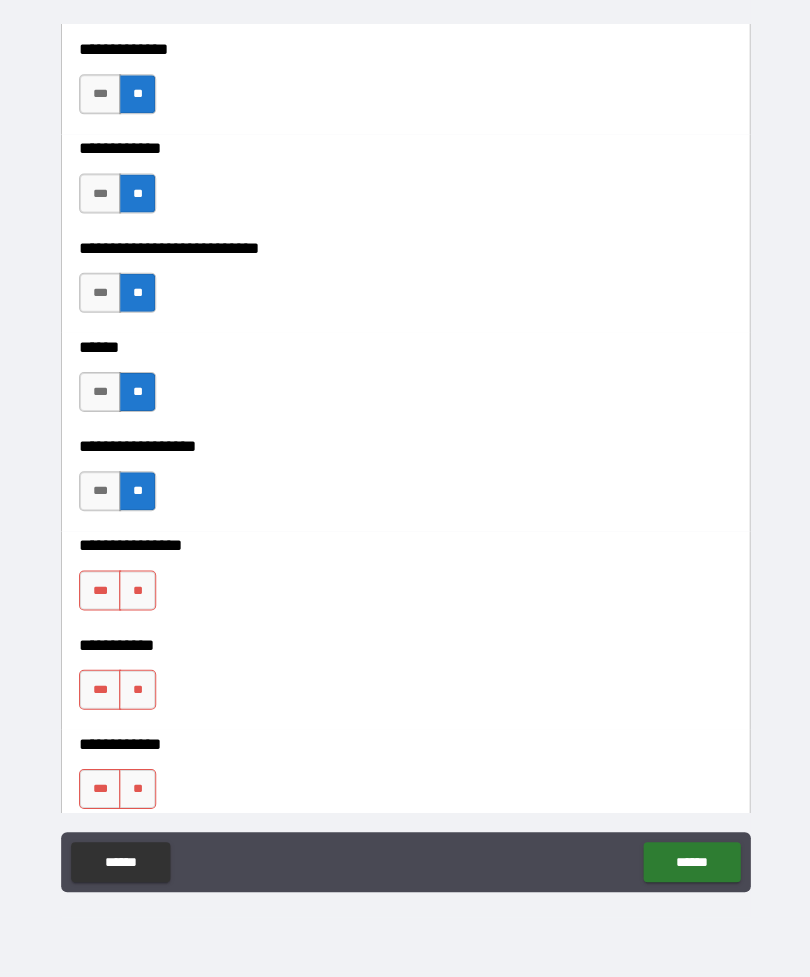 click on "**" at bounding box center [137, 591] 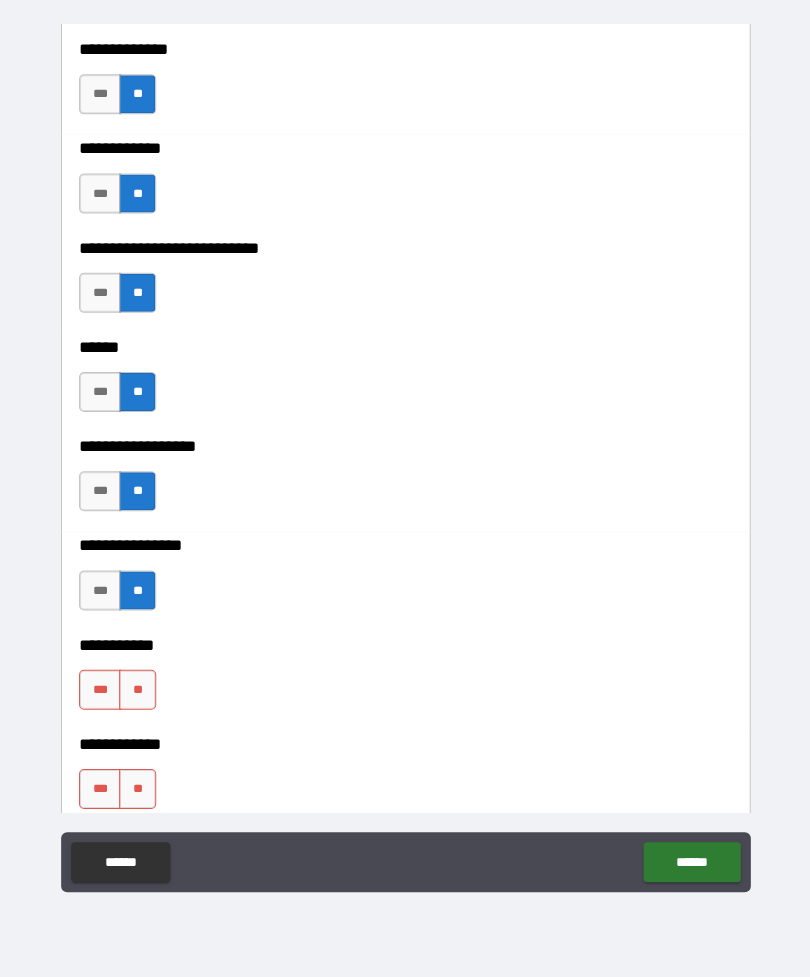 click on "**" at bounding box center (137, 690) 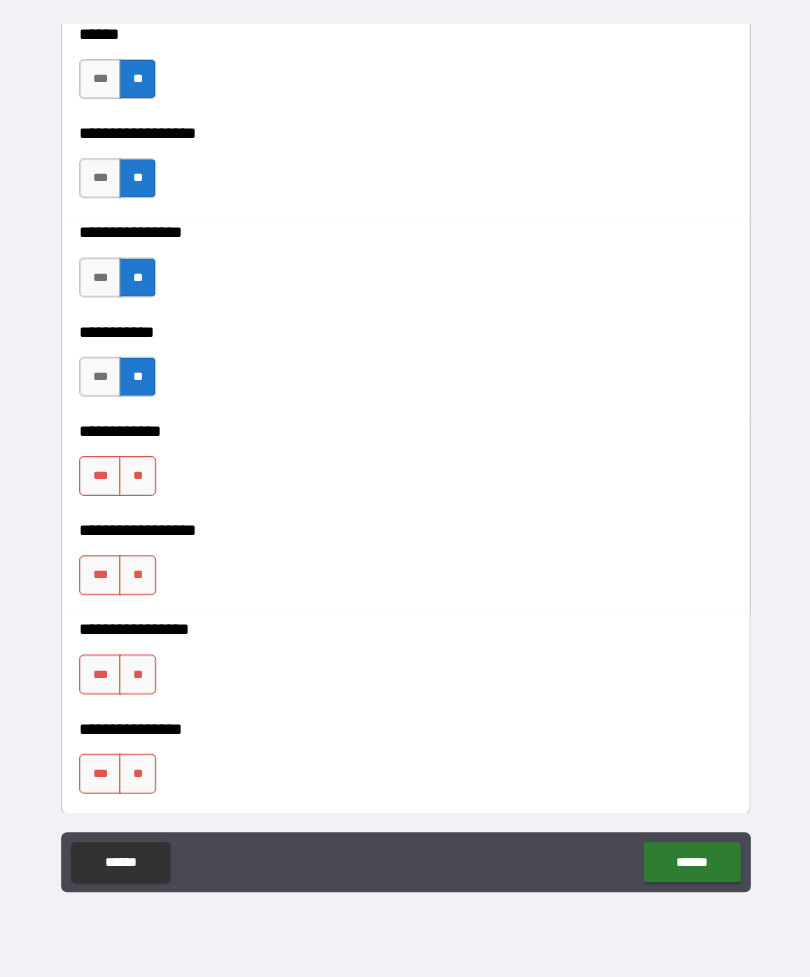 scroll, scrollTop: 9664, scrollLeft: 0, axis: vertical 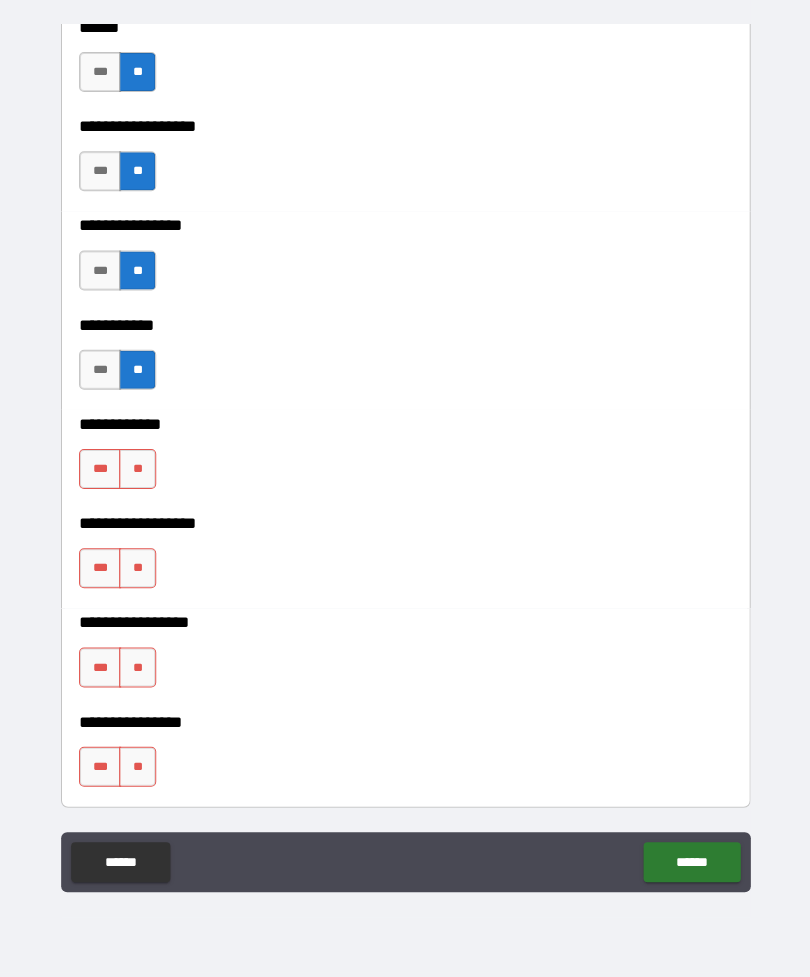 click on "**" at bounding box center (137, 470) 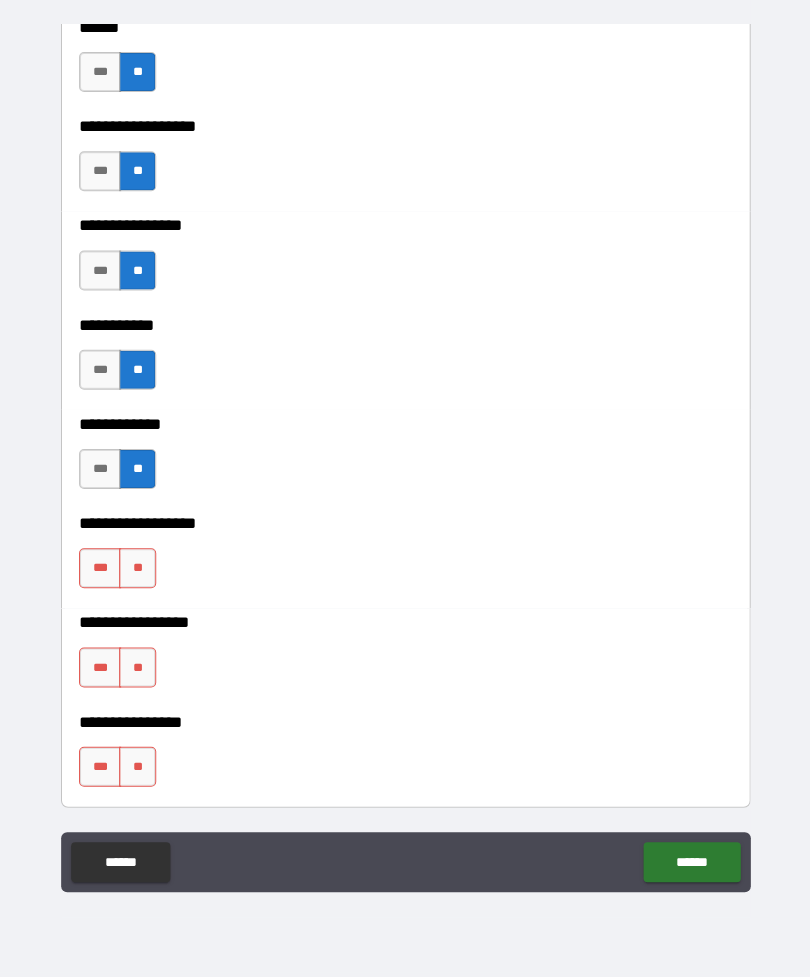 click on "**" at bounding box center (137, 569) 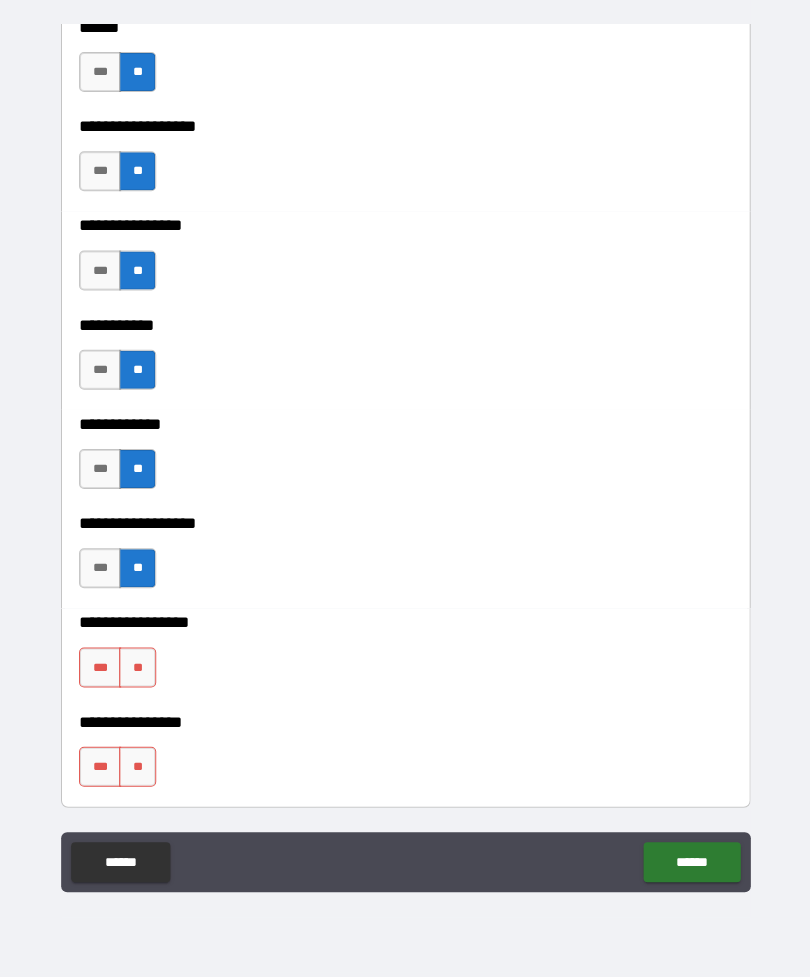 click on "**" at bounding box center [137, 668] 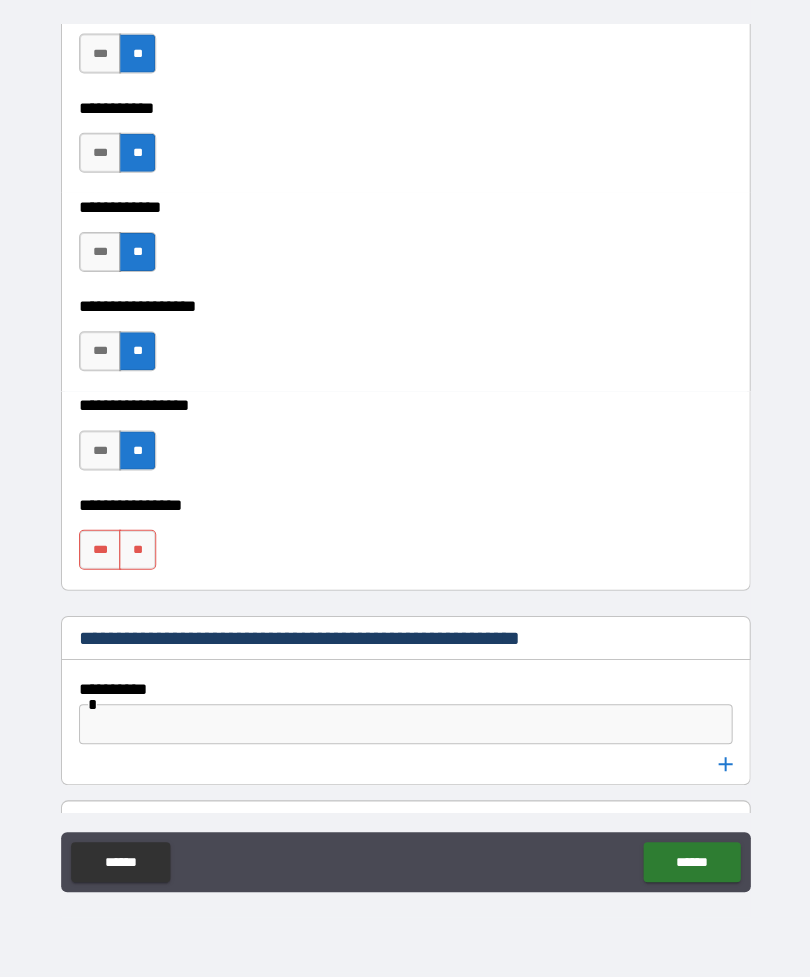 scroll, scrollTop: 9886, scrollLeft: 0, axis: vertical 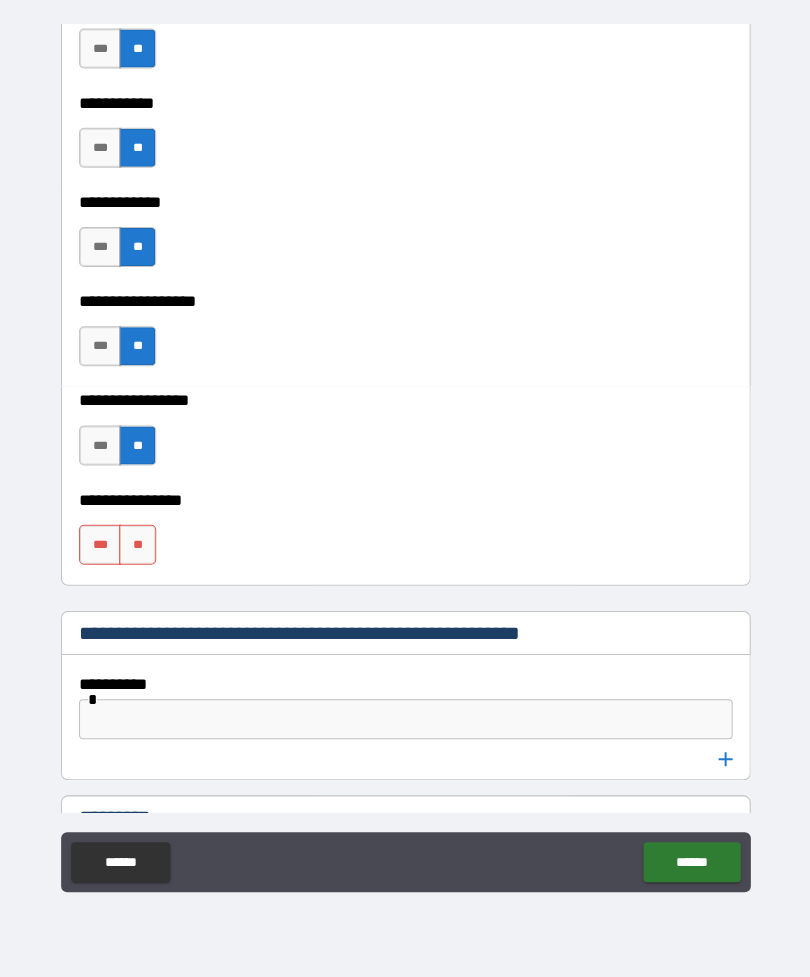 click on "**" at bounding box center [137, 545] 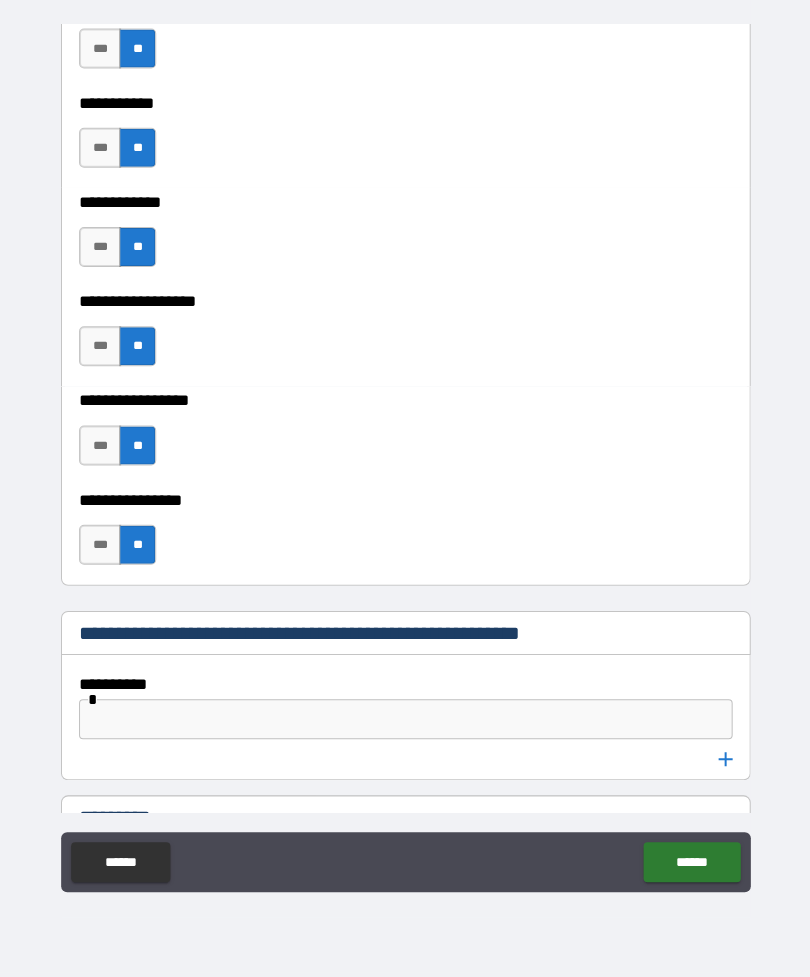 click at bounding box center (405, 719) 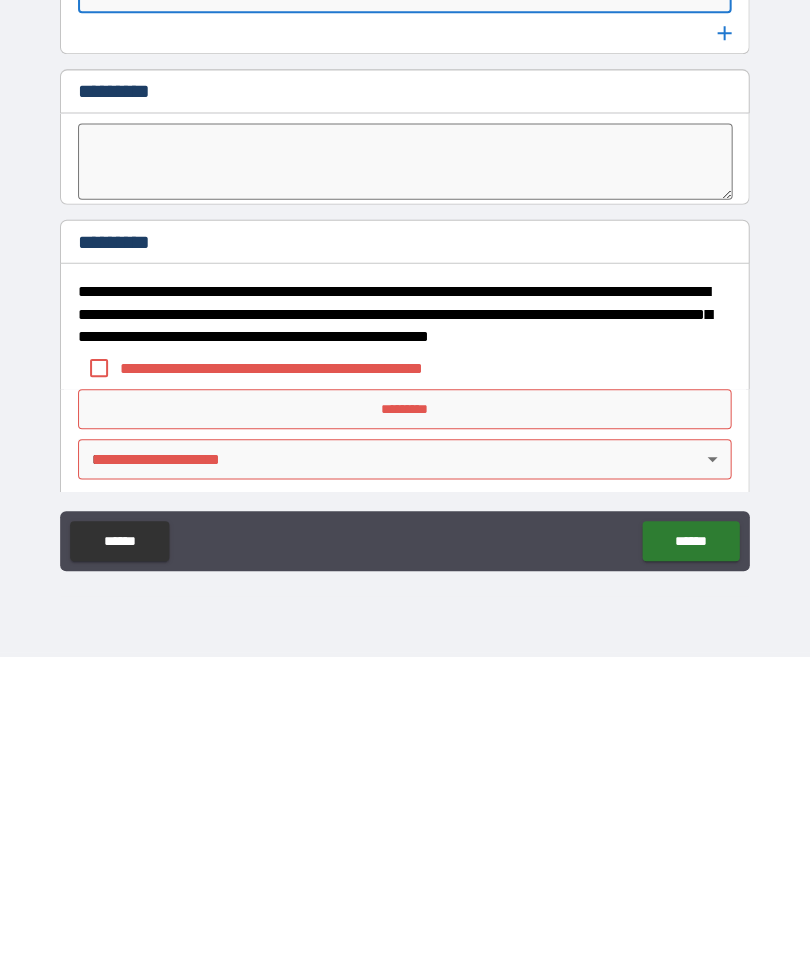 scroll, scrollTop: 10289, scrollLeft: 0, axis: vertical 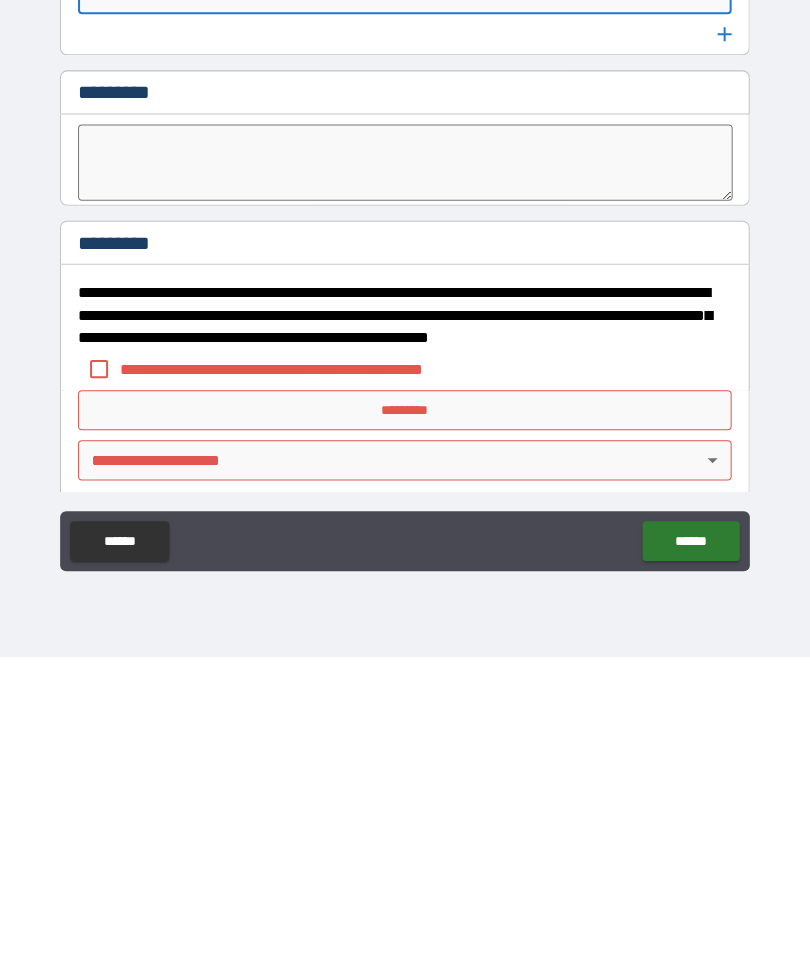 type on "****" 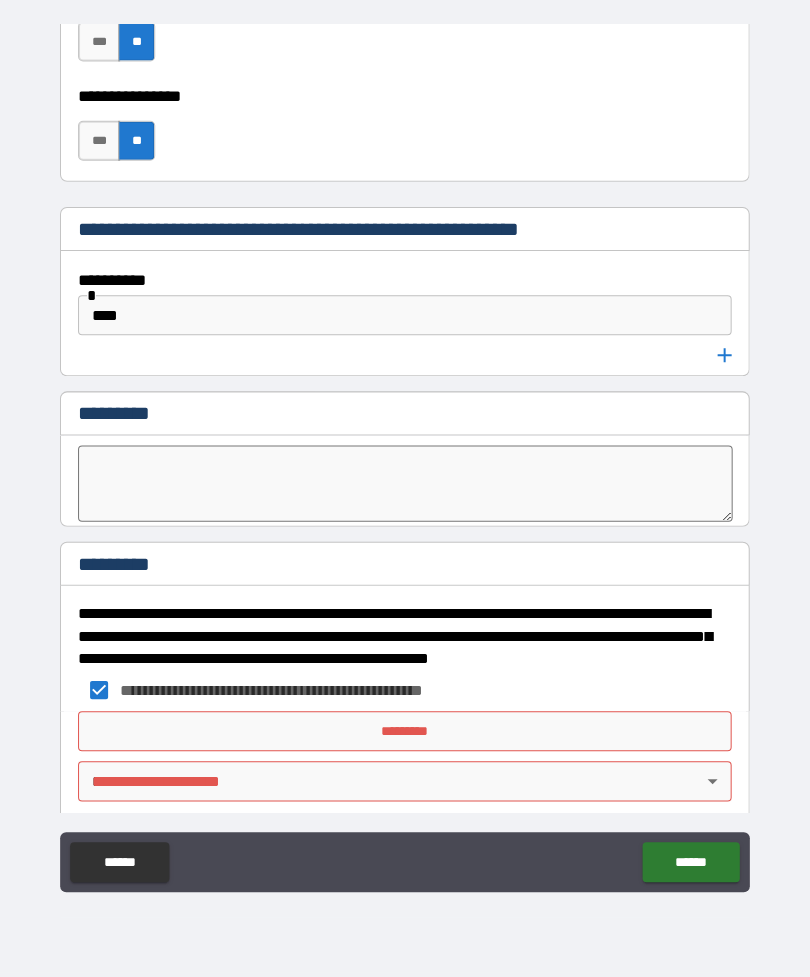 click on "*********" at bounding box center [405, 731] 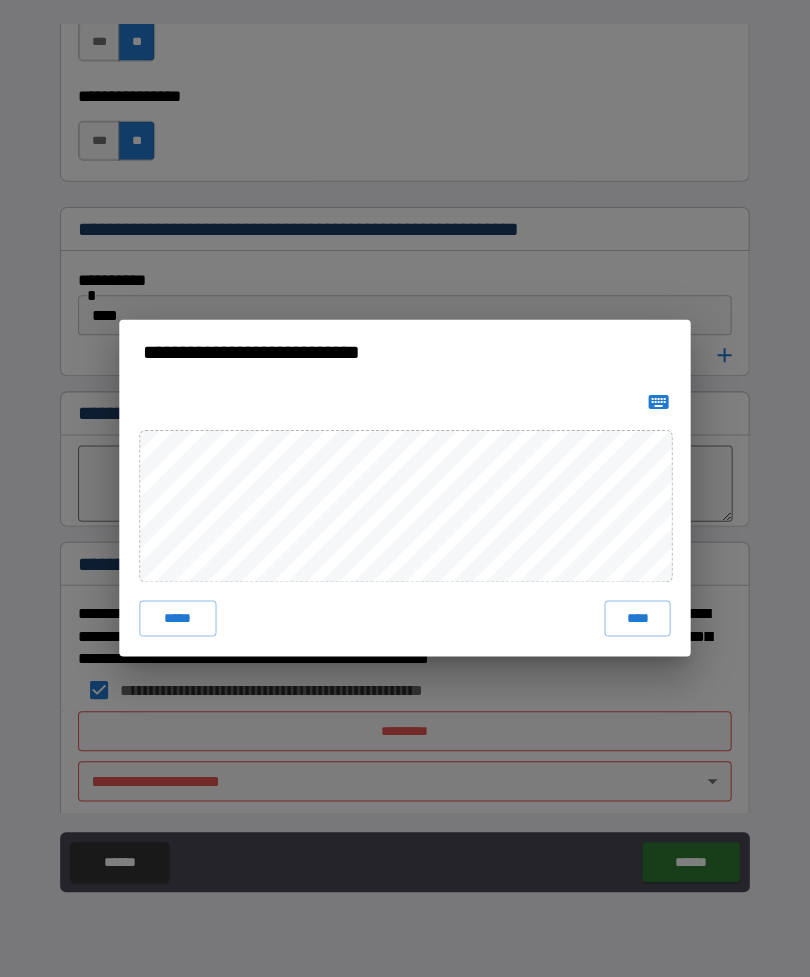 click on "****" at bounding box center [637, 619] 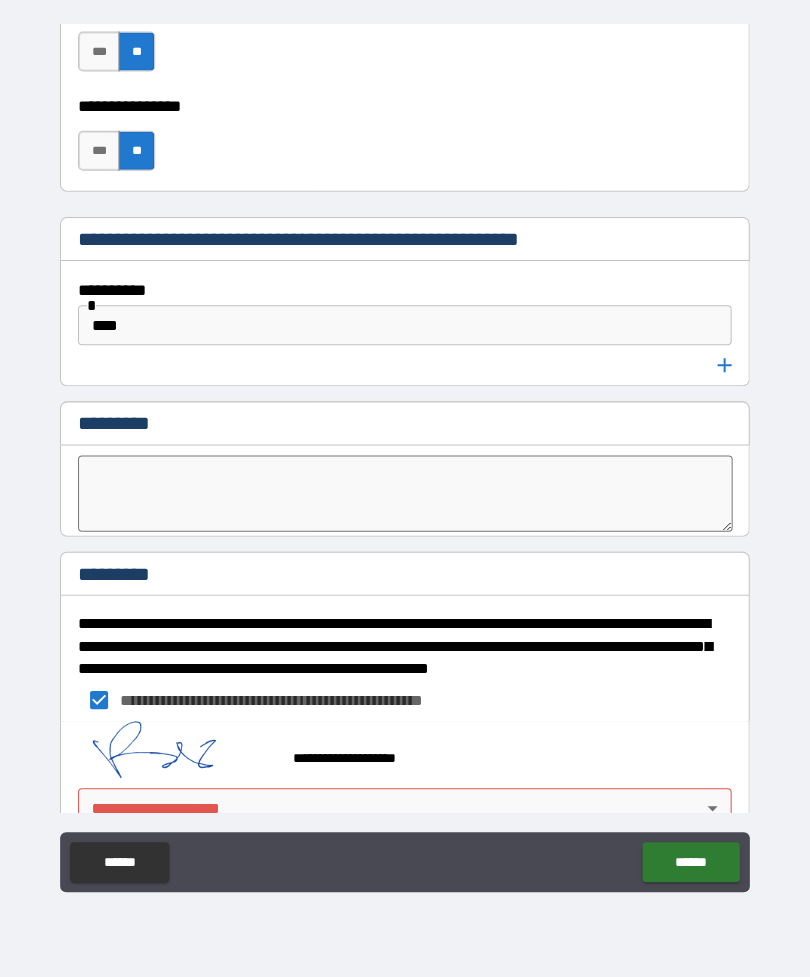 click on "******" at bounding box center (690, 862) 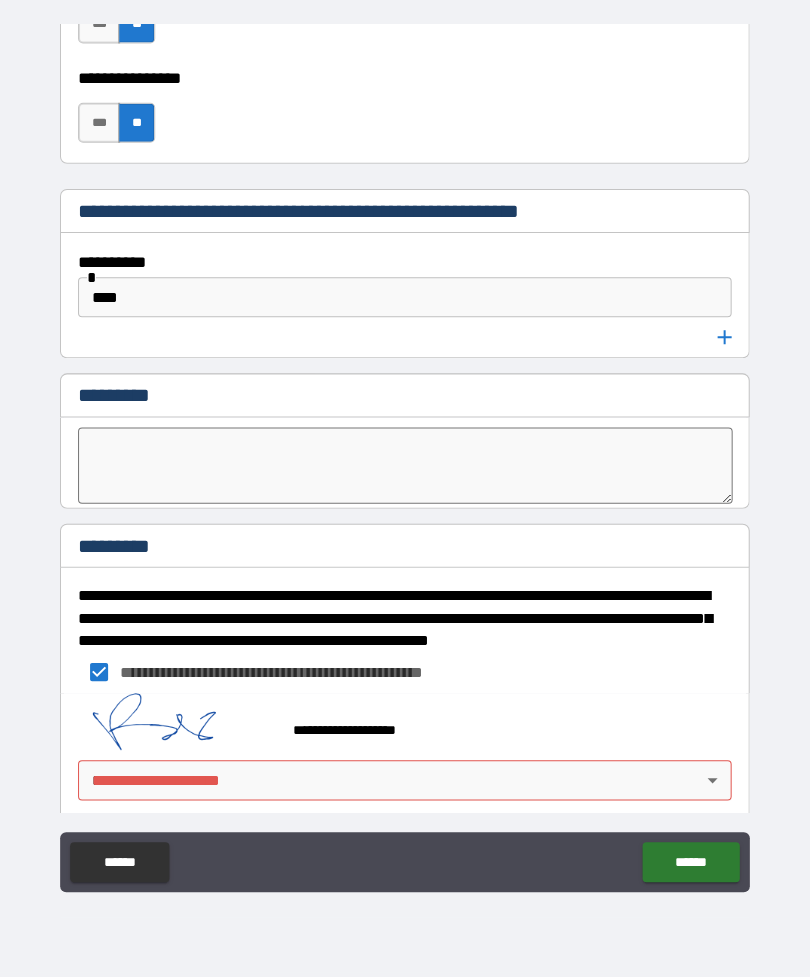 scroll, scrollTop: 10306, scrollLeft: 0, axis: vertical 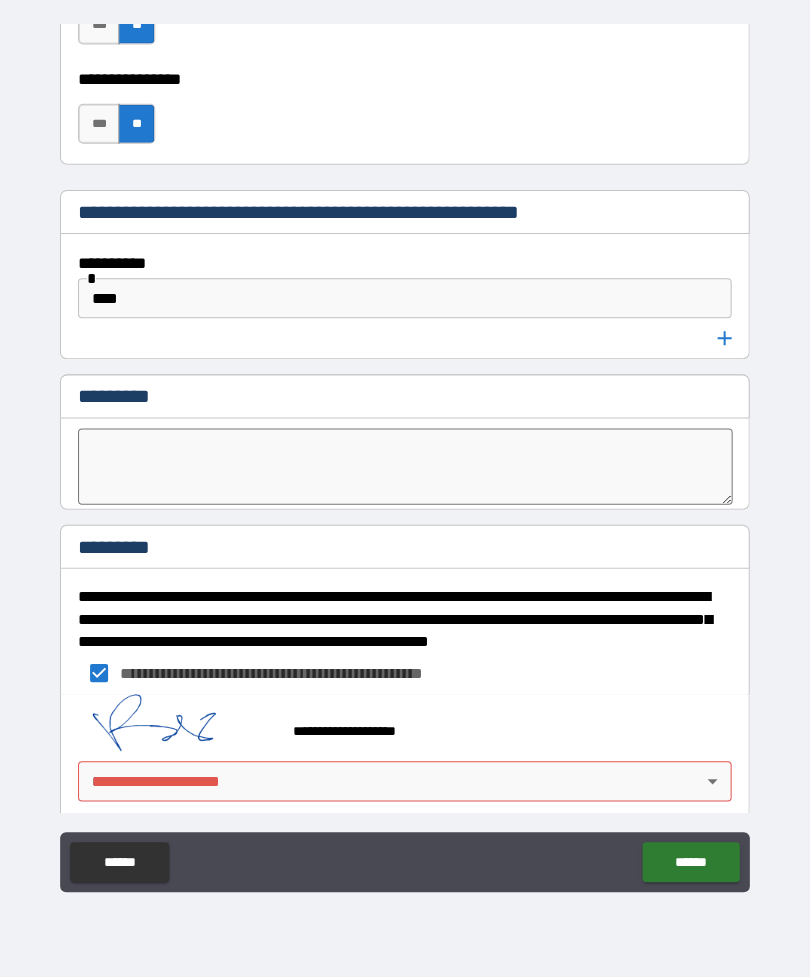 click on "[FIRST] [LAST] [STREET] [CITY] [STATE] [ZIP] [COUNTRY] [PHONE] [EMAIL] [DOB] [GENDER] [OCCUPATION] [EMPLOYER] [MARITAL_STATUS] [CHILDREN] [NATIONALITY] [PASSPORT_NUMBER] [DRIVER_LICENSE] [CREDIT_CARD] [SSN]" at bounding box center [405, 456] 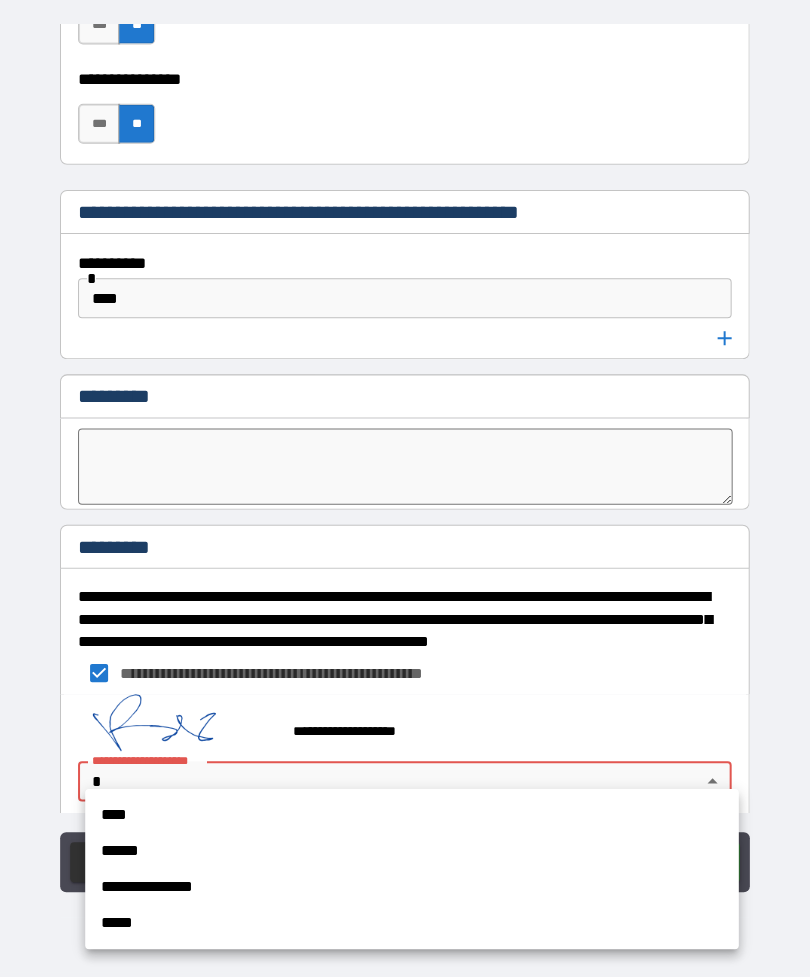 click on "****" at bounding box center [412, 815] 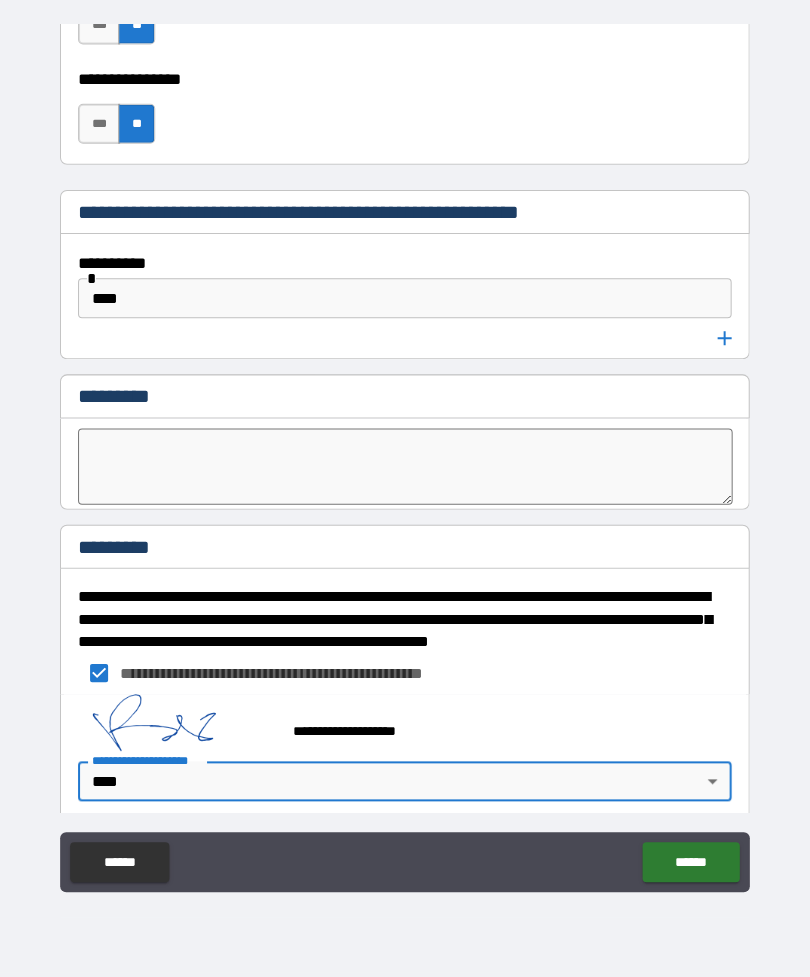 click on "******" at bounding box center [690, 862] 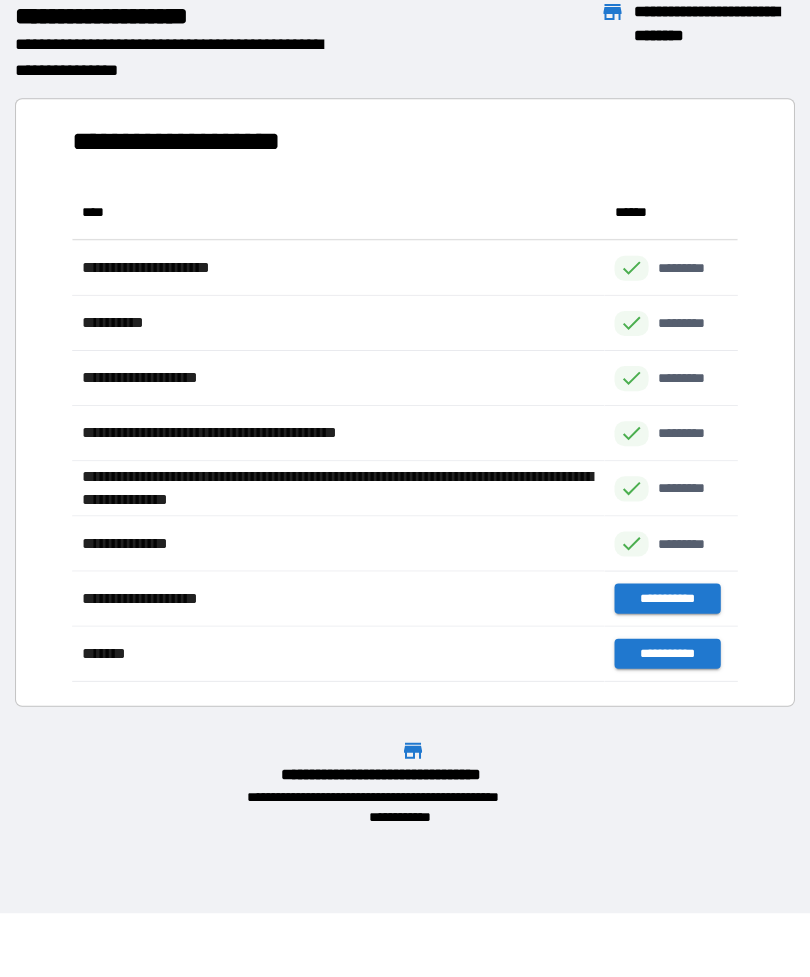 scroll, scrollTop: 496, scrollLeft: 664, axis: both 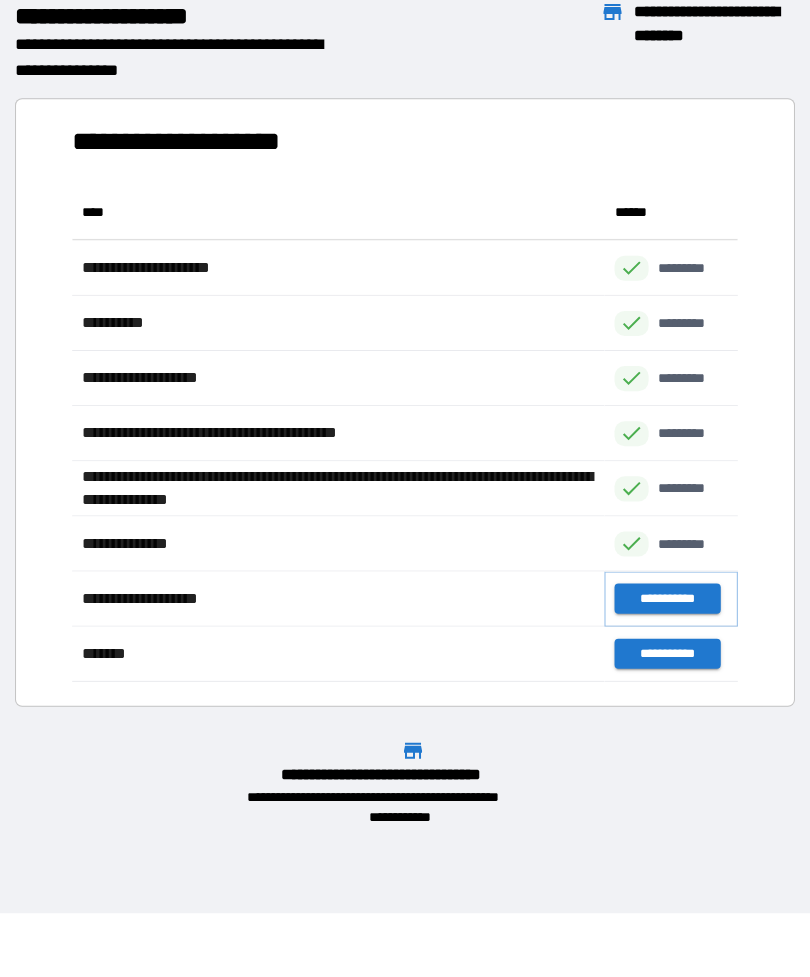 click on "**********" at bounding box center [666, 599] 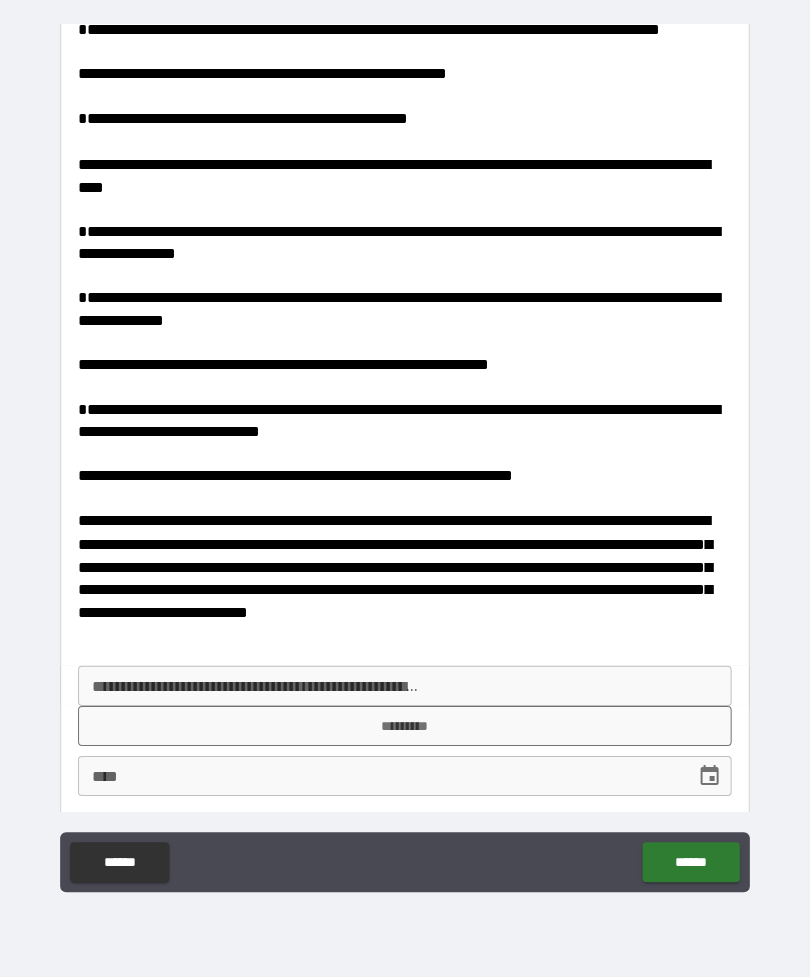 scroll, scrollTop: 1297, scrollLeft: 0, axis: vertical 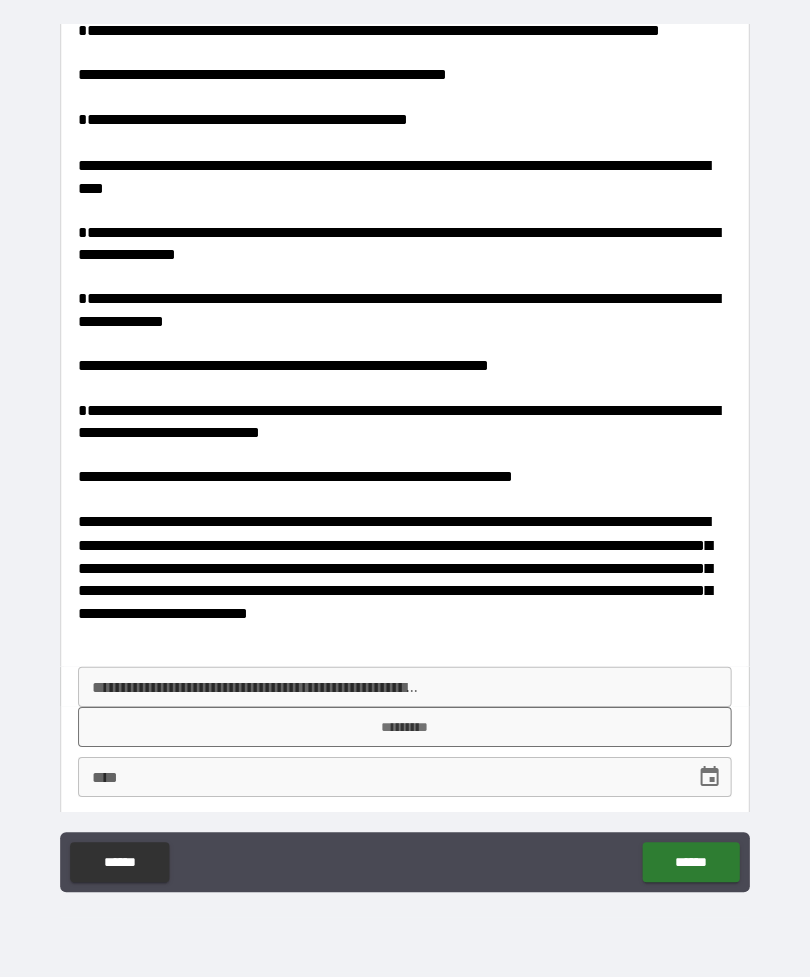 click on "*********" at bounding box center [405, 727] 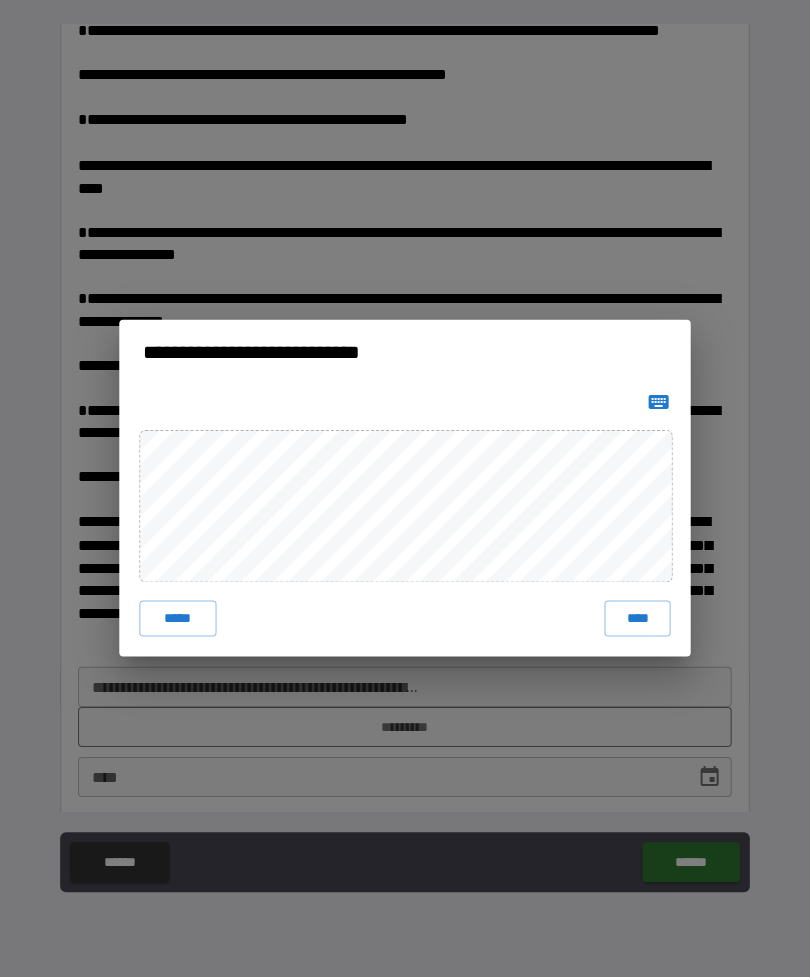 click on "****" at bounding box center (637, 619) 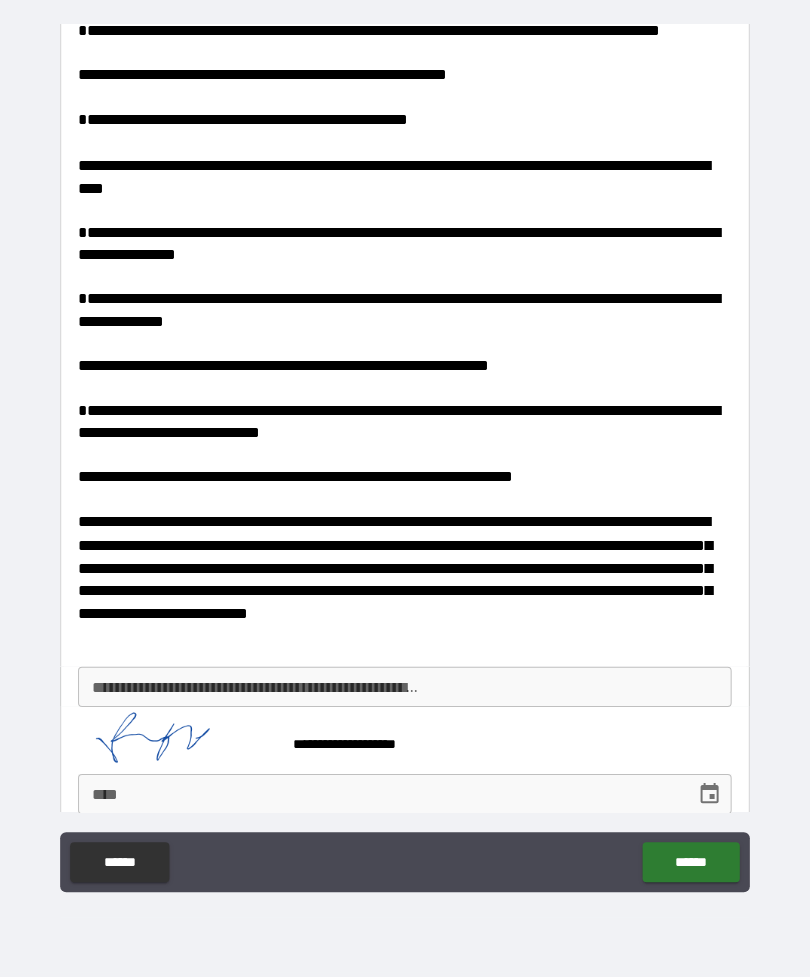 scroll, scrollTop: 1287, scrollLeft: 0, axis: vertical 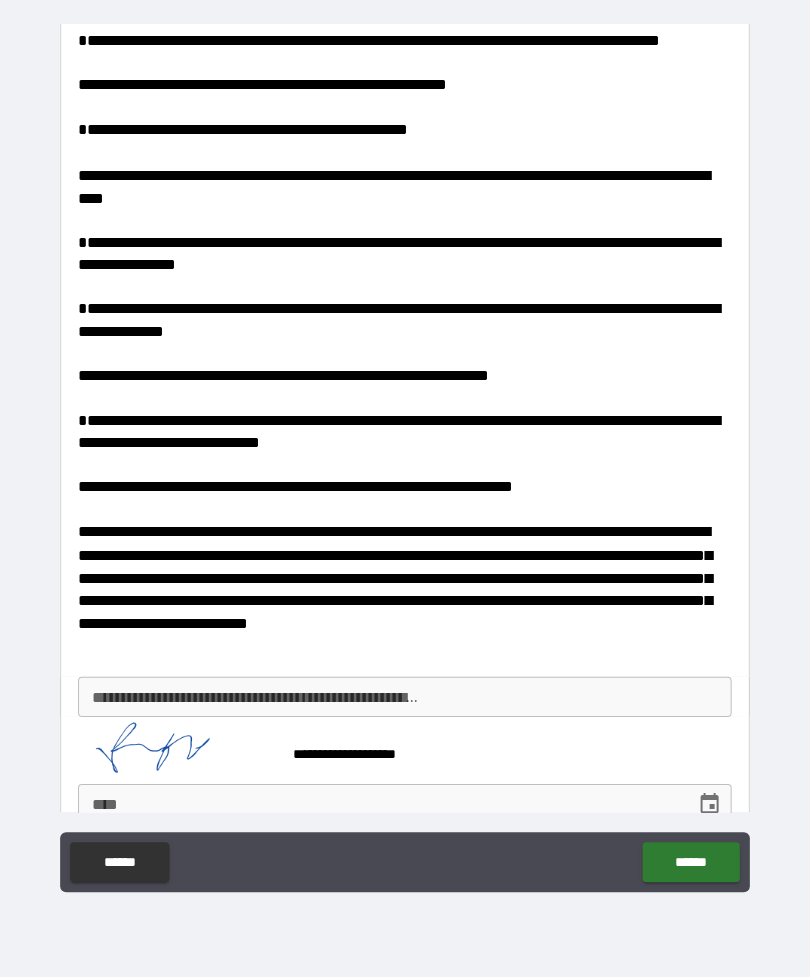 click 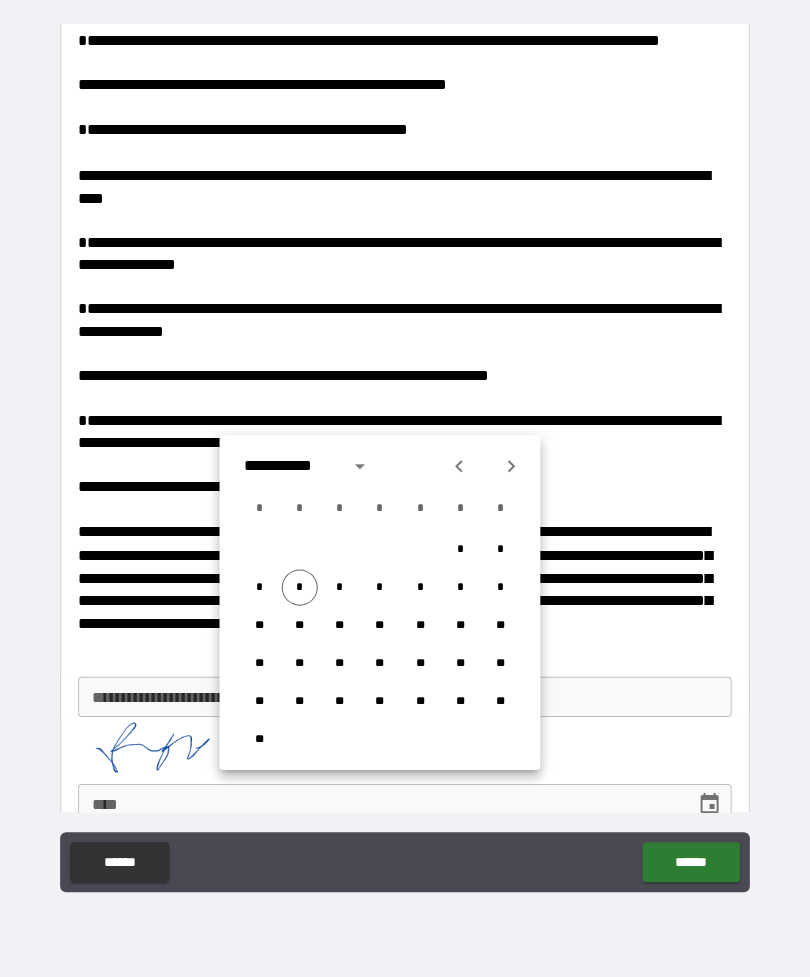 click on "*" at bounding box center (300, 588) 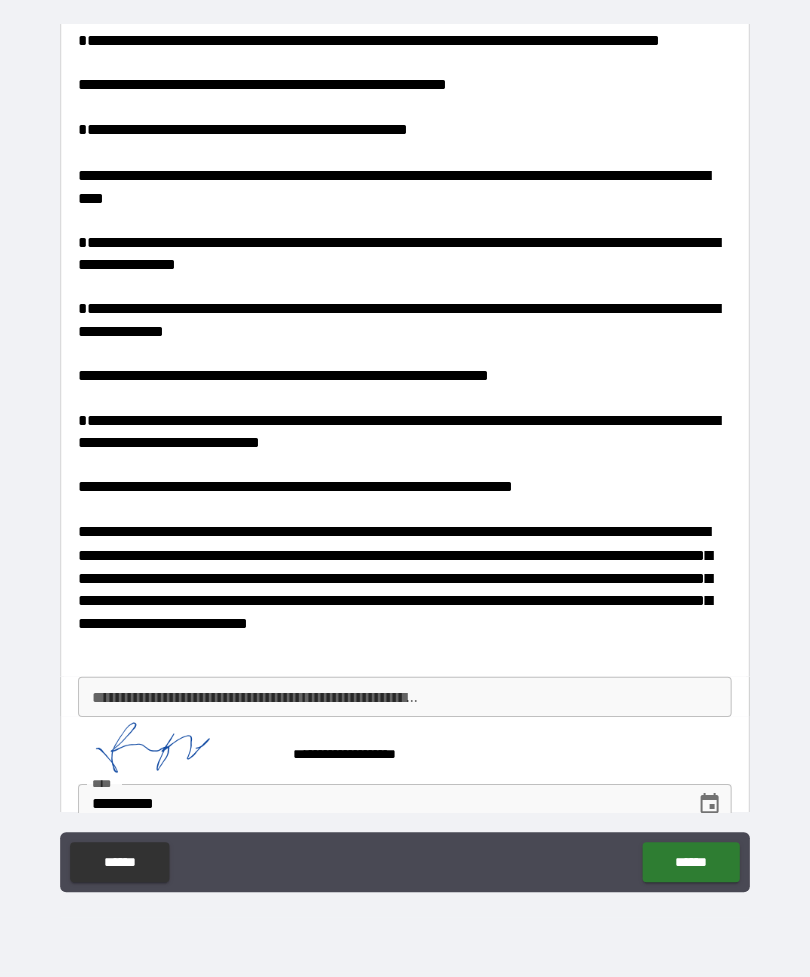 type on "**********" 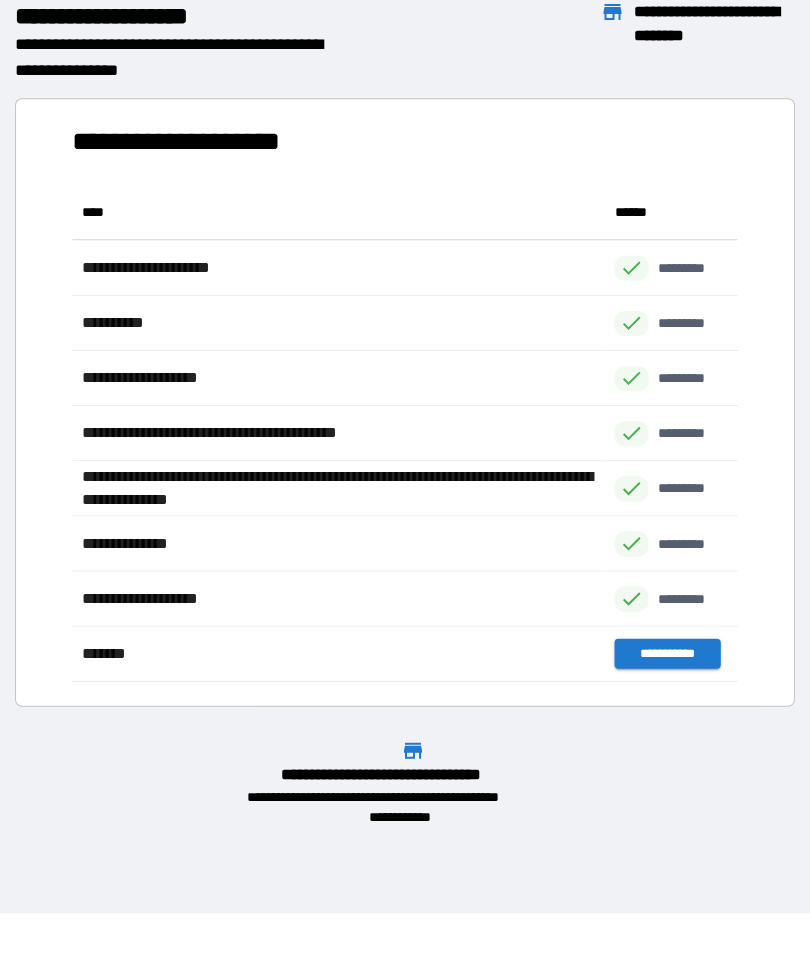 scroll, scrollTop: 1, scrollLeft: 1, axis: both 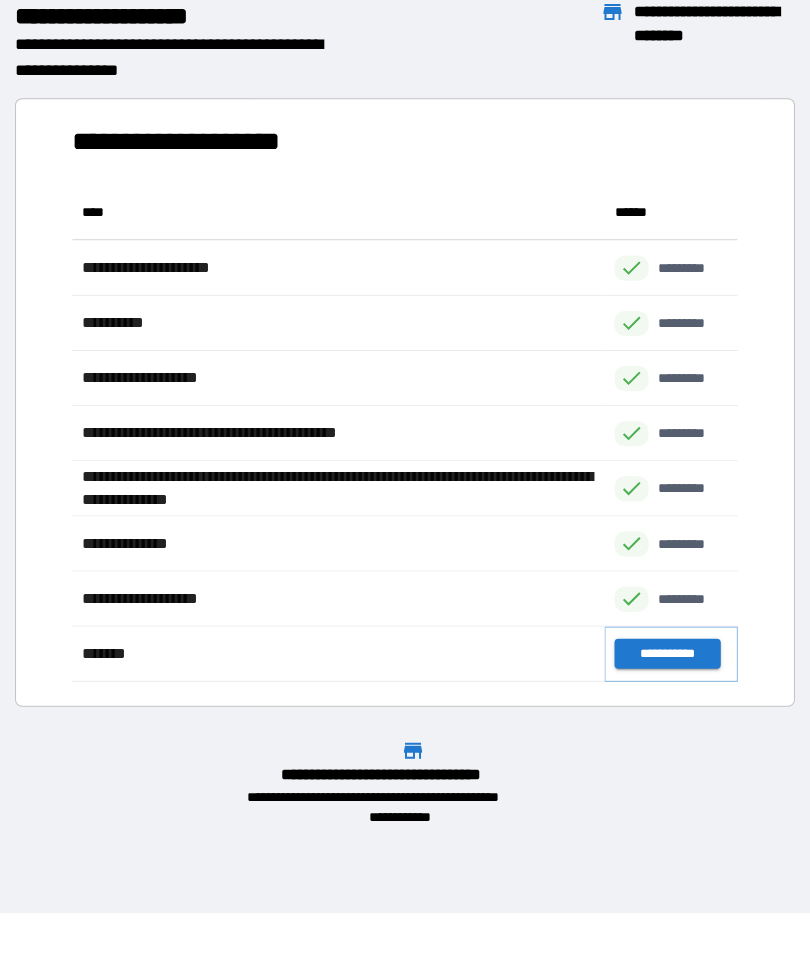 click on "**********" at bounding box center [666, 654] 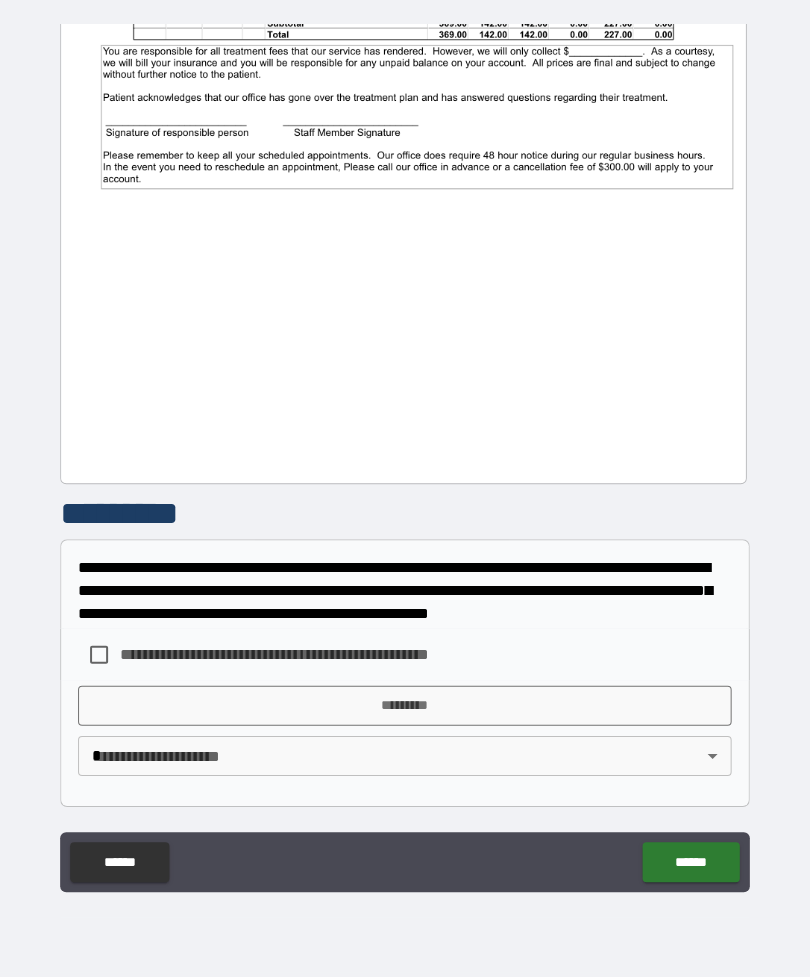 scroll, scrollTop: 458, scrollLeft: 0, axis: vertical 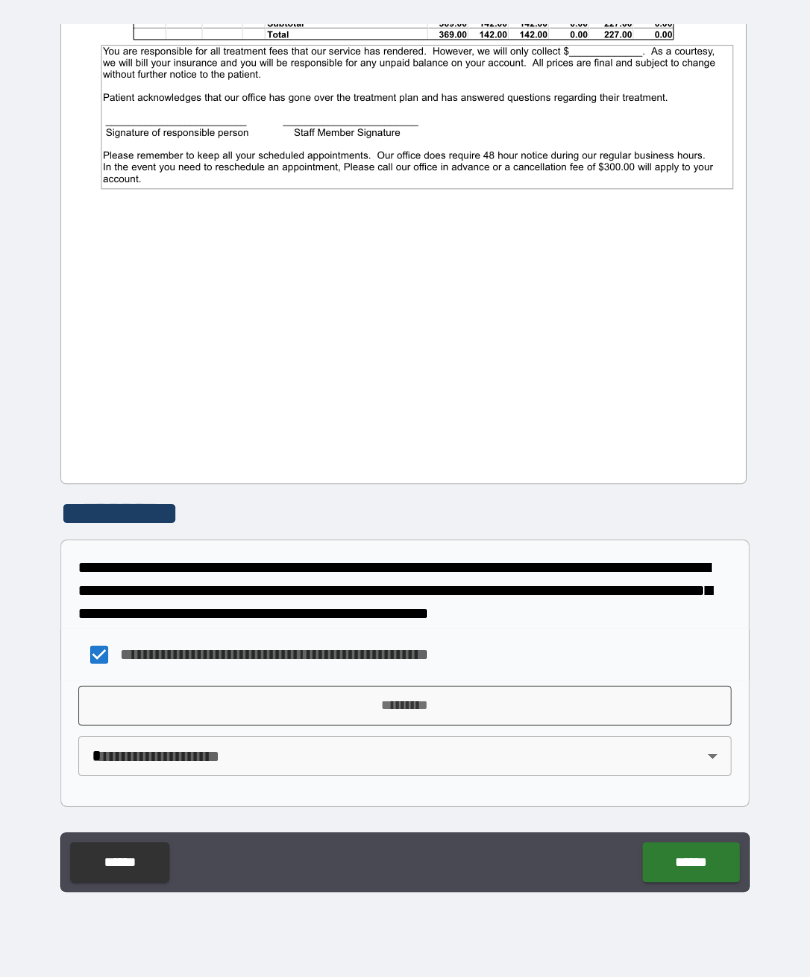 click on "*********" at bounding box center [405, 706] 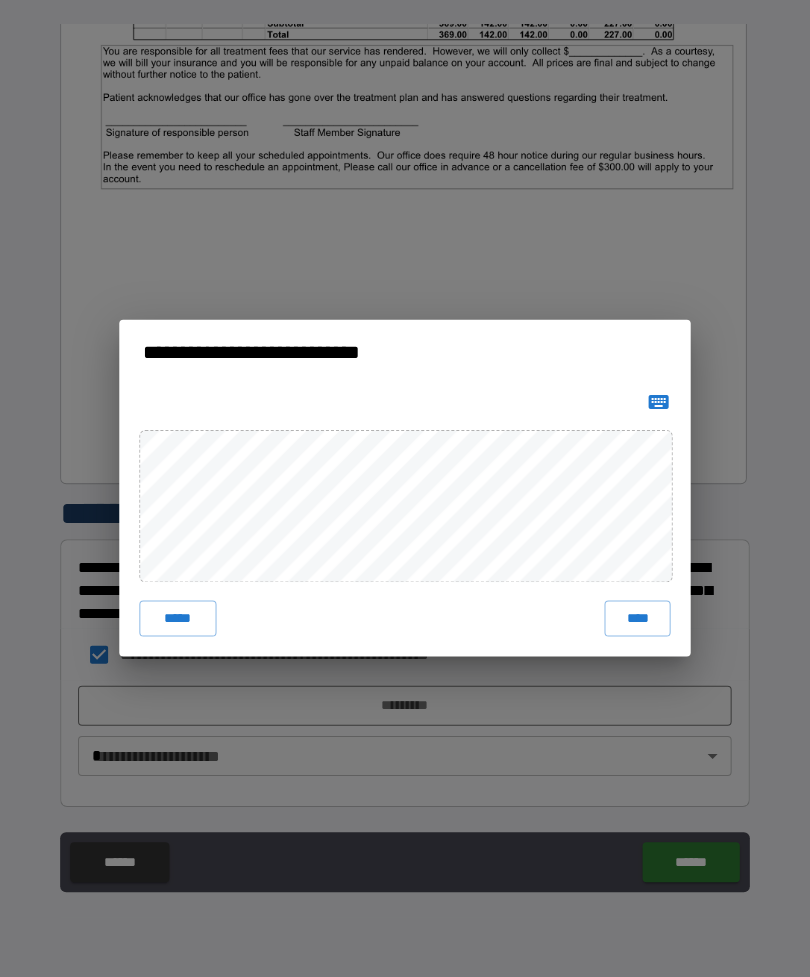 click on "****" at bounding box center [637, 619] 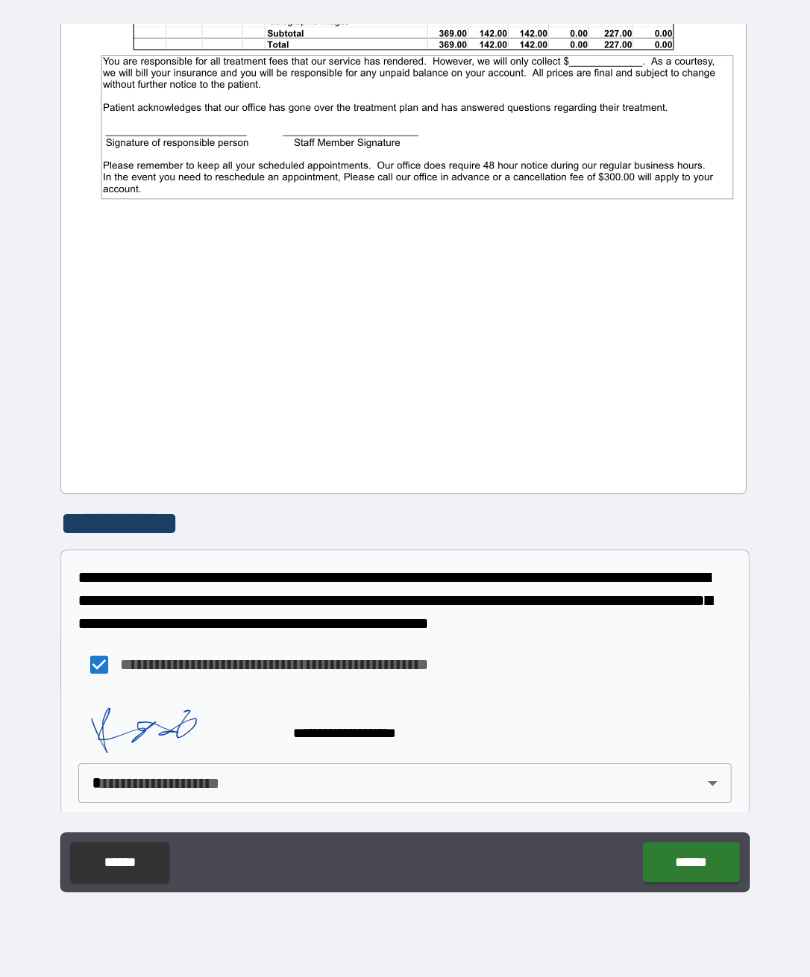 click on "[FIRST] [LAST] [STREET] [CITY] [STATE] [ZIP] [COUNTRY] [PHONE] [EMAIL] [DOB] [GENDER] [OCCUPATION] [EMPLOYER] [MARITAL_STATUS] [CHILDREN] [NATIONALITY] [PASSPORT_NUMBER] [DRIVER_LICENSE] [CREDIT_CARD] [SSN]" at bounding box center (405, 456) 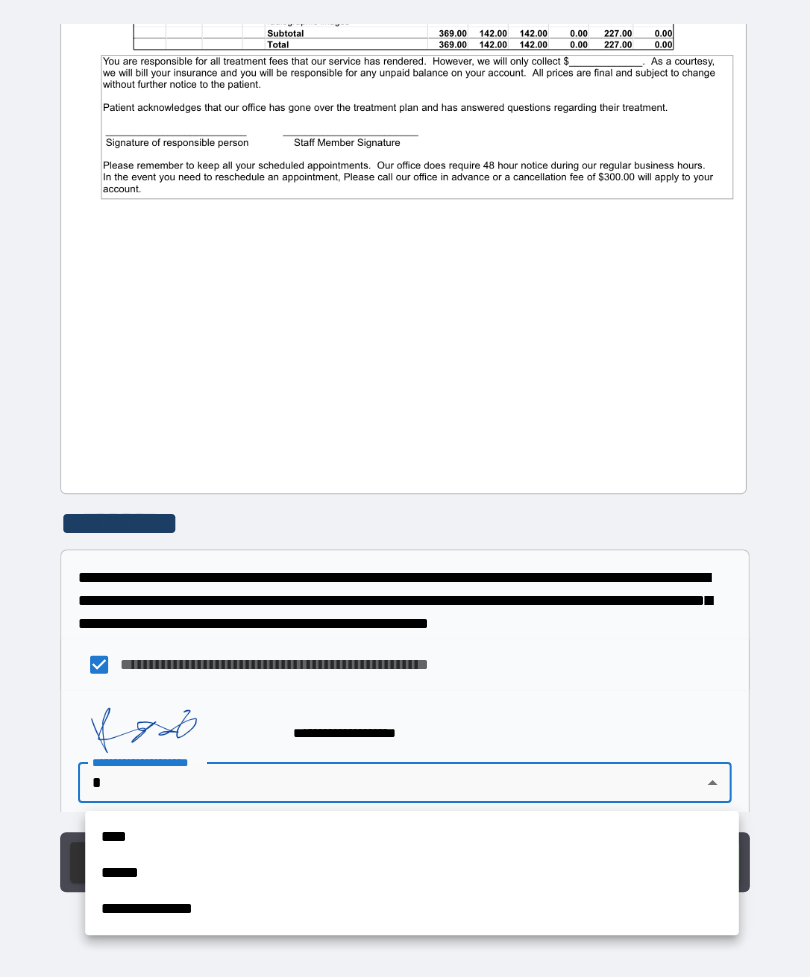 click on "****" at bounding box center [412, 837] 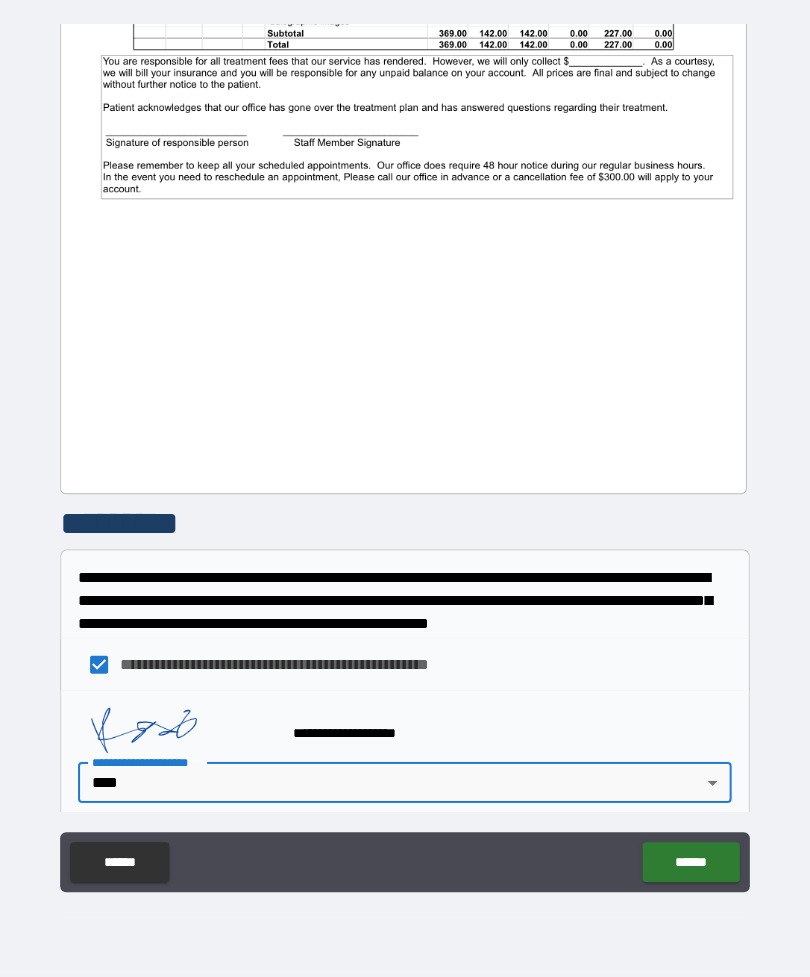 click on "******" at bounding box center (690, 862) 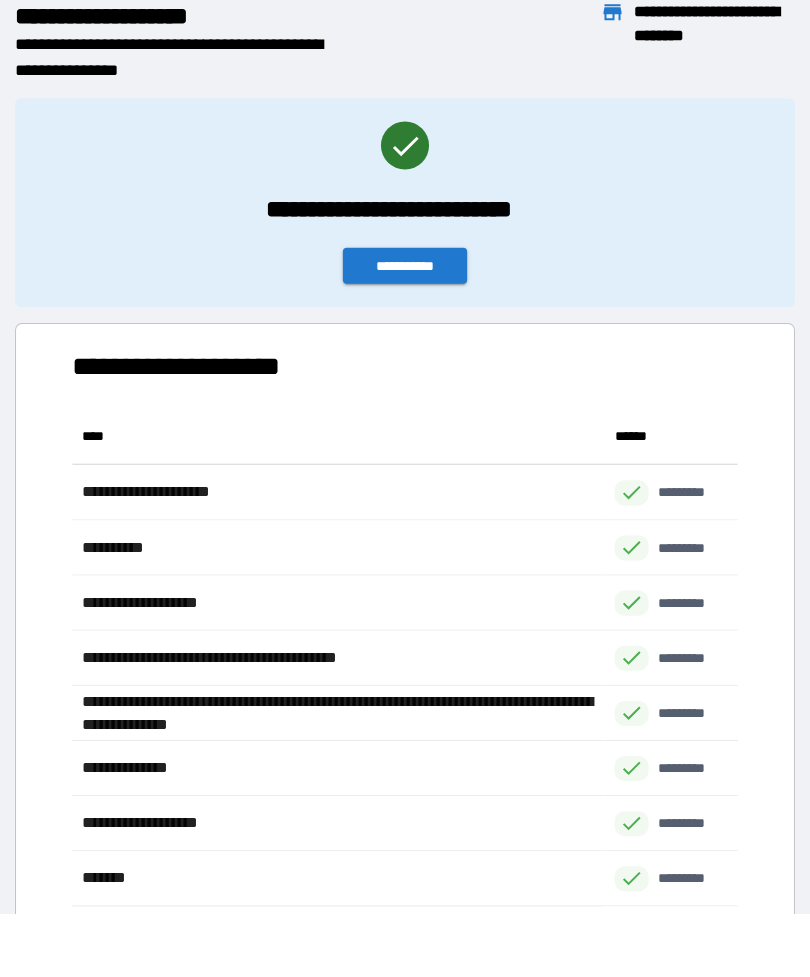 scroll, scrollTop: 496, scrollLeft: 664, axis: both 